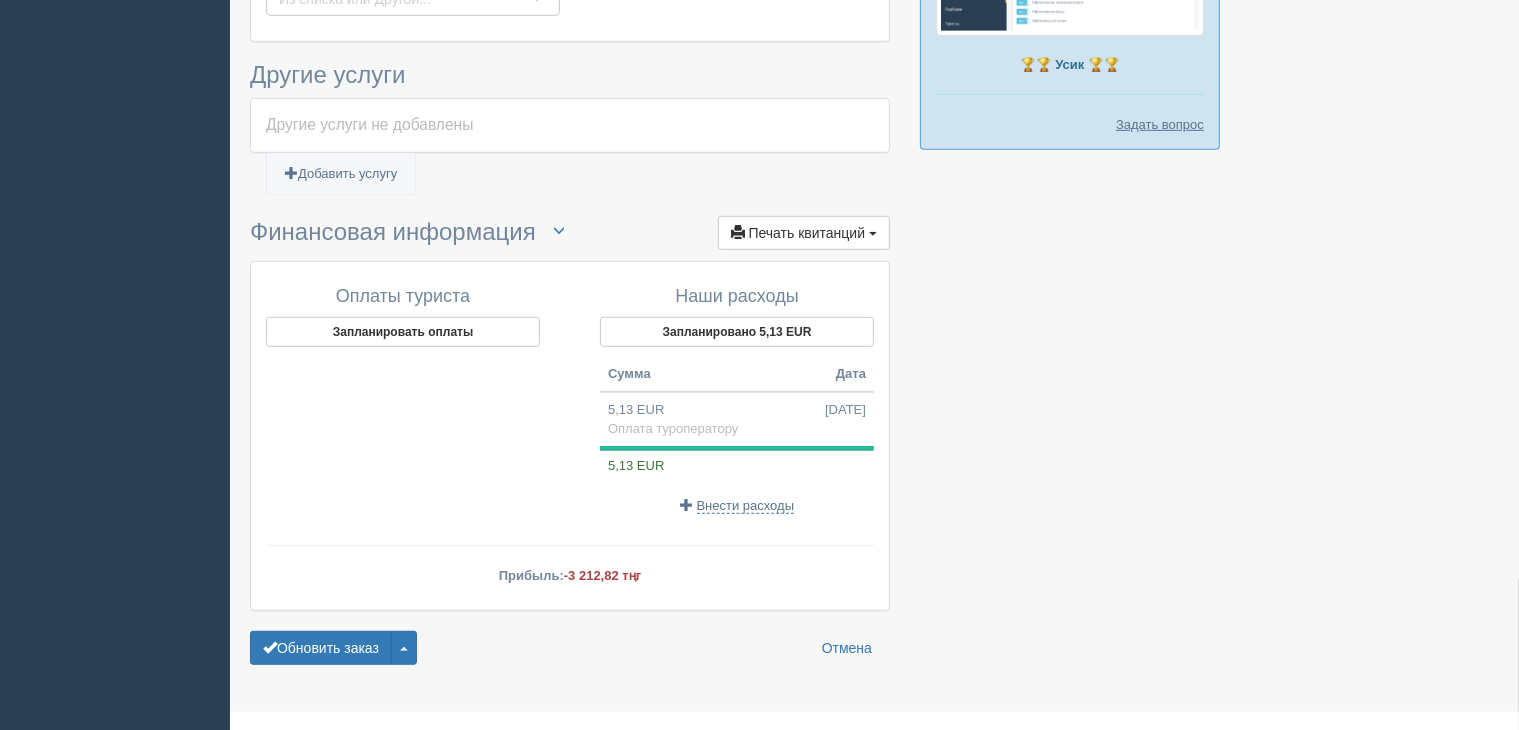 scroll, scrollTop: 1229, scrollLeft: 0, axis: vertical 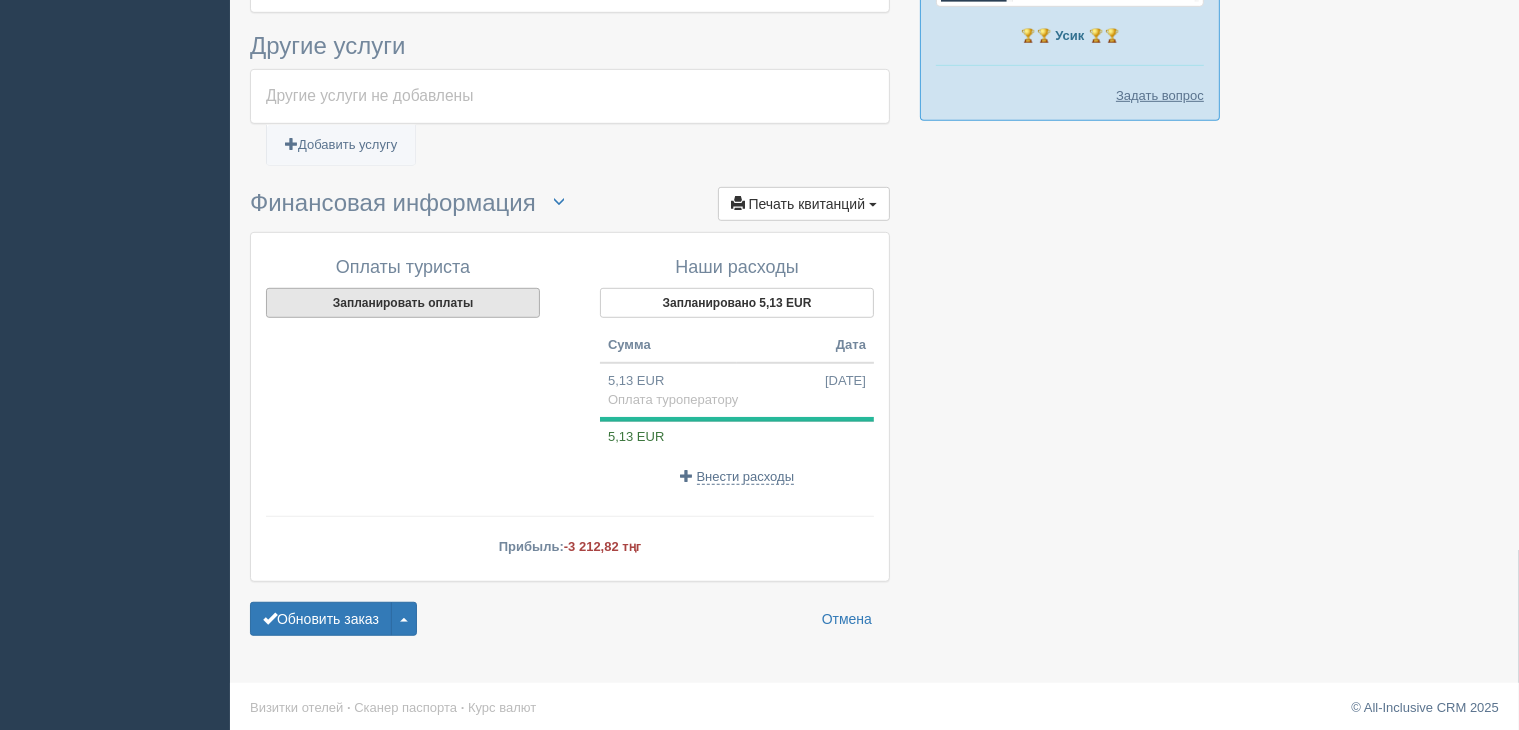 click on "Запланировать оплаты" at bounding box center (403, 303) 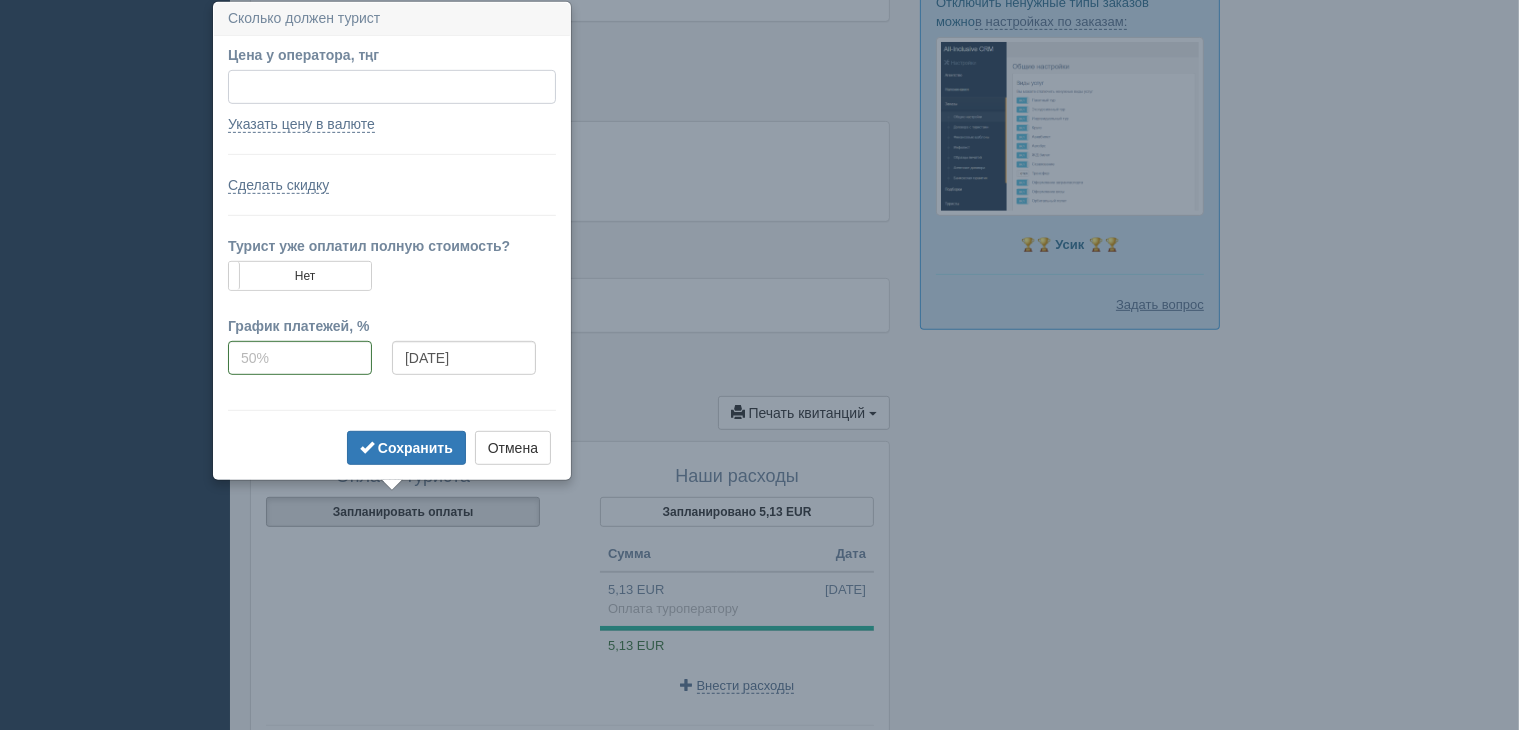 scroll, scrollTop: 920, scrollLeft: 0, axis: vertical 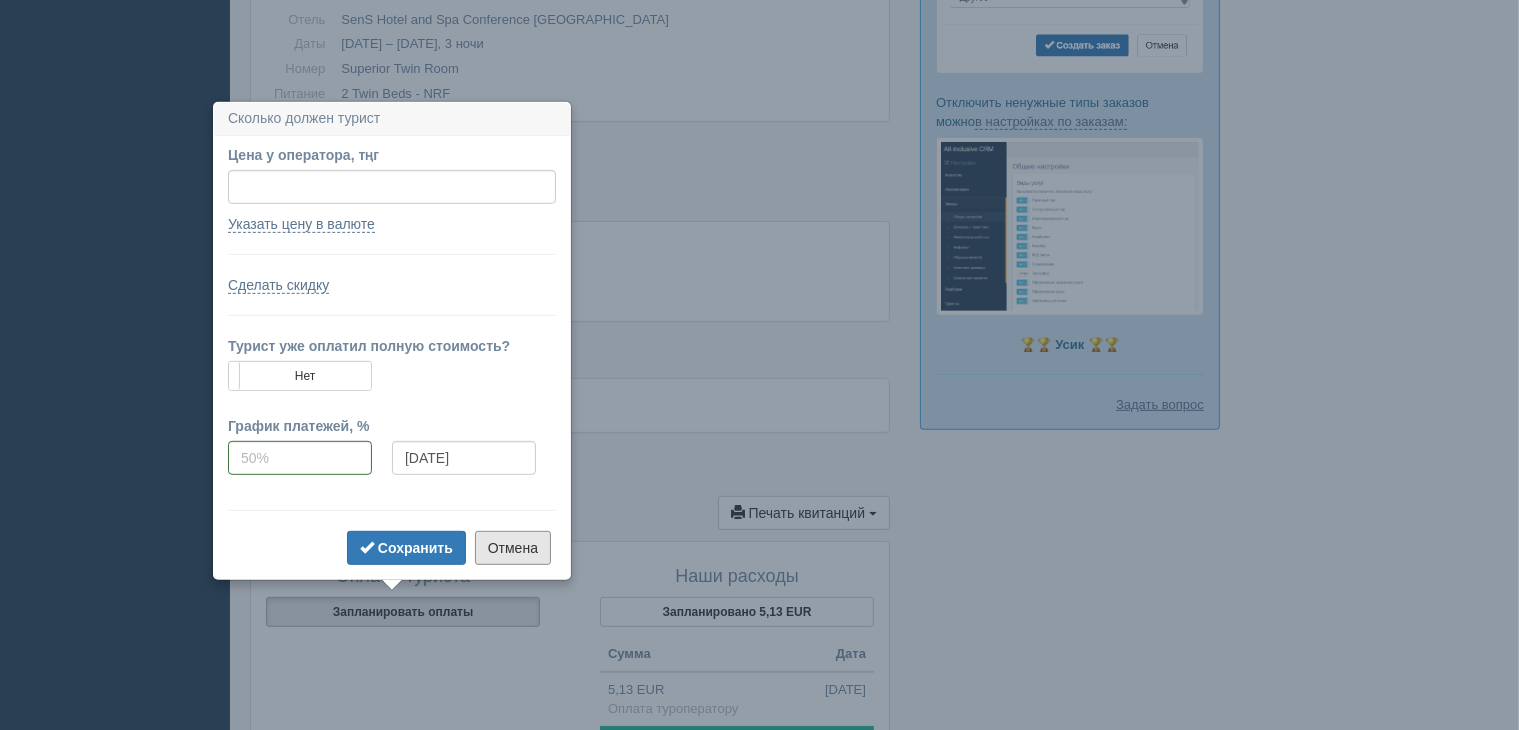 click on "Отмена" at bounding box center [513, 548] 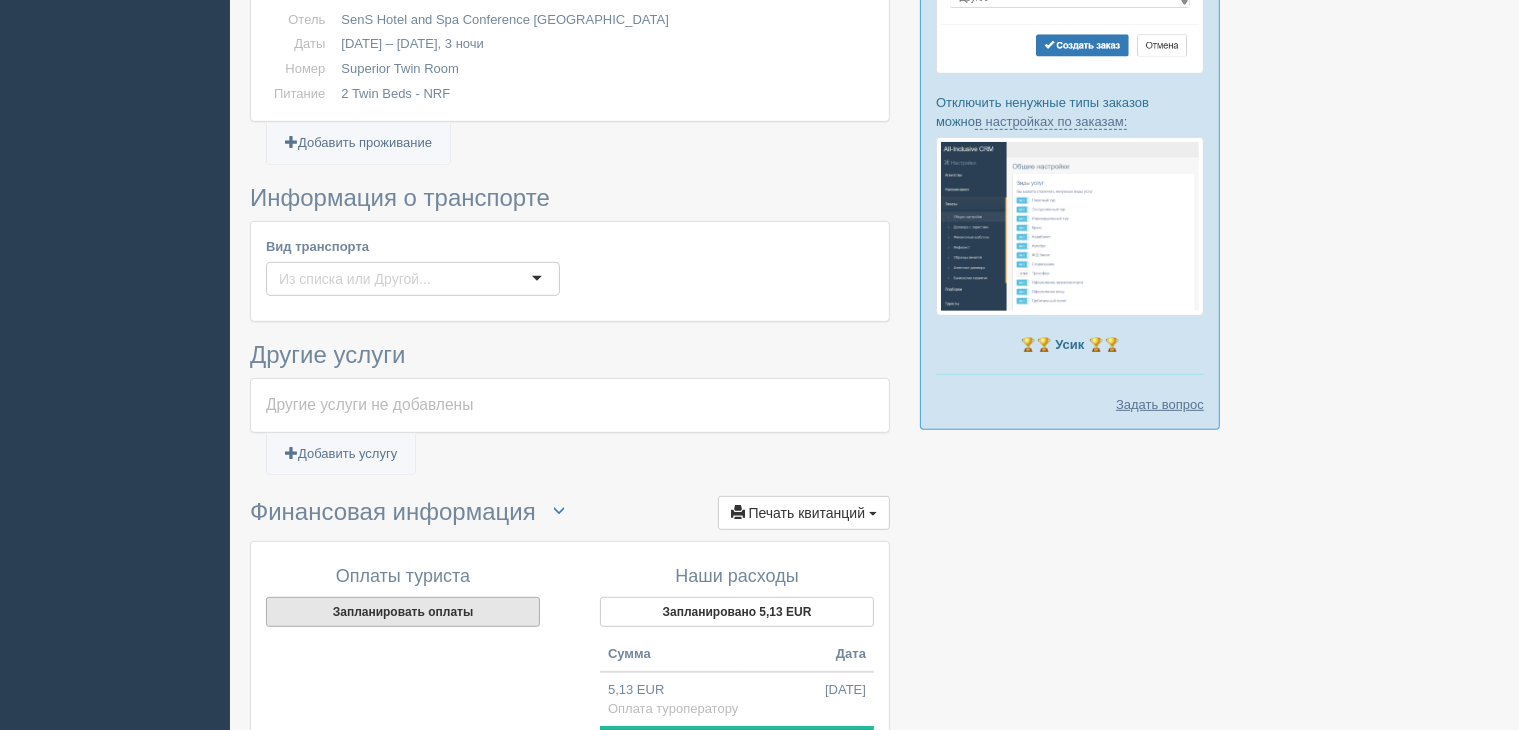 click on "Запланировать оплаты" at bounding box center [403, 612] 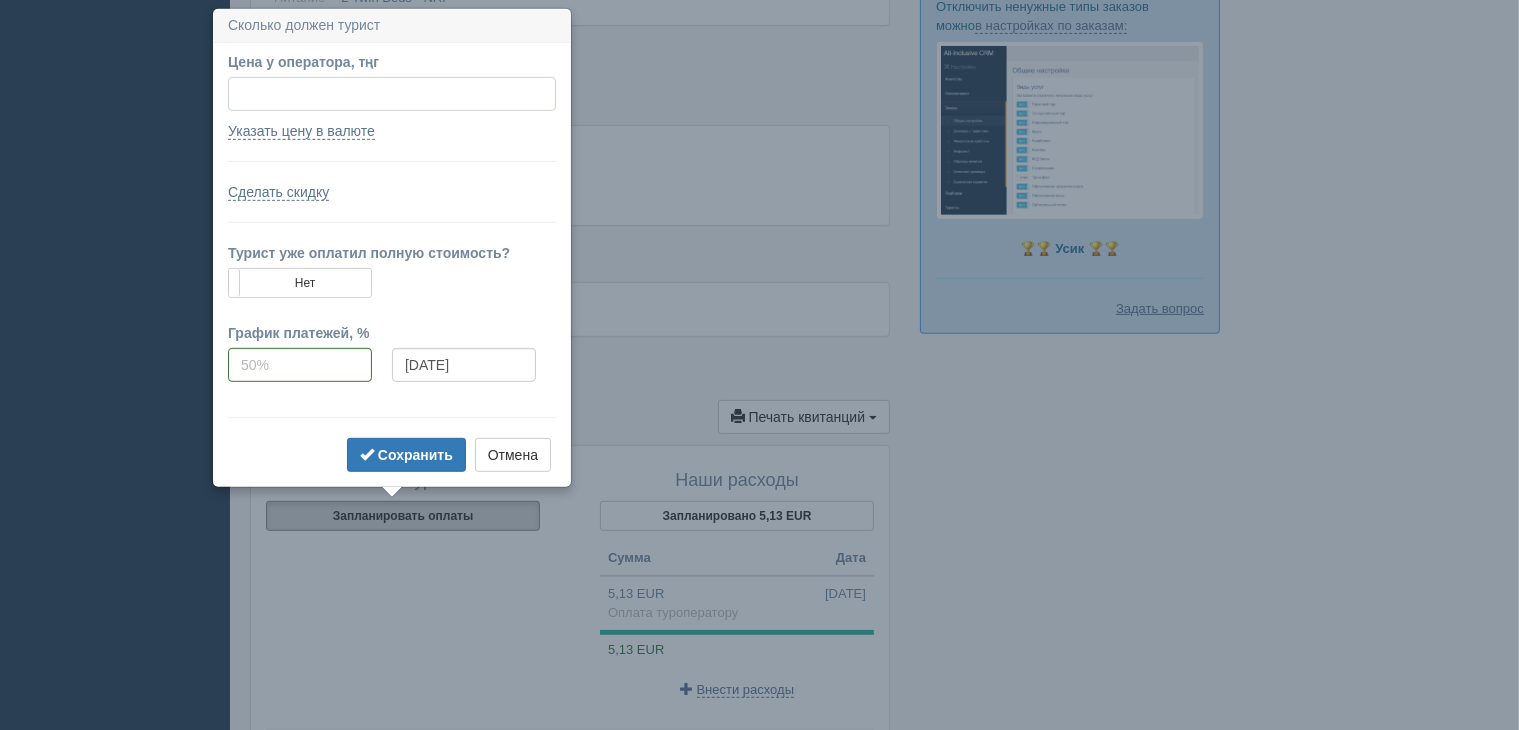 scroll, scrollTop: 1024, scrollLeft: 0, axis: vertical 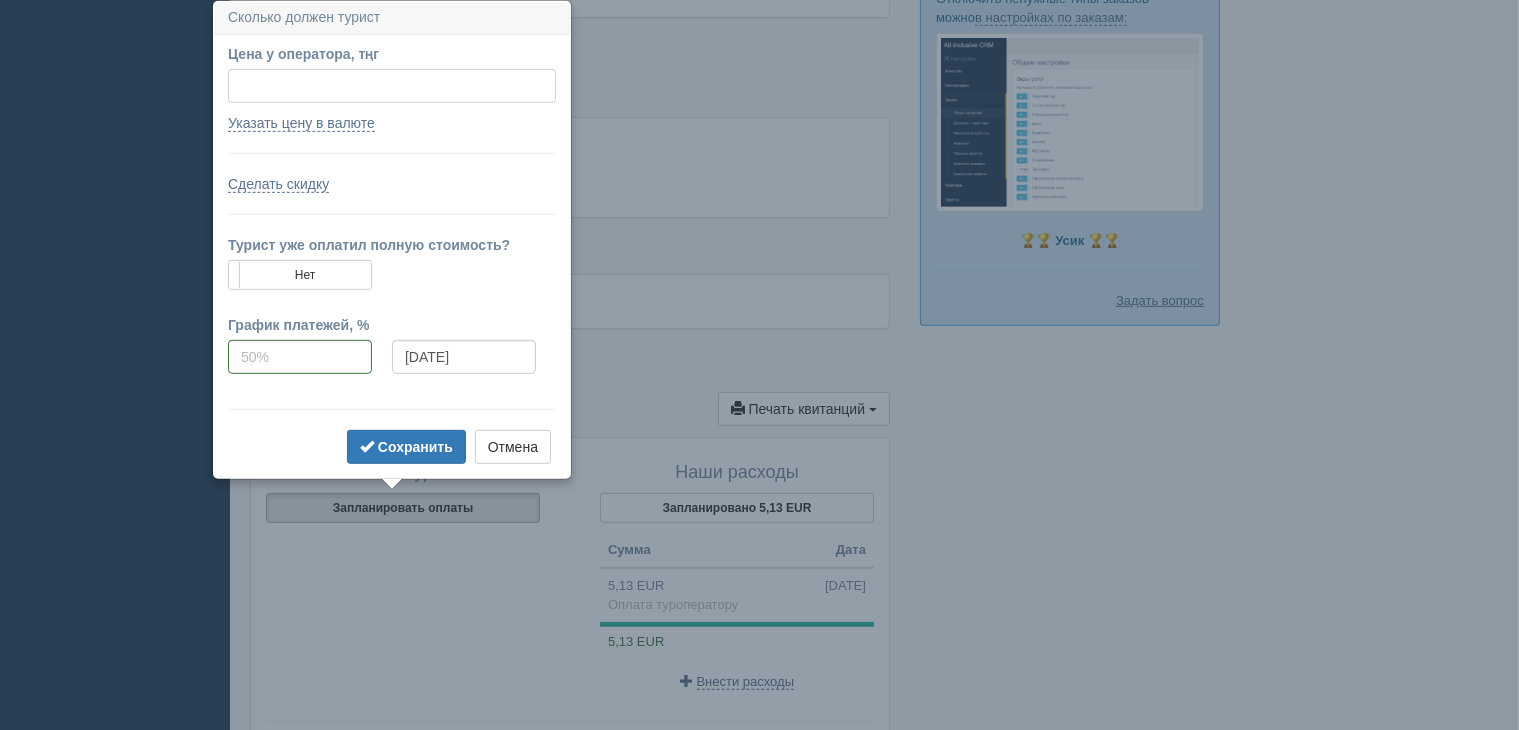 paste on "3275355" 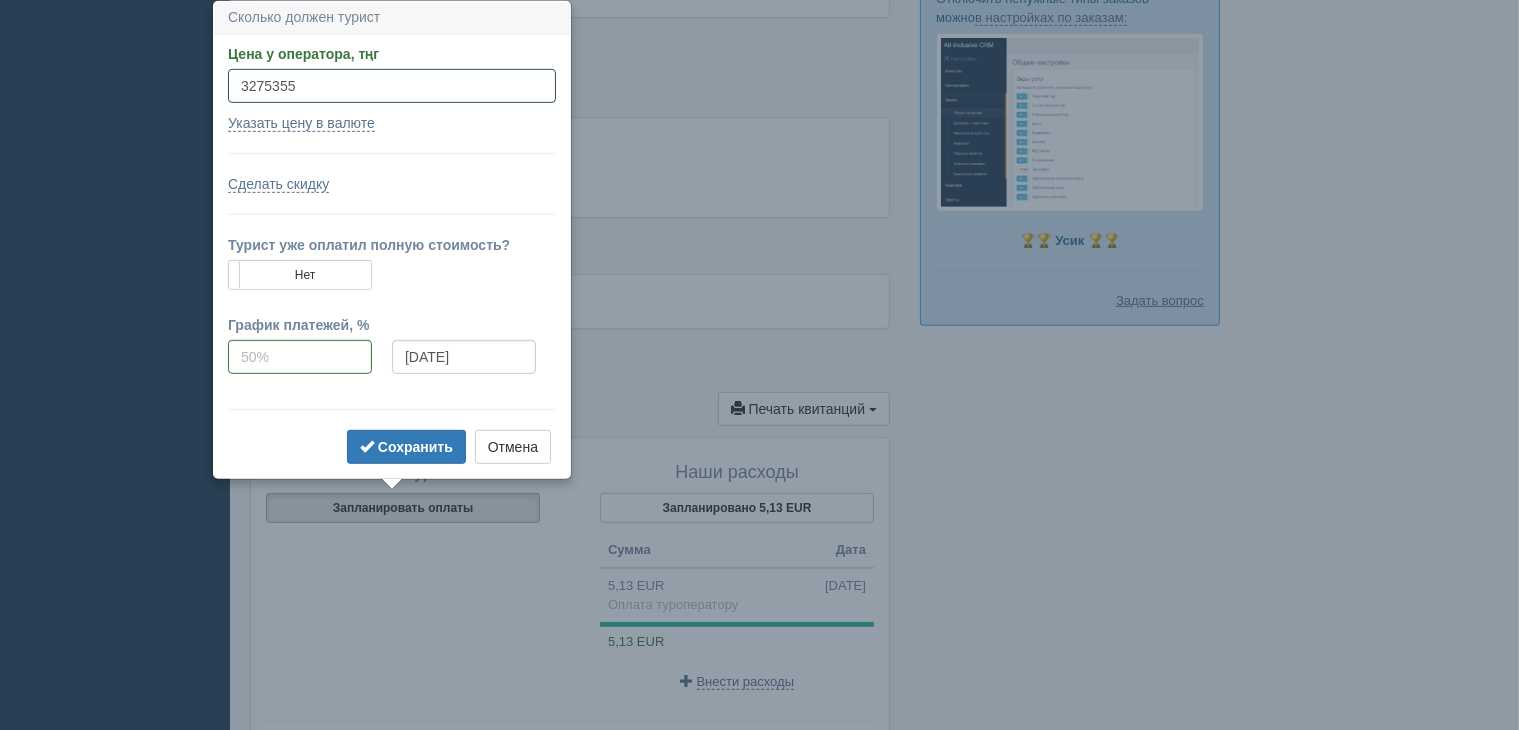 type on "3275355" 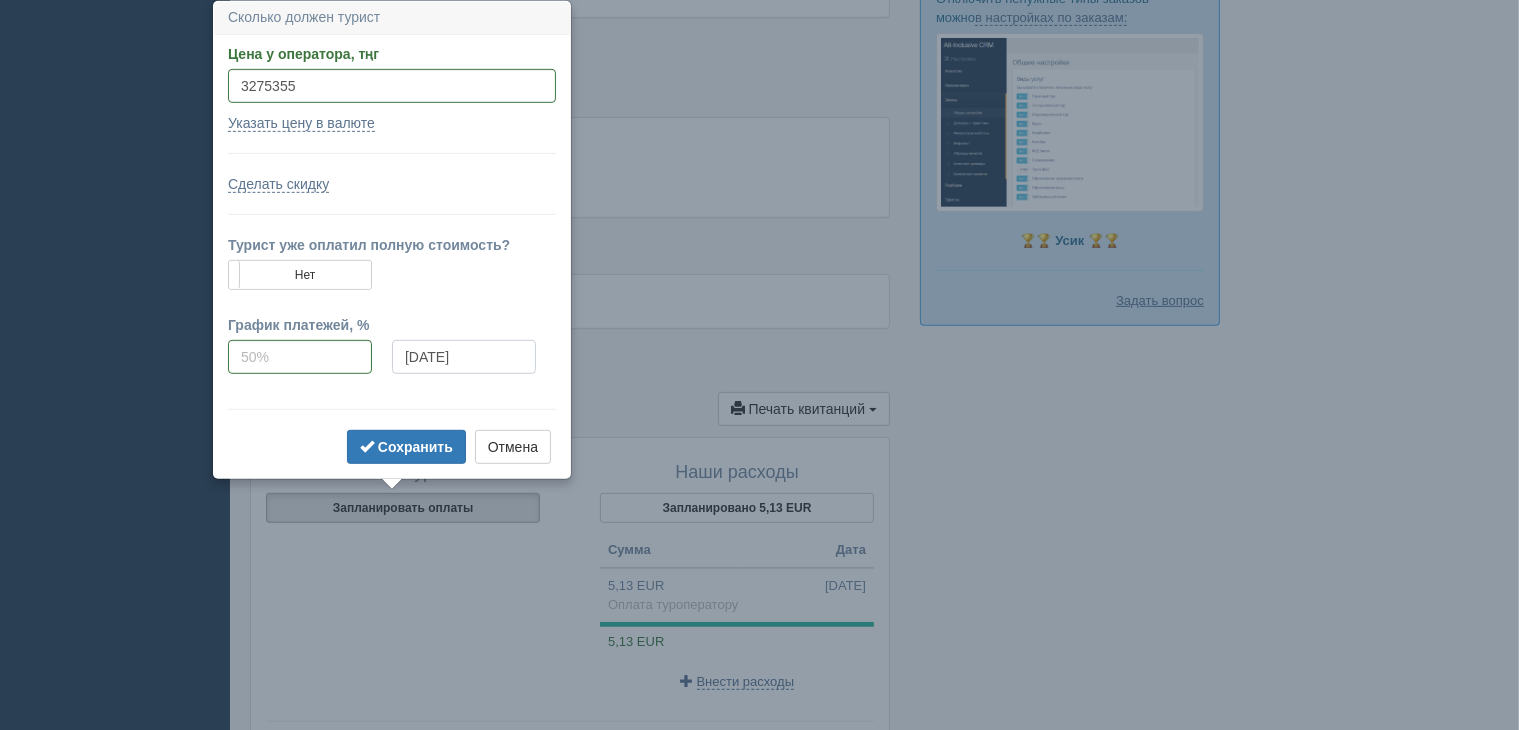 click on "[DATE]" at bounding box center (464, 357) 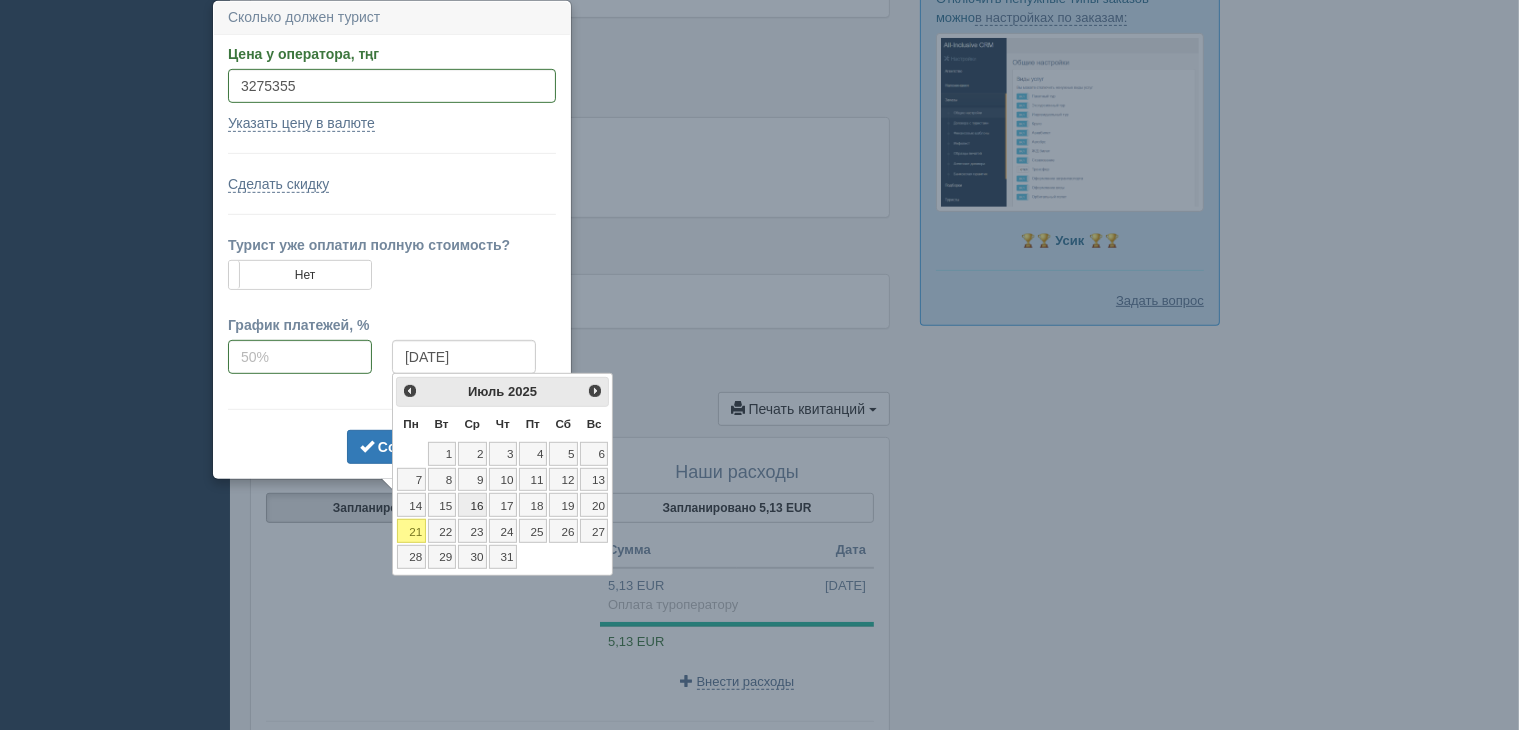 click on "16" at bounding box center [472, 505] 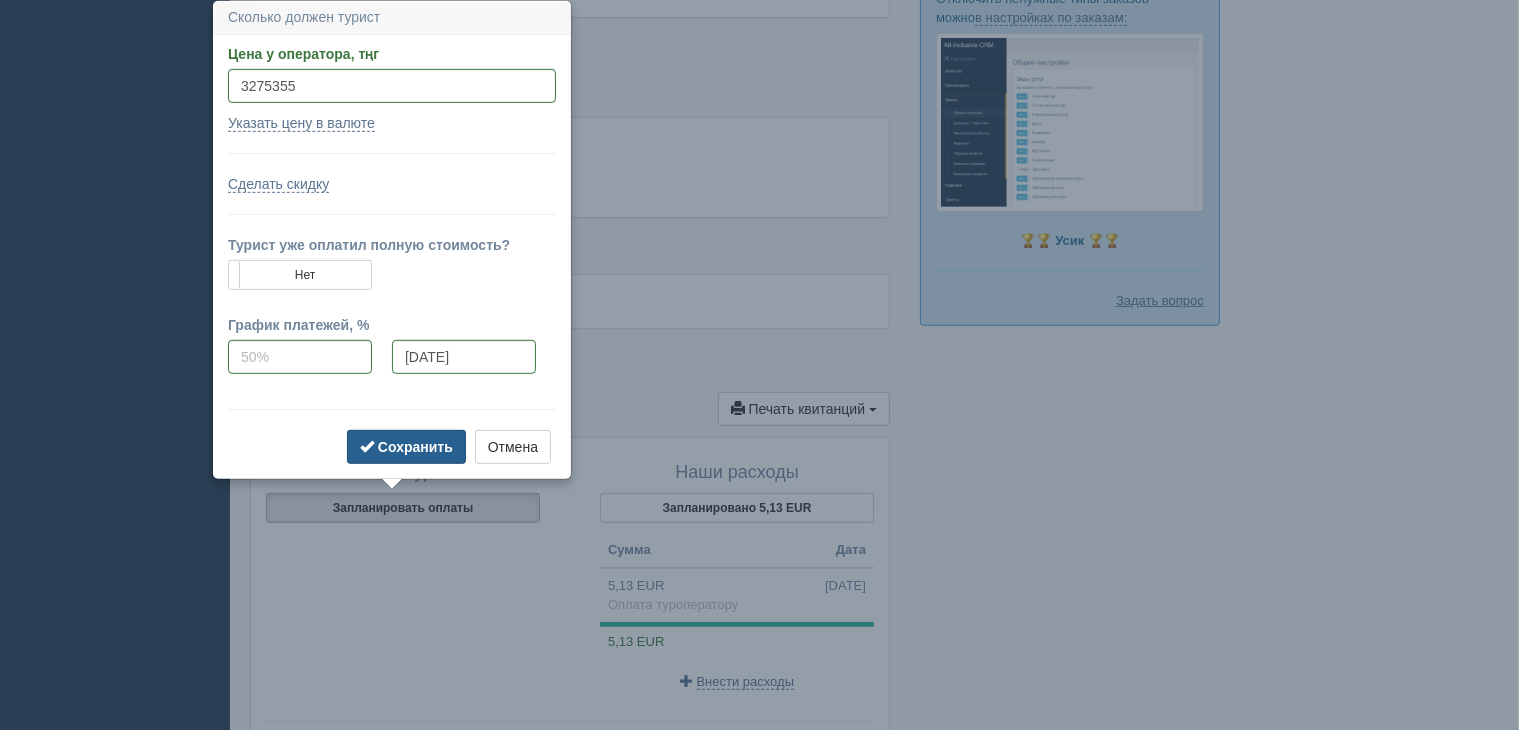 click on "Сохранить" at bounding box center (415, 447) 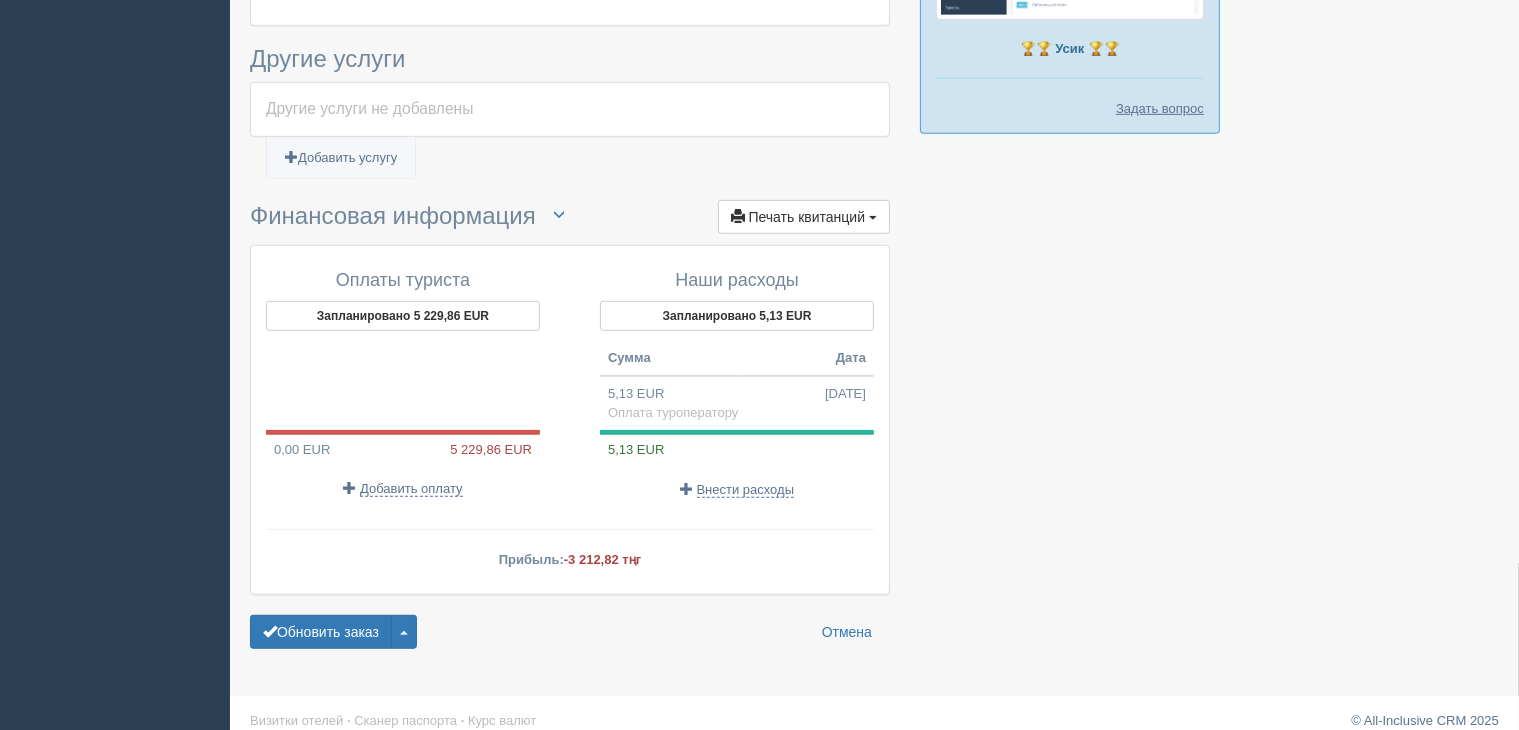 scroll, scrollTop: 1229, scrollLeft: 0, axis: vertical 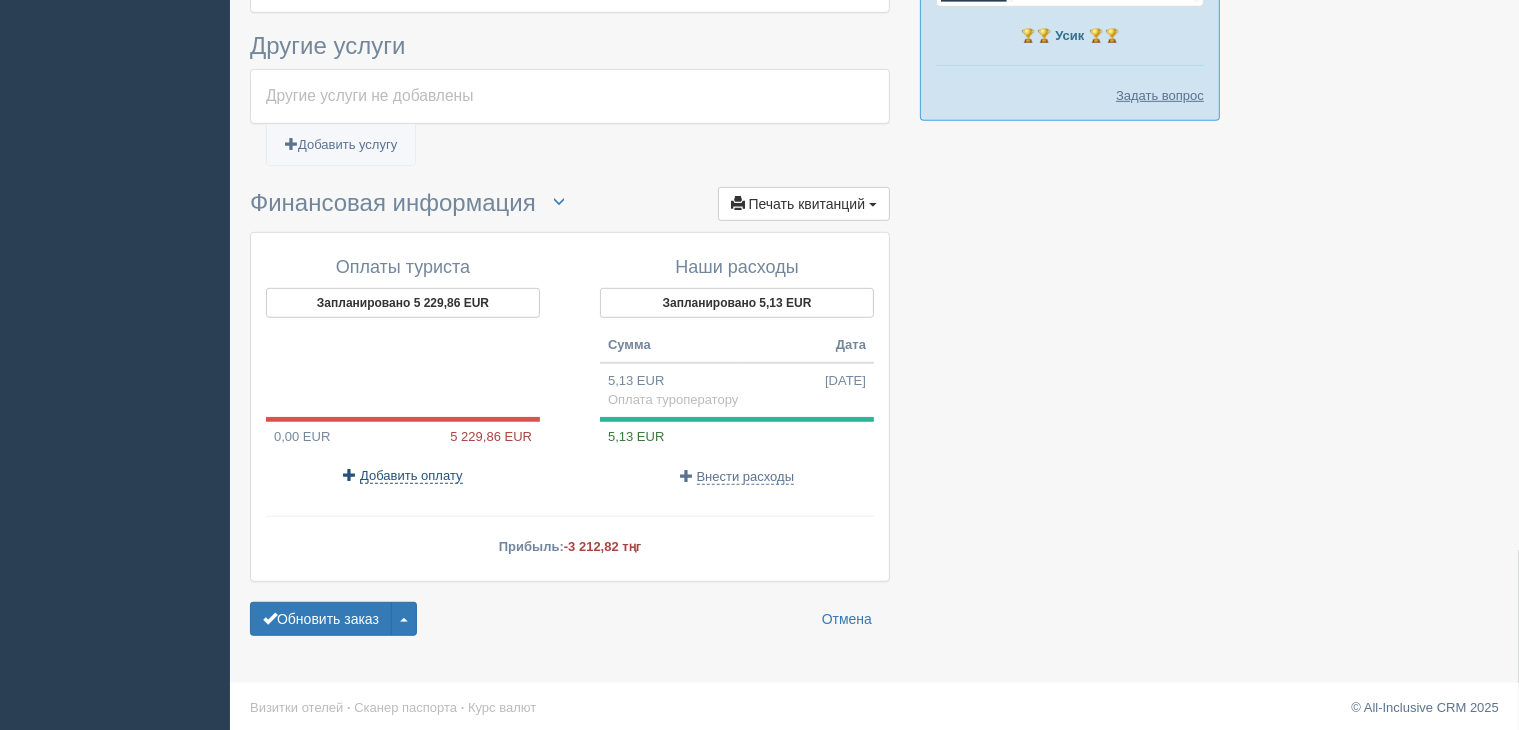 click on "Добавить оплату" at bounding box center [411, 476] 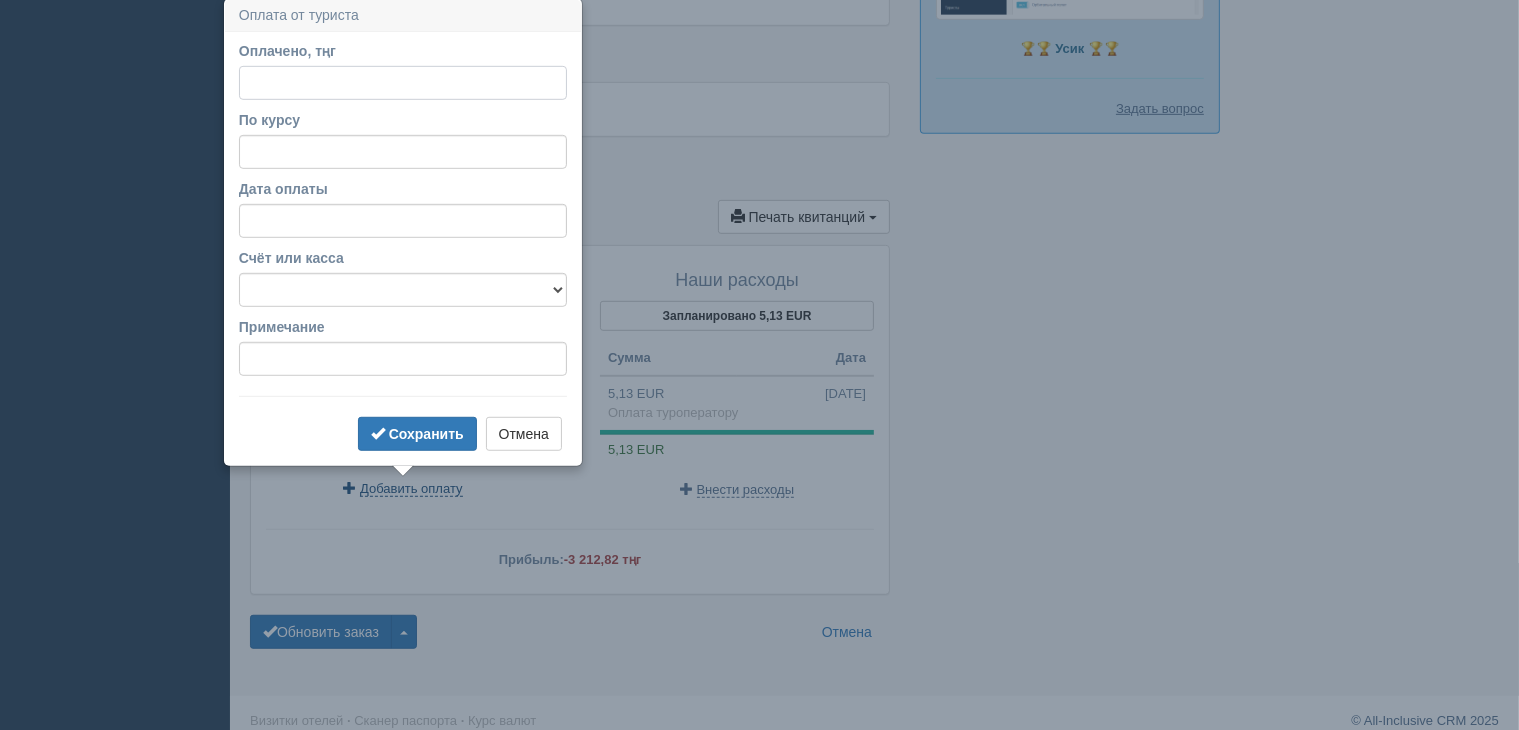 scroll, scrollTop: 1213, scrollLeft: 0, axis: vertical 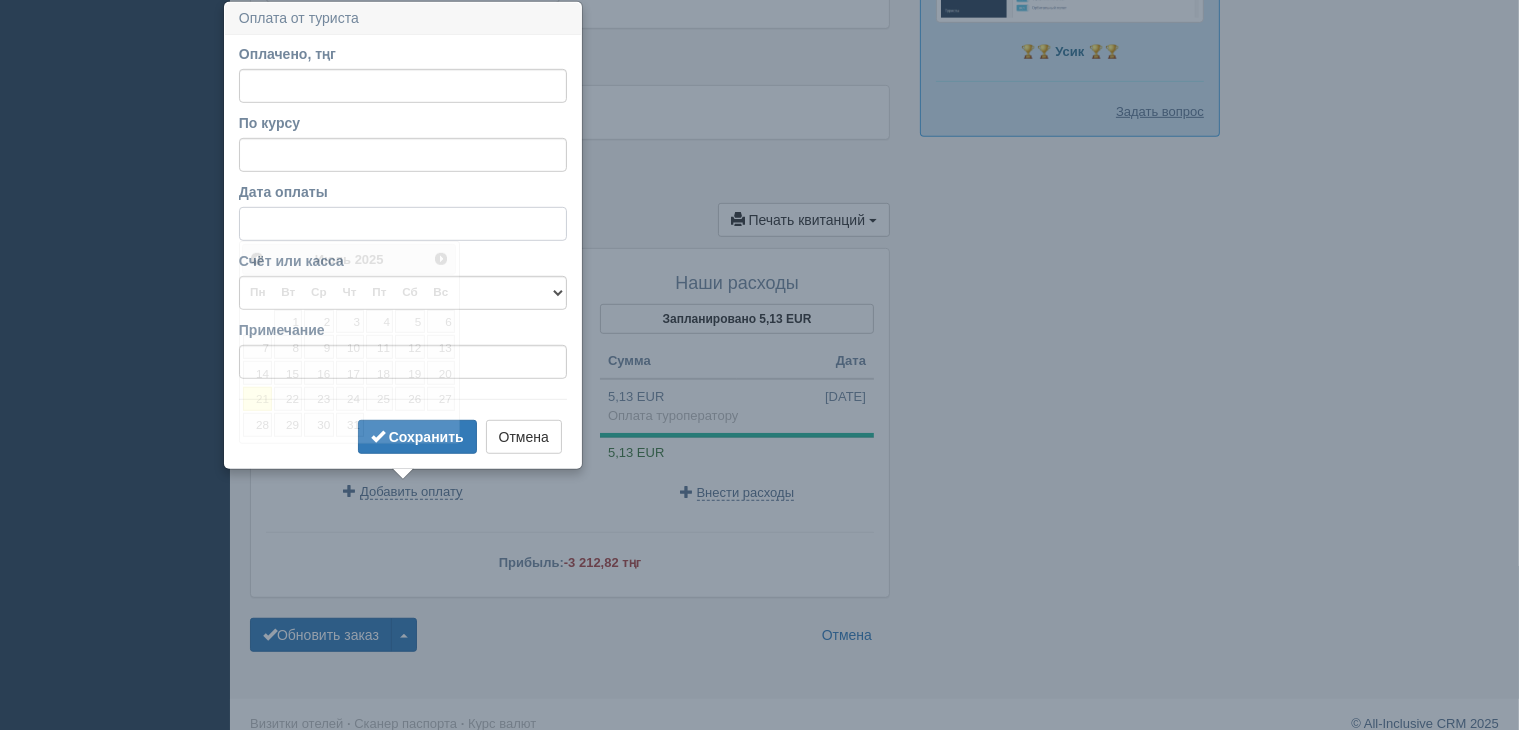 click on "Дата оплаты" at bounding box center (403, 224) 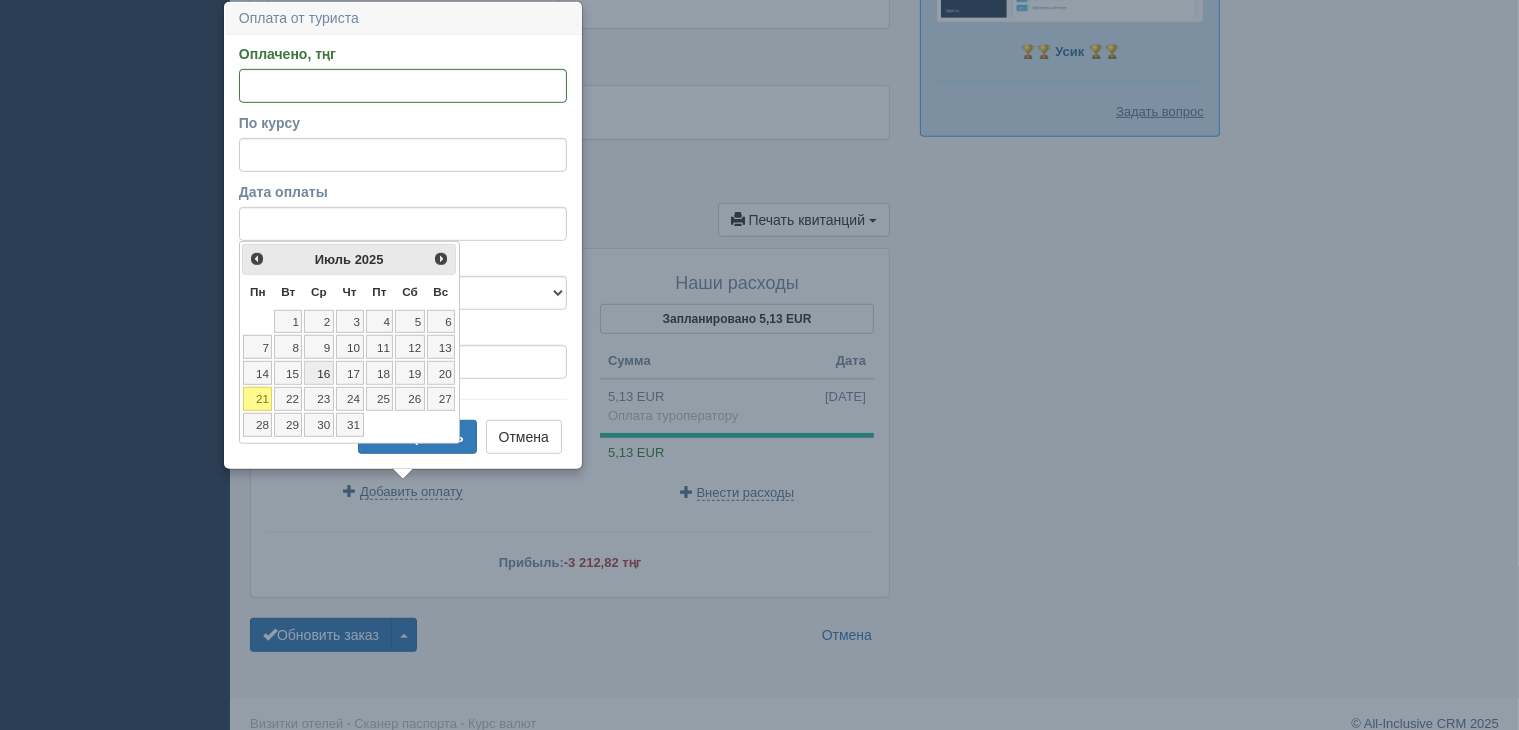 click on "16" at bounding box center (318, 373) 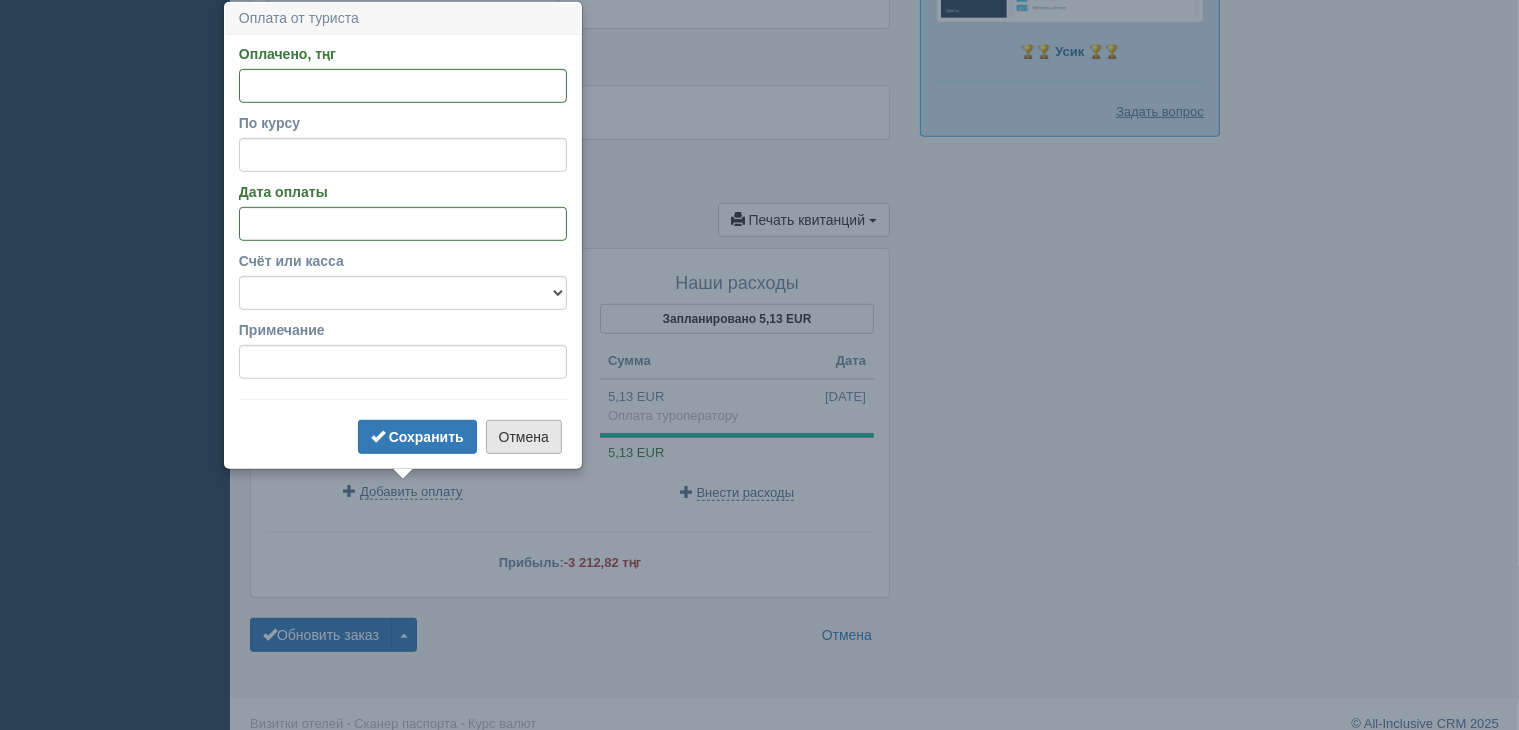 click on "Отмена" at bounding box center (524, 437) 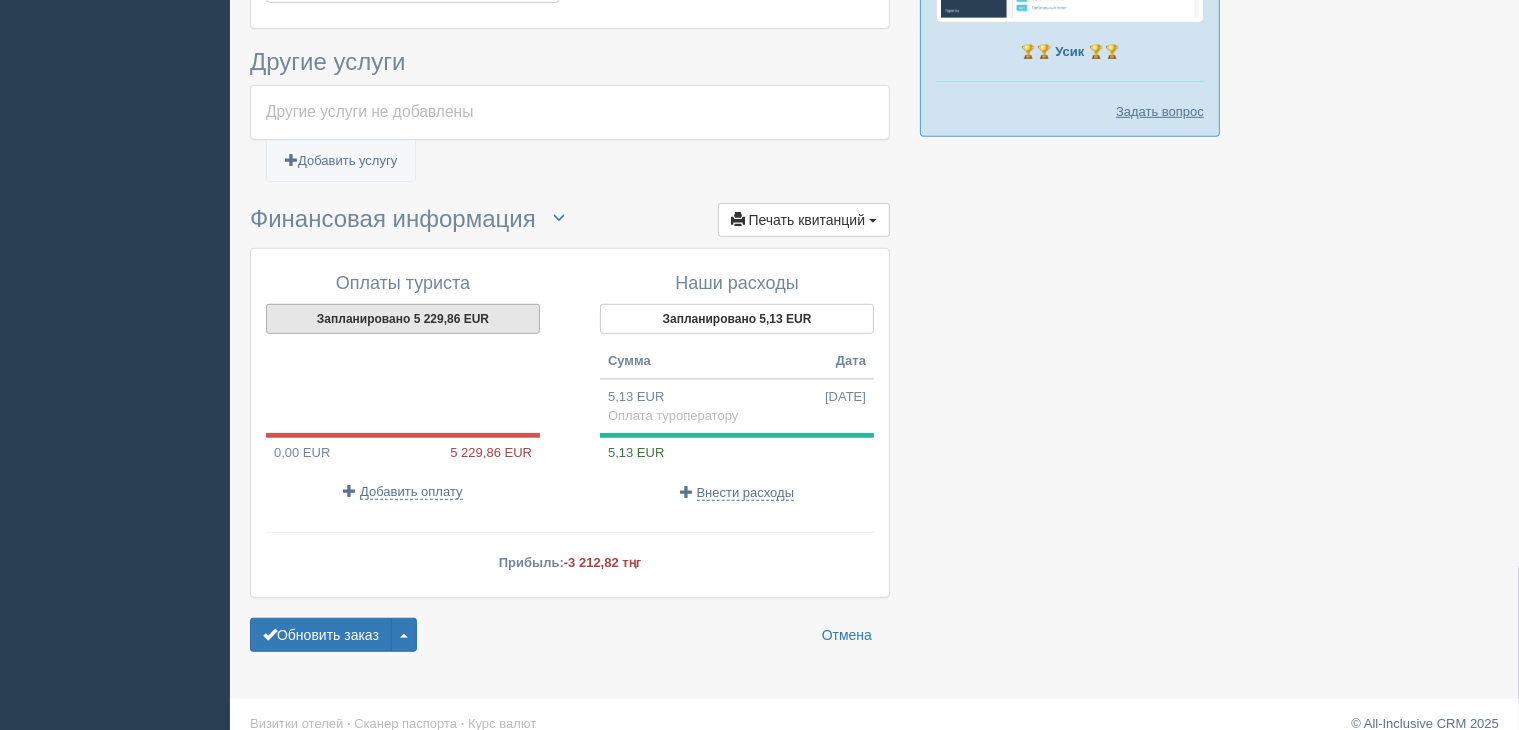 click on "Запланировано 5 229,86 EUR" at bounding box center [403, 319] 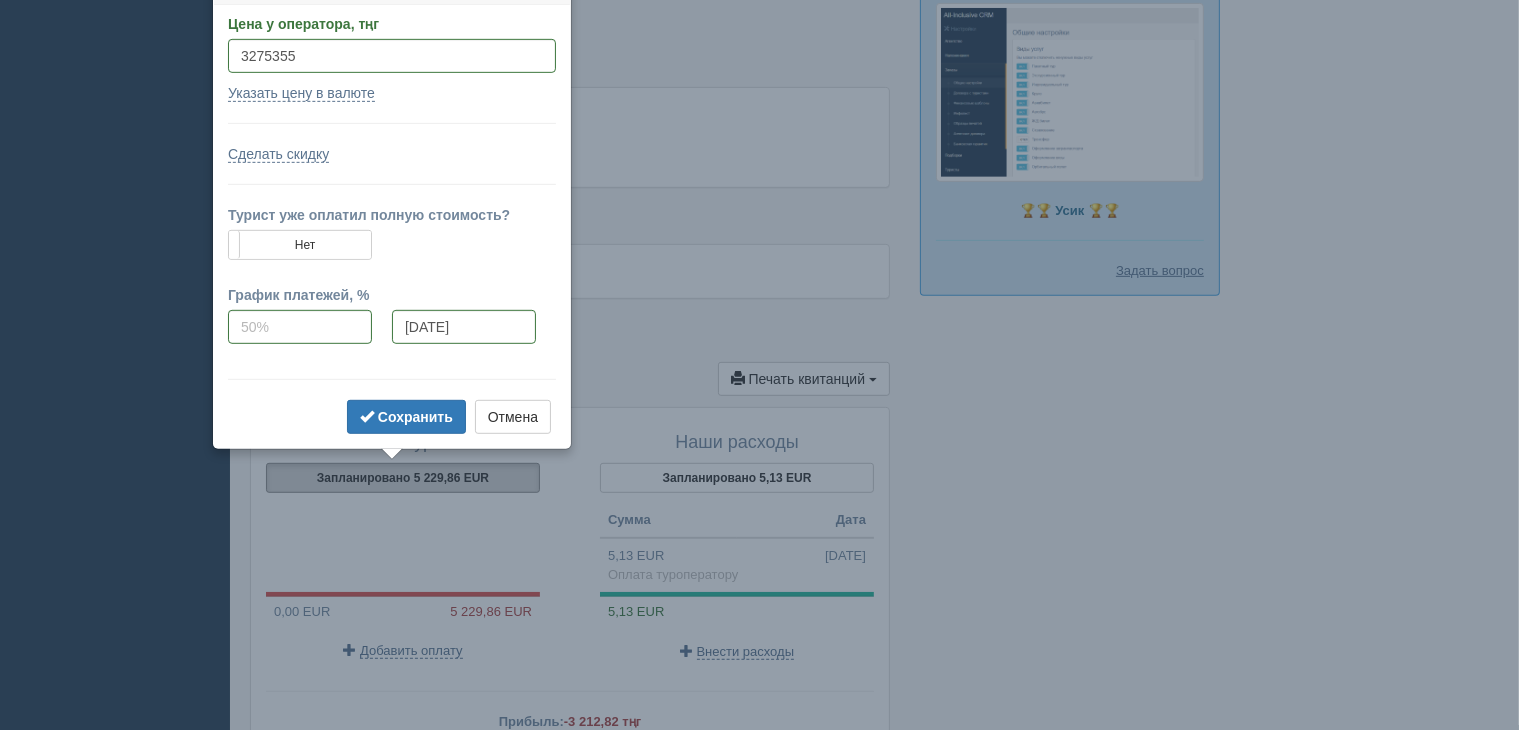 scroll, scrollTop: 1024, scrollLeft: 0, axis: vertical 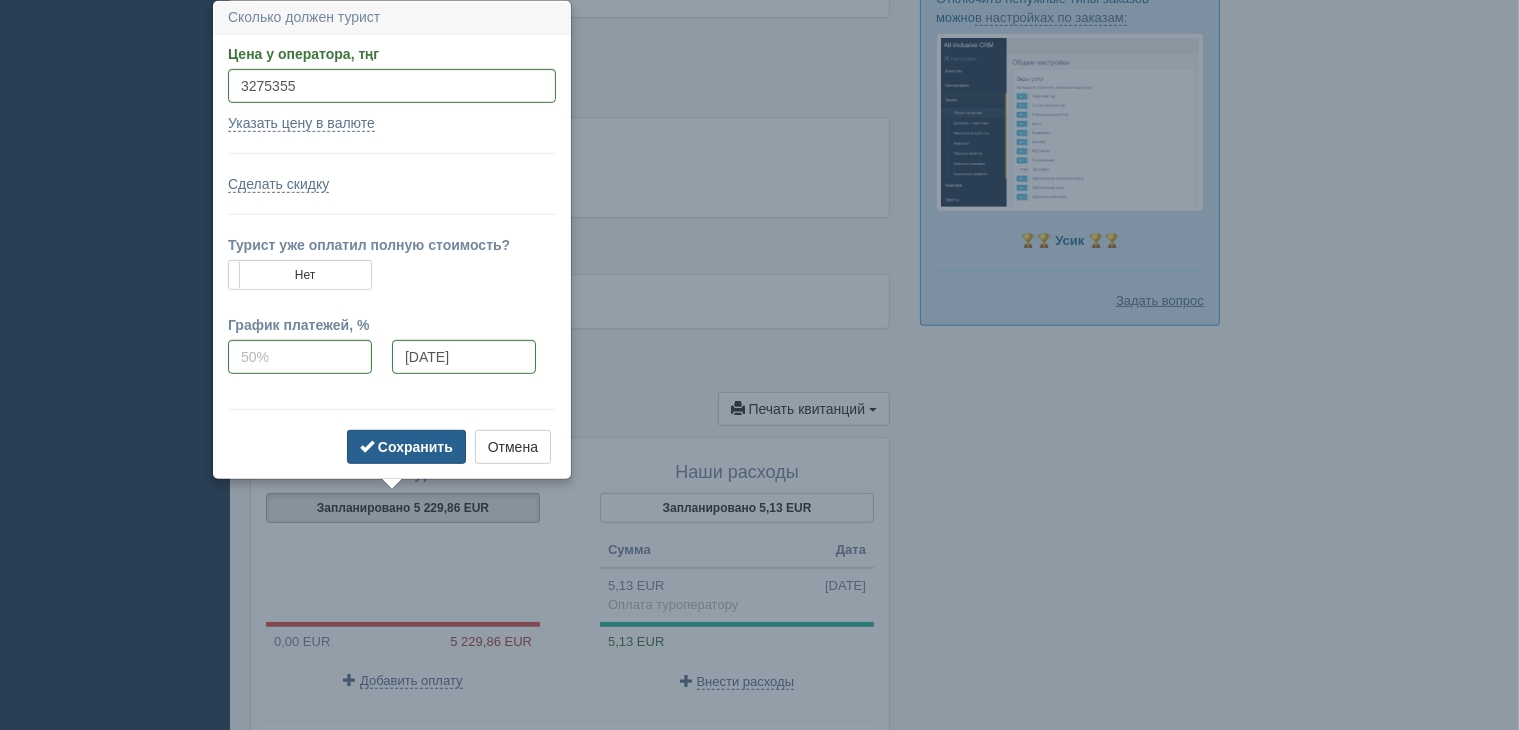 click on "Сохранить" at bounding box center (415, 447) 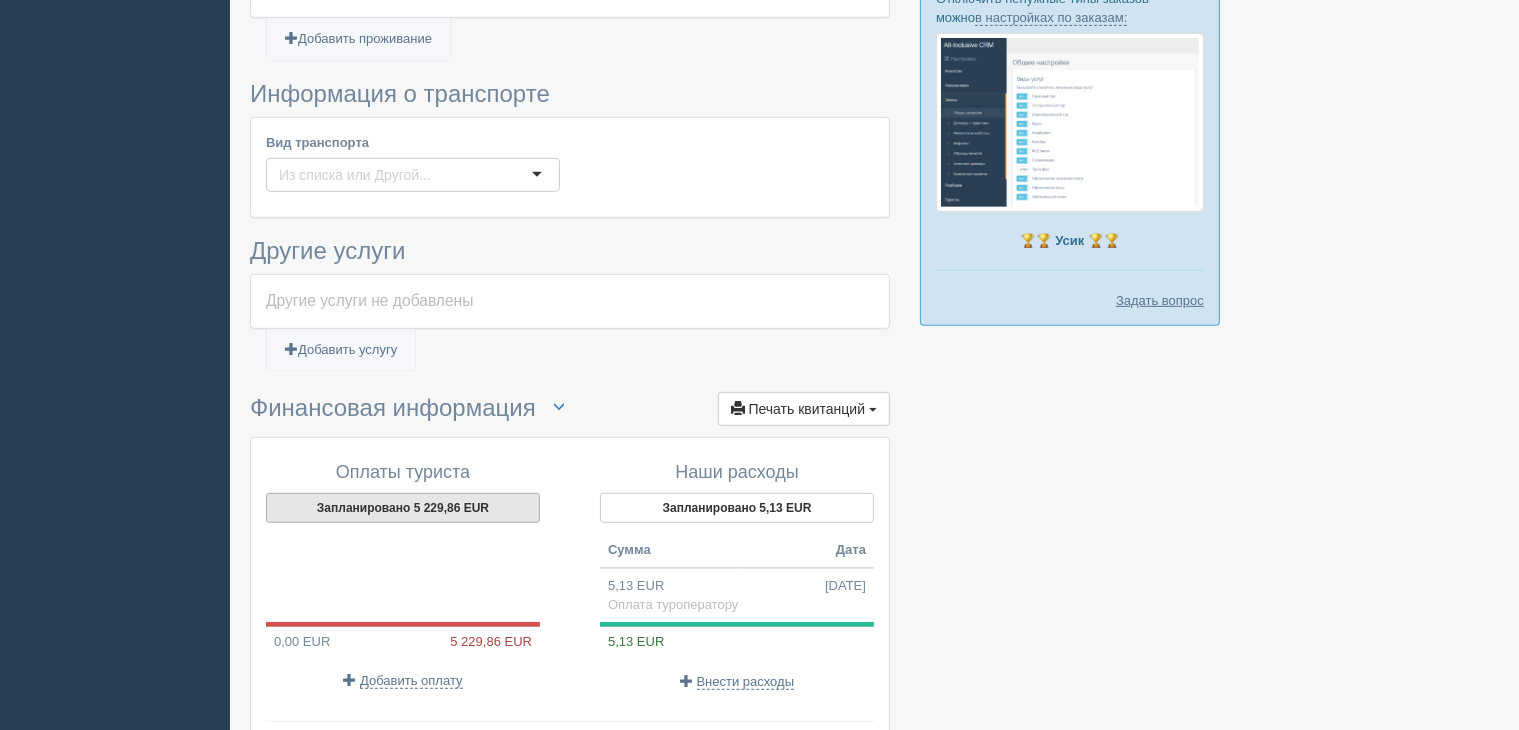click on "Запланировано 5 229,86 EUR" at bounding box center (403, 508) 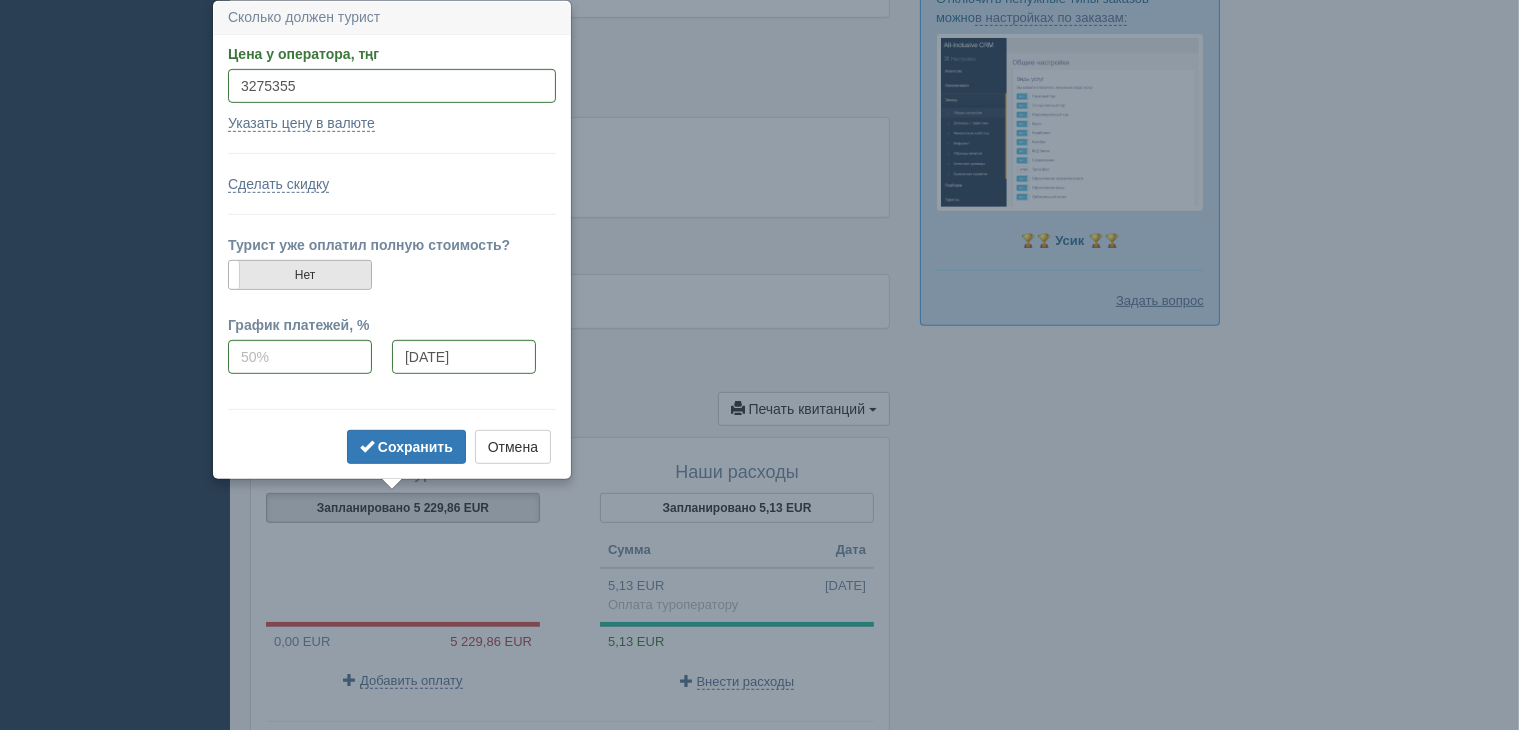 click on "Нет" at bounding box center (300, 275) 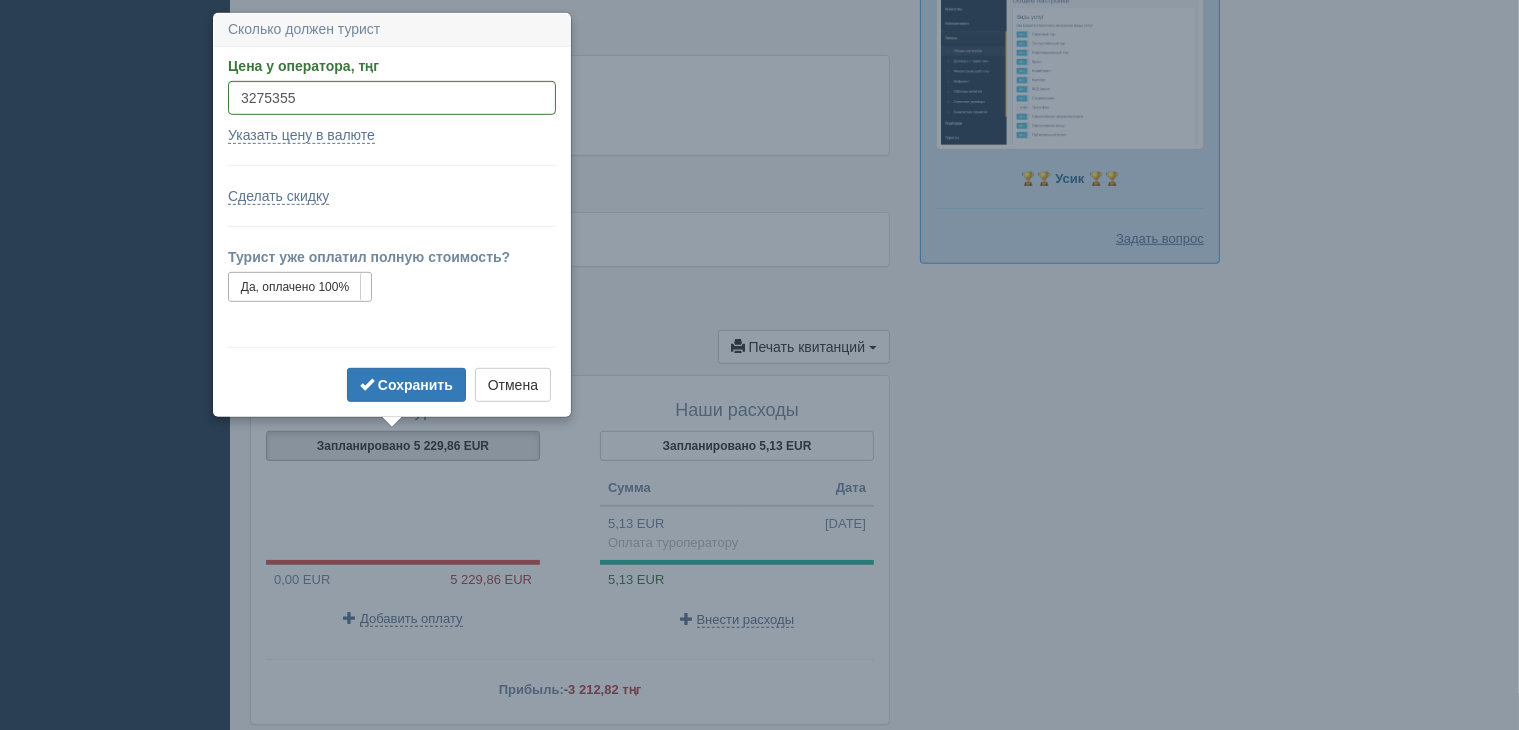 scroll, scrollTop: 1097, scrollLeft: 0, axis: vertical 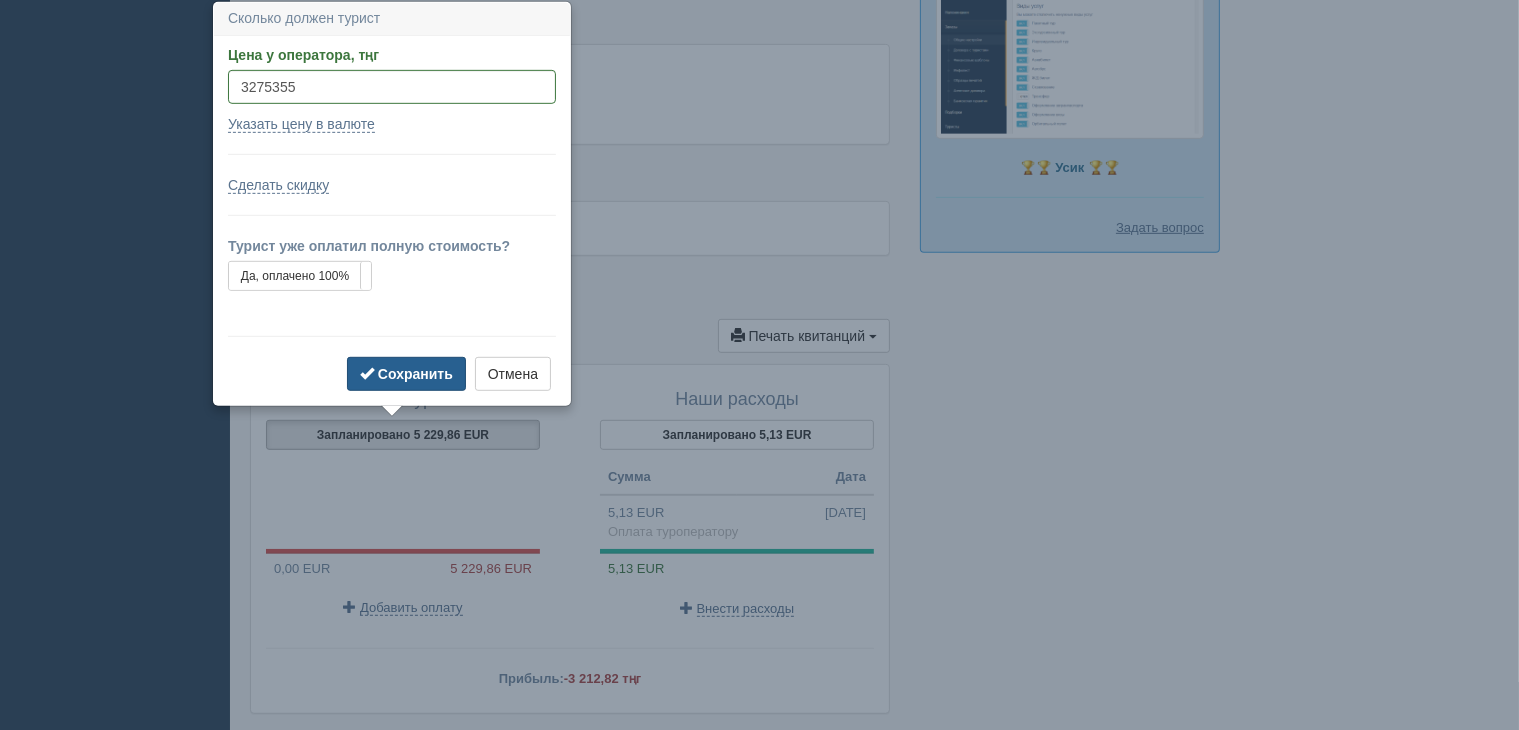 click on "Сохранить" at bounding box center [415, 374] 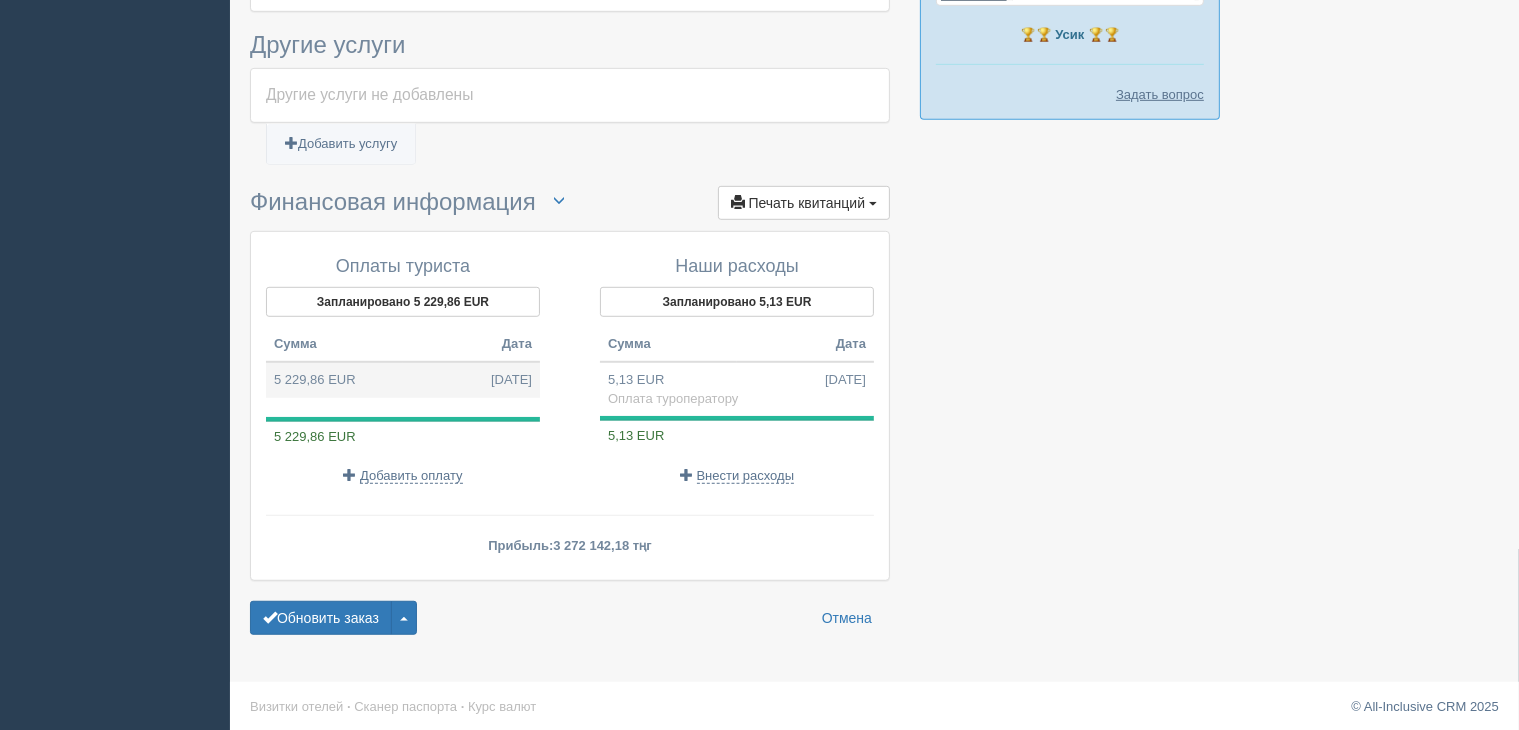 click on "5 229,86 EUR
[DATE]" at bounding box center [403, 380] 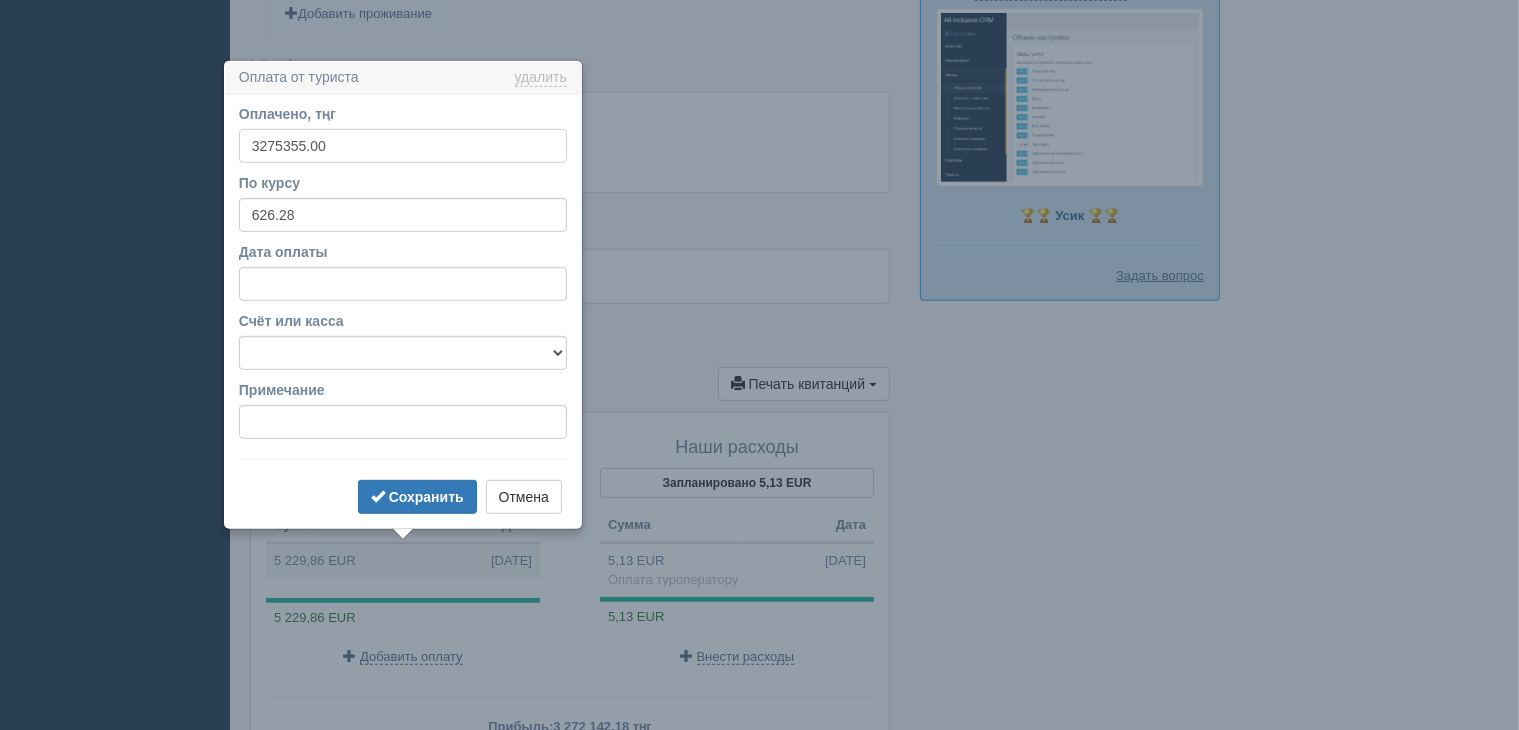 scroll, scrollTop: 1108, scrollLeft: 0, axis: vertical 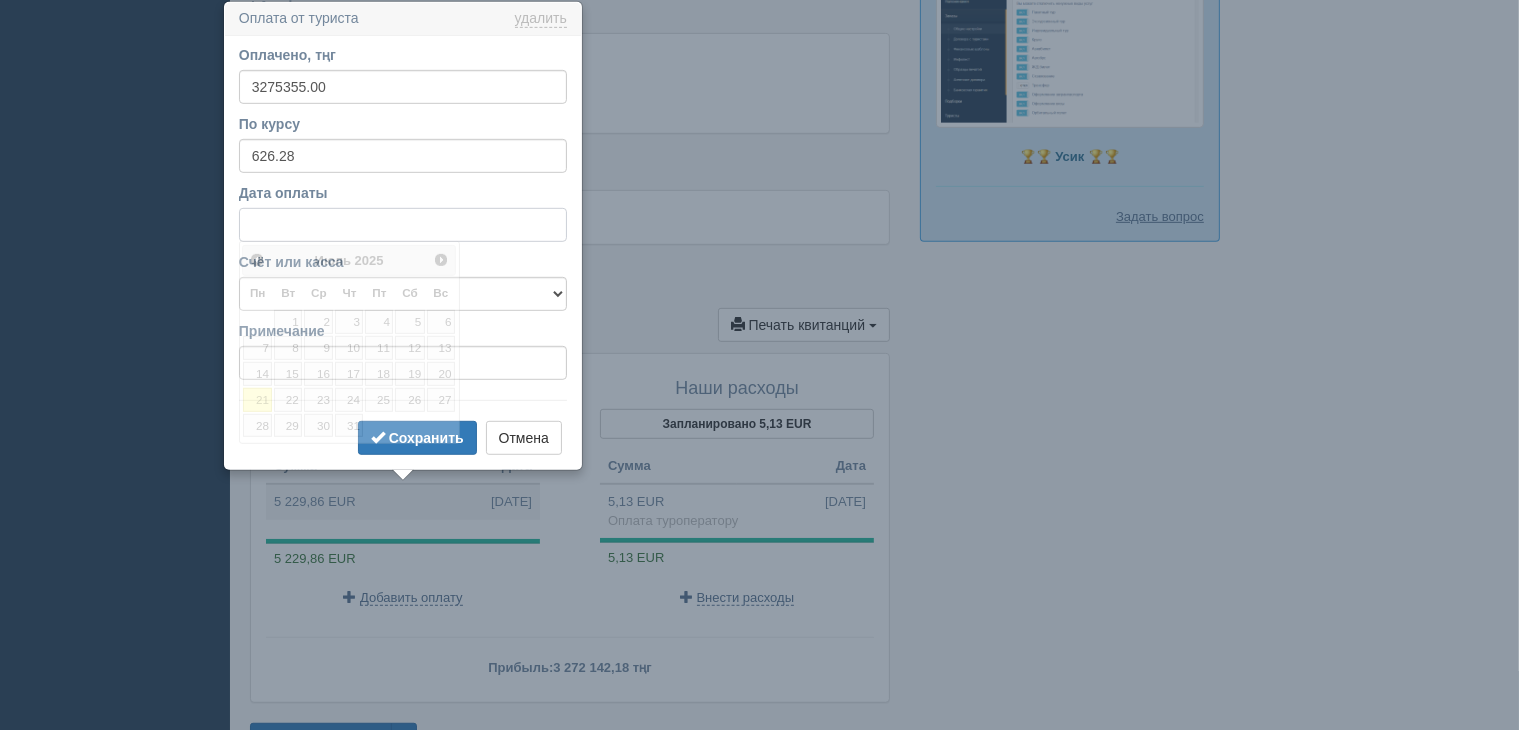 click on "Дата оплаты" at bounding box center (403, 225) 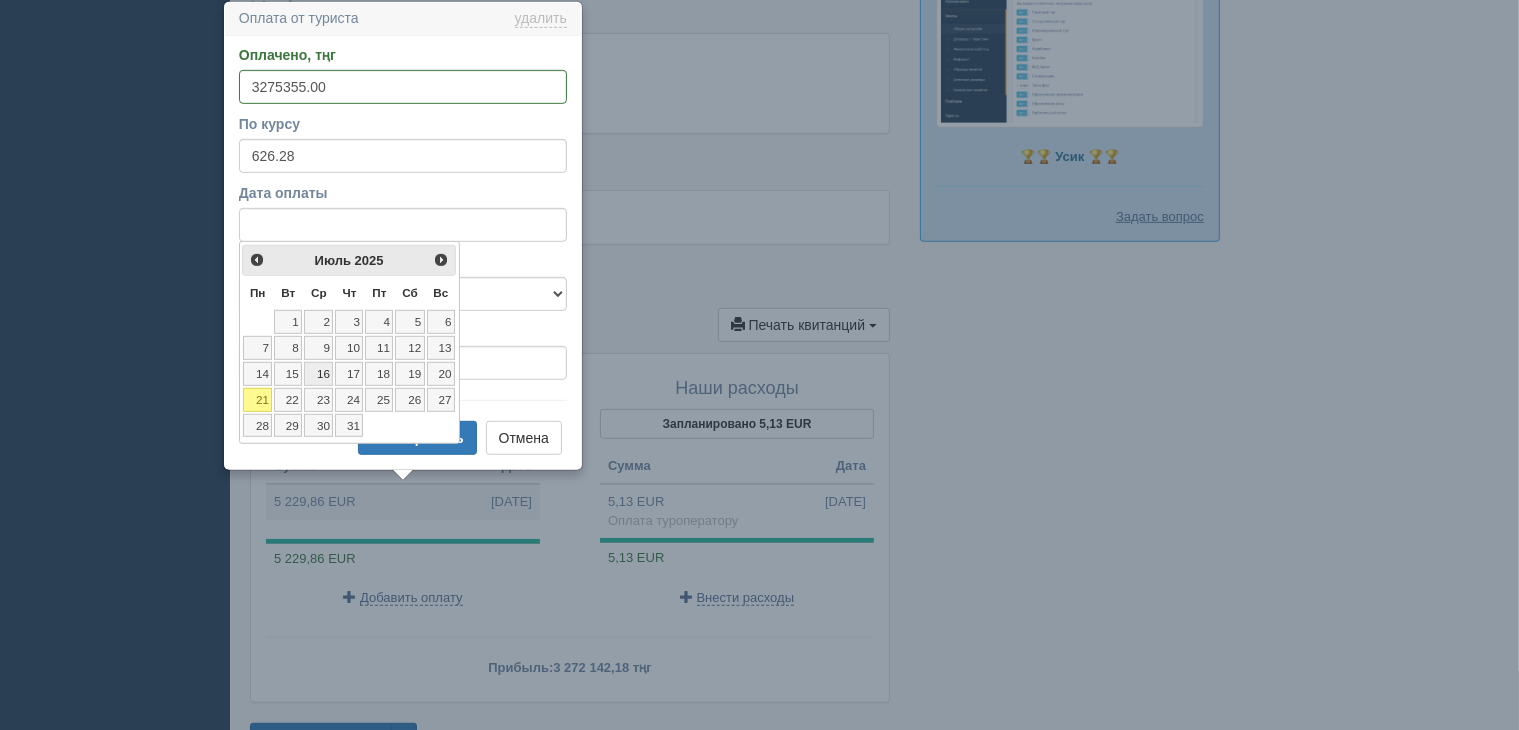 click on "16" at bounding box center [318, 374] 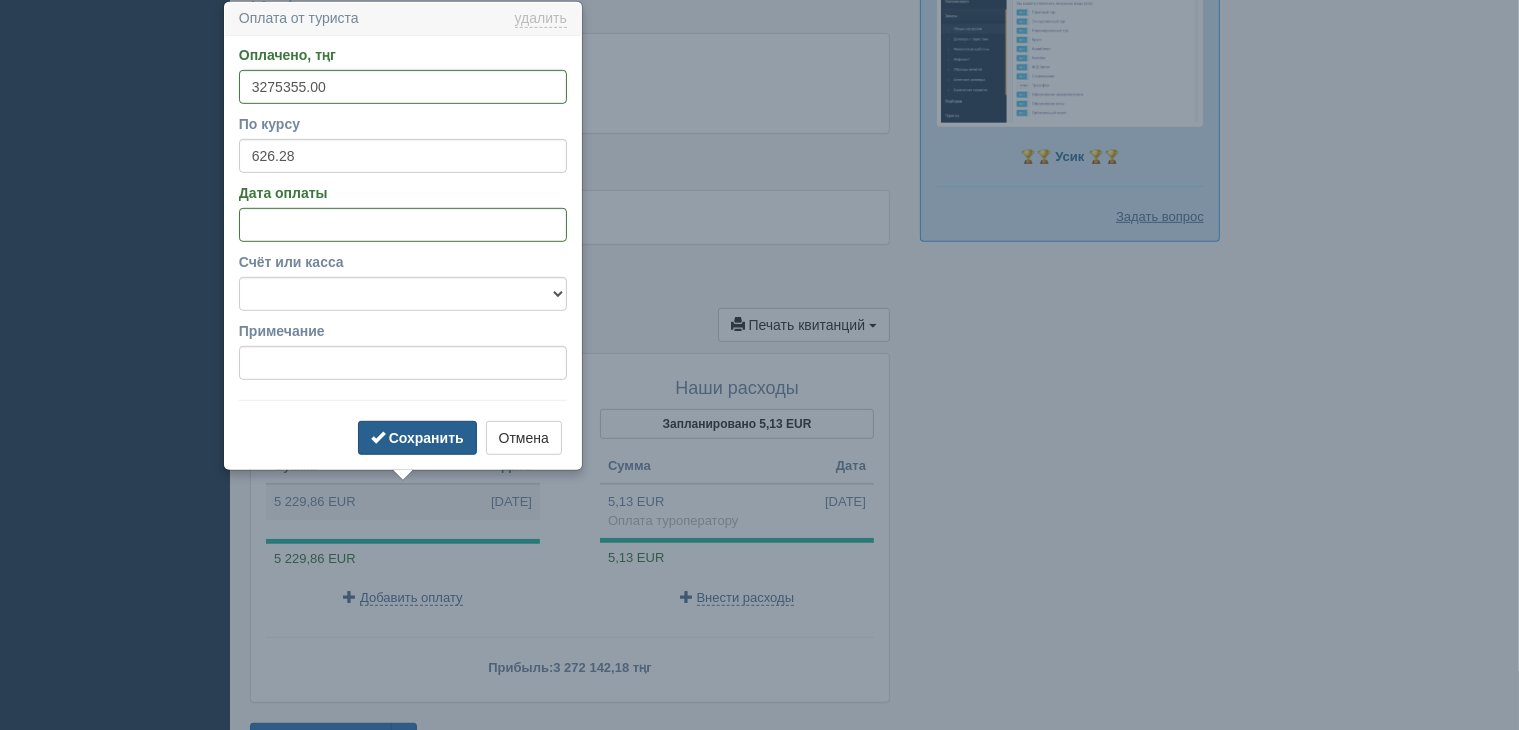 click on "Сохранить" at bounding box center [426, 438] 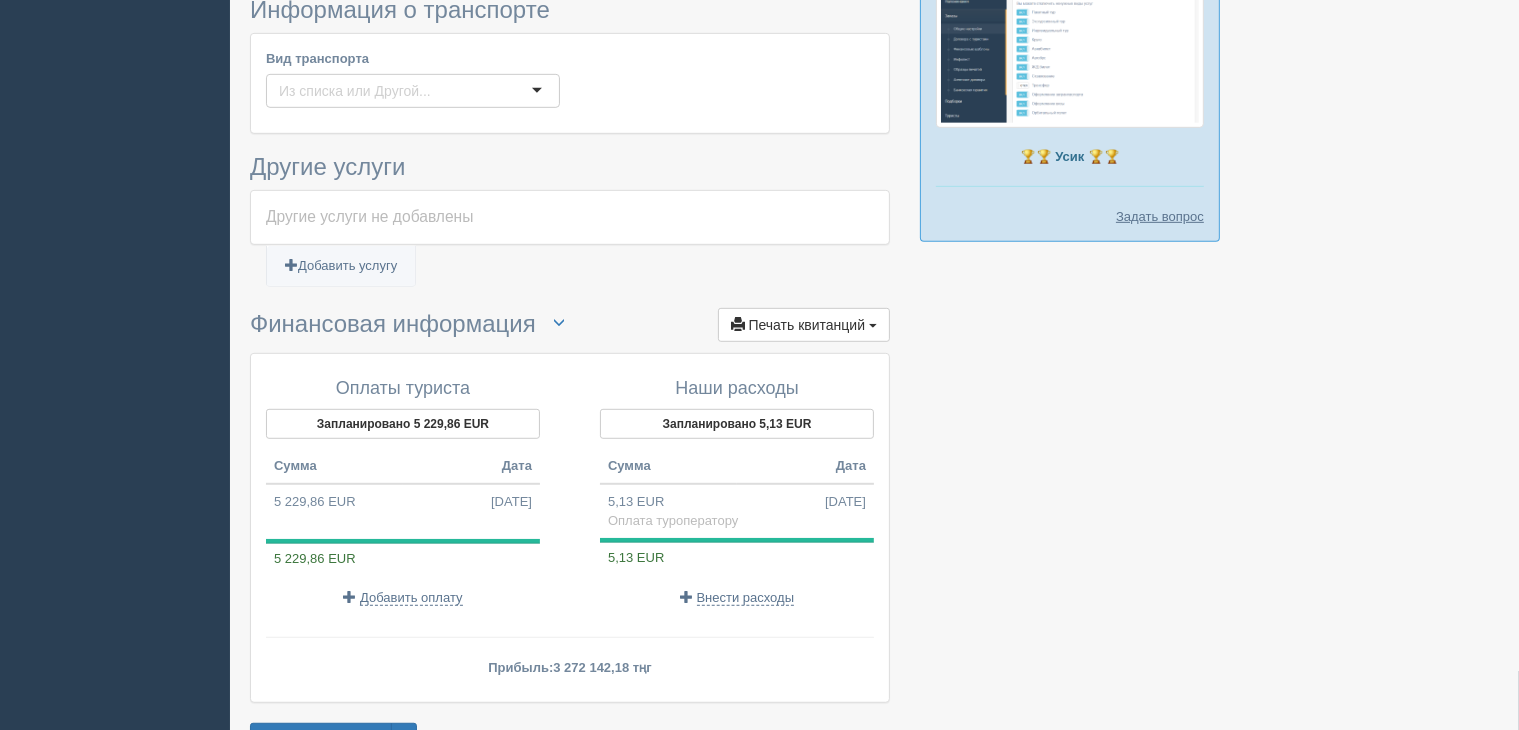 scroll, scrollTop: 1208, scrollLeft: 0, axis: vertical 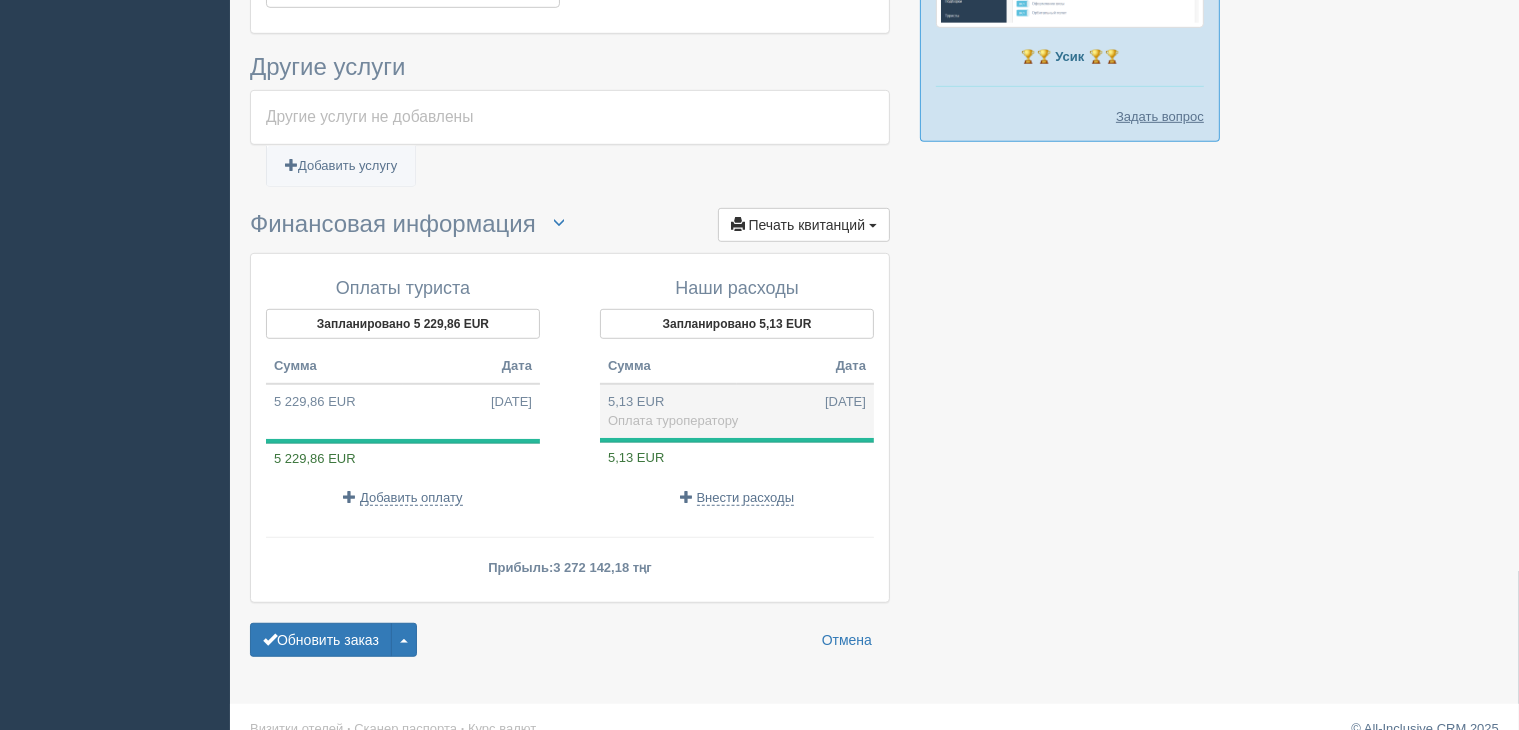 click on "Оплата туроператору" at bounding box center (673, 420) 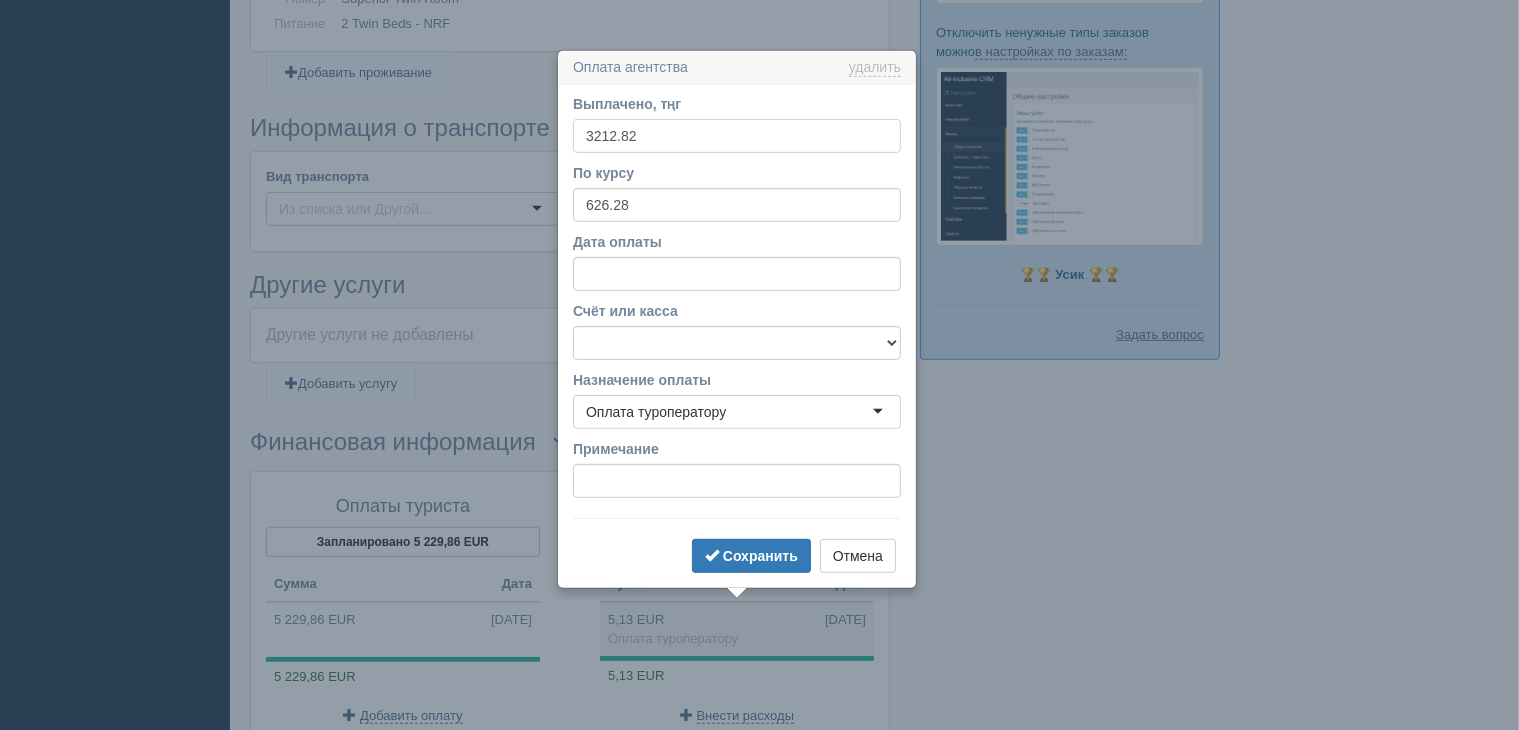 scroll, scrollTop: 1040, scrollLeft: 0, axis: vertical 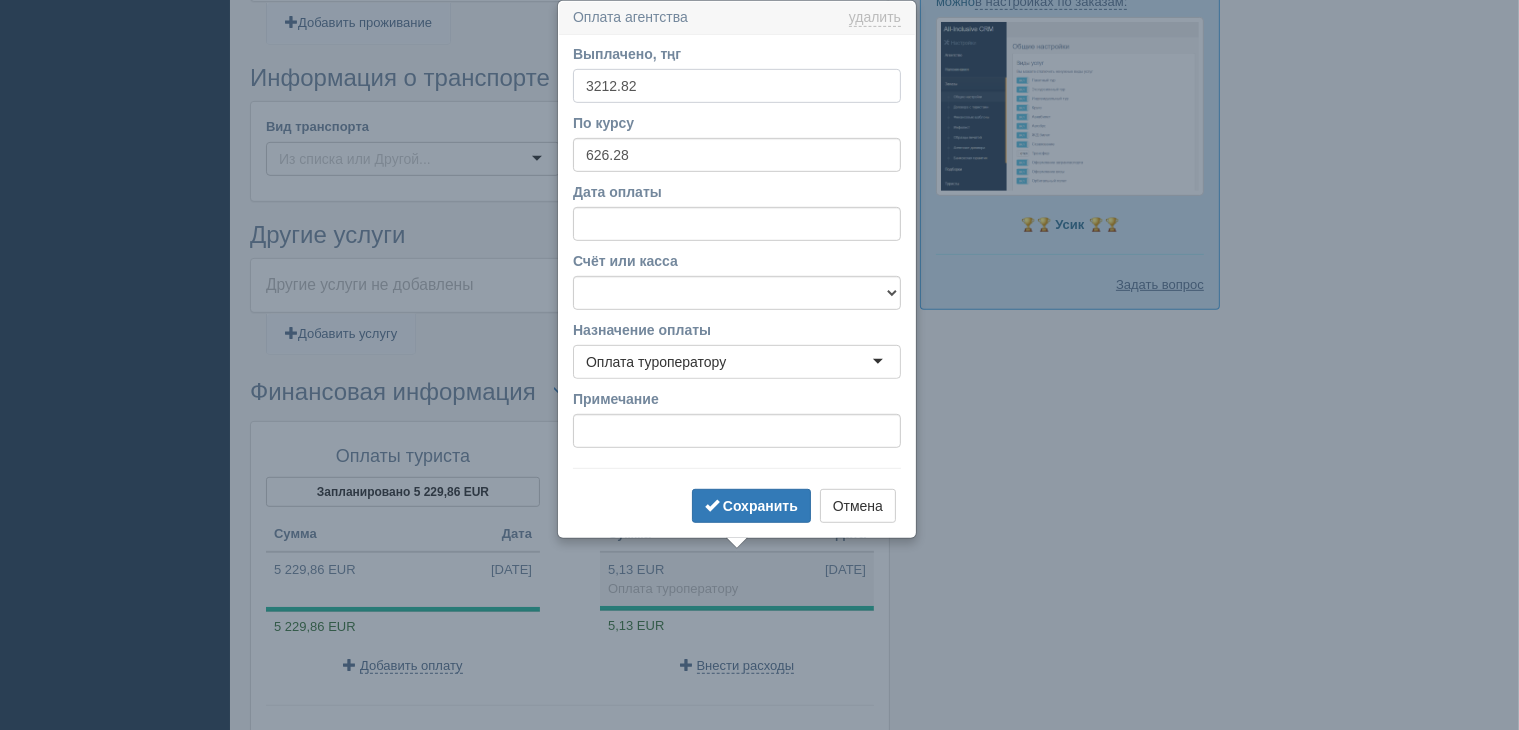 drag, startPoint x: 654, startPoint y: 85, endPoint x: 535, endPoint y: 123, distance: 124.919975 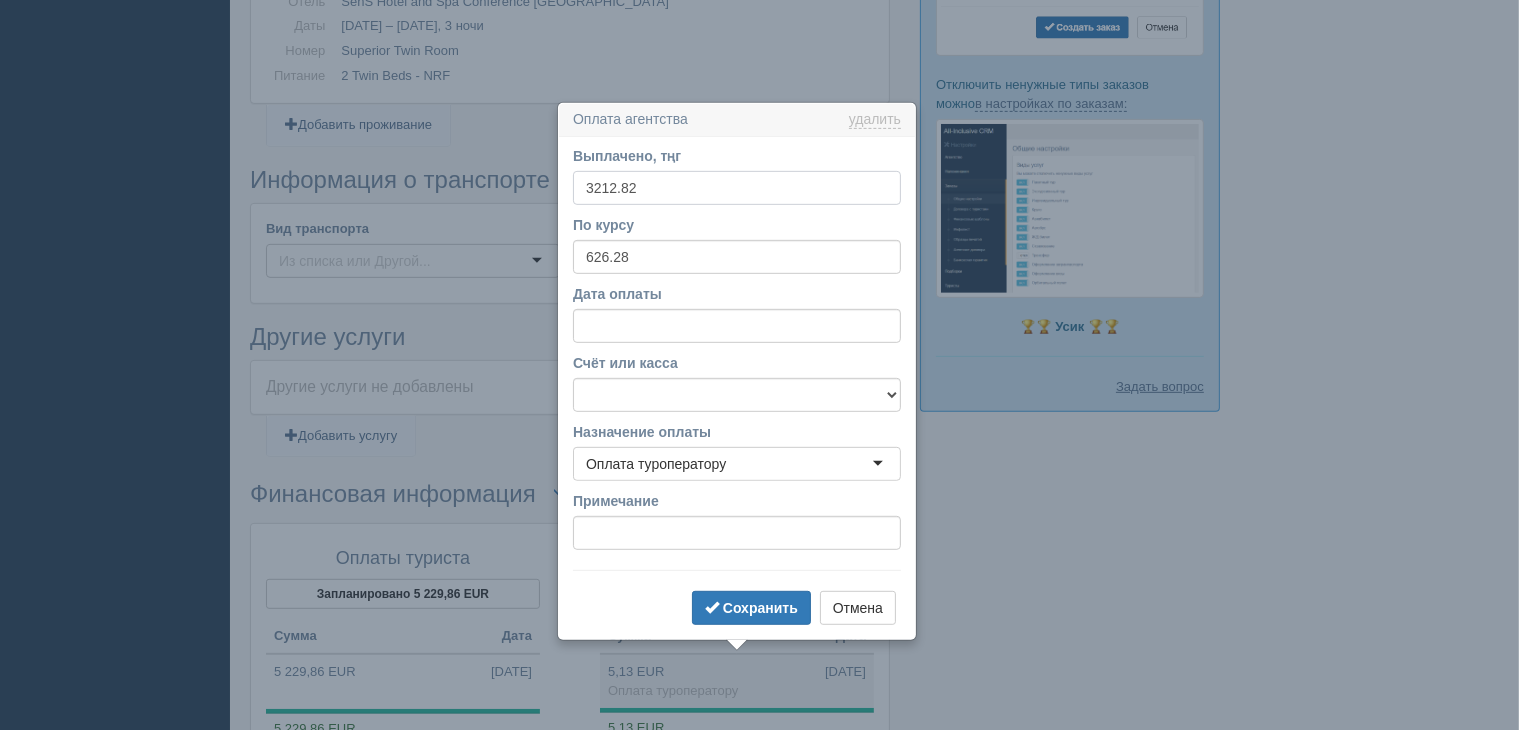scroll, scrollTop: 840, scrollLeft: 0, axis: vertical 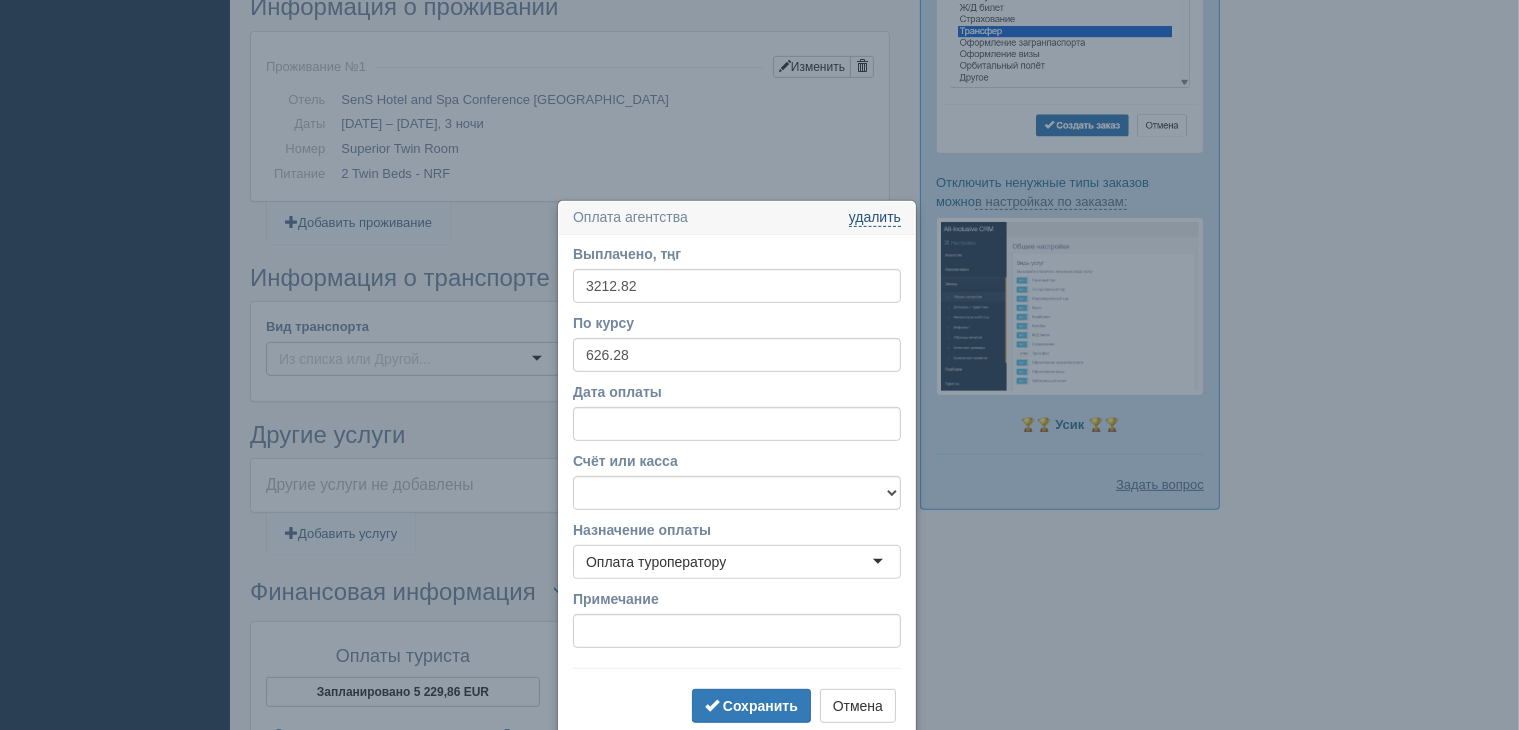 click on "удалить" at bounding box center [875, 218] 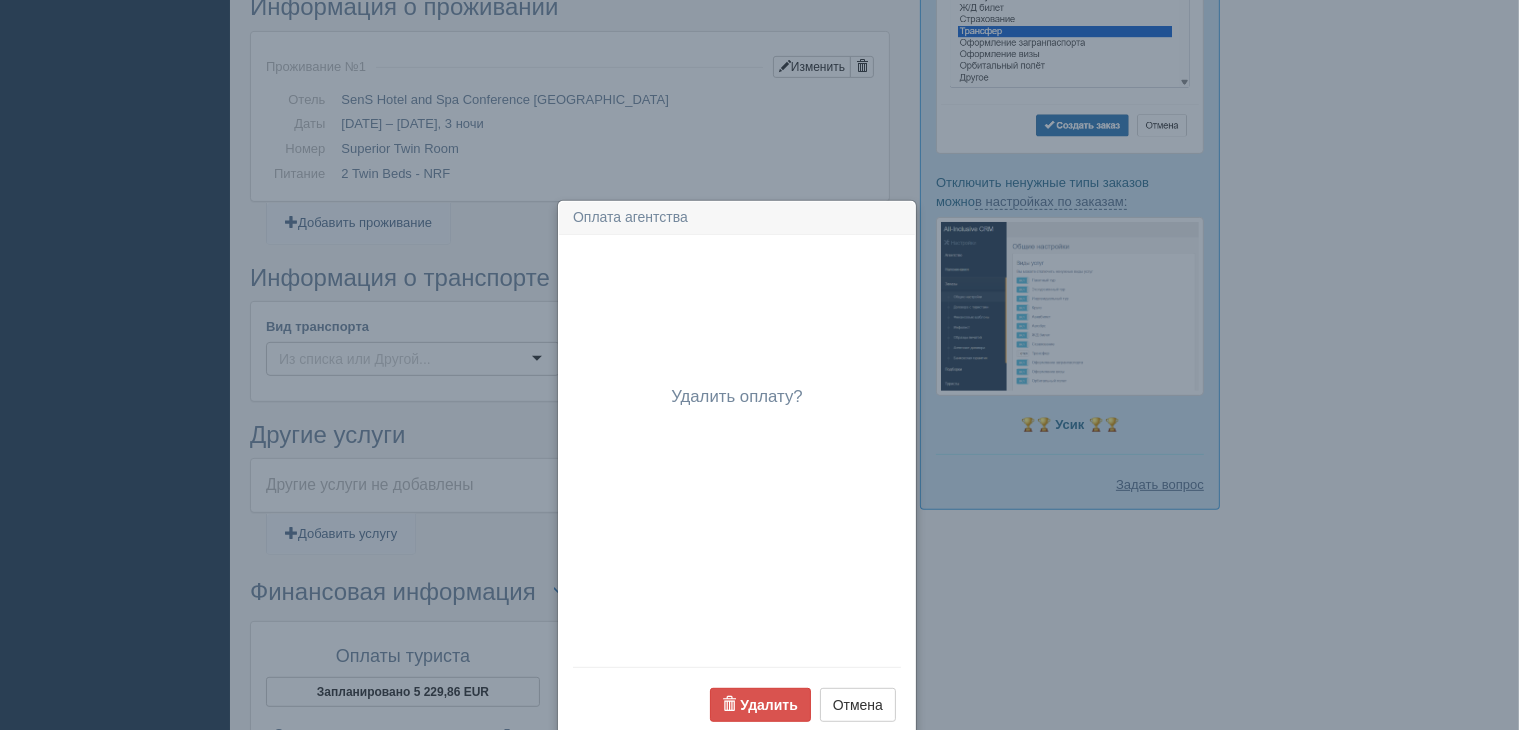 scroll, scrollTop: 1140, scrollLeft: 0, axis: vertical 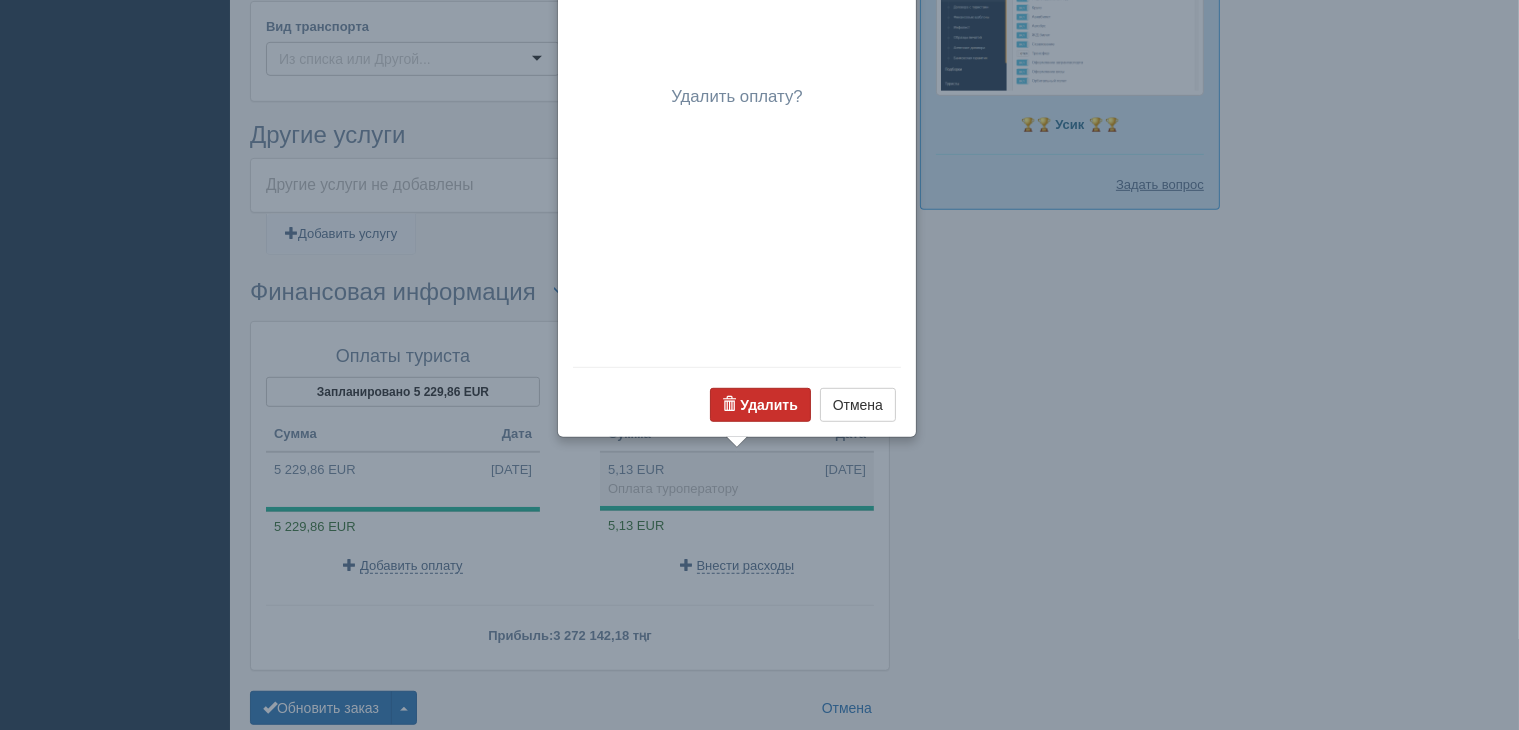 click on "Удалить" at bounding box center (768, 405) 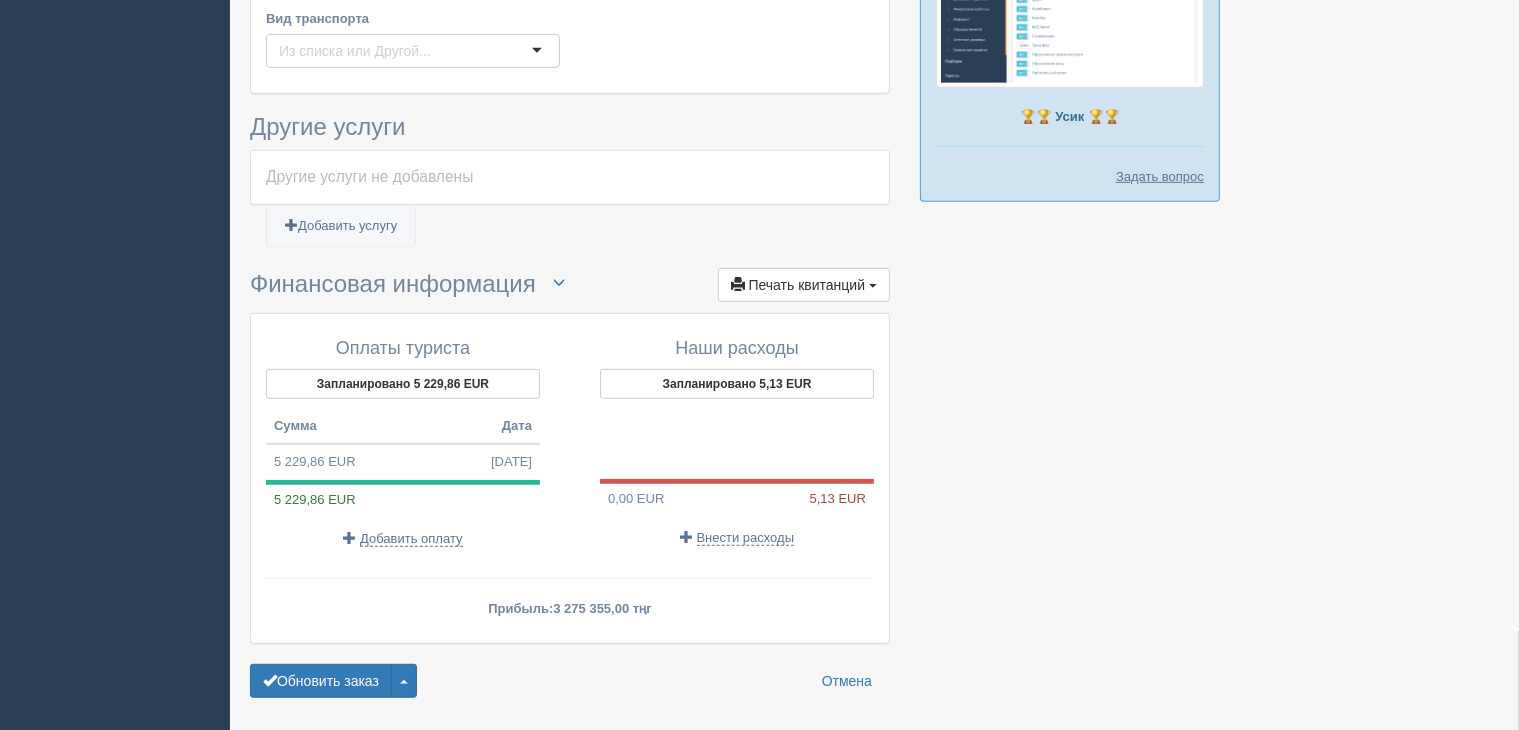 scroll, scrollTop: 1211, scrollLeft: 0, axis: vertical 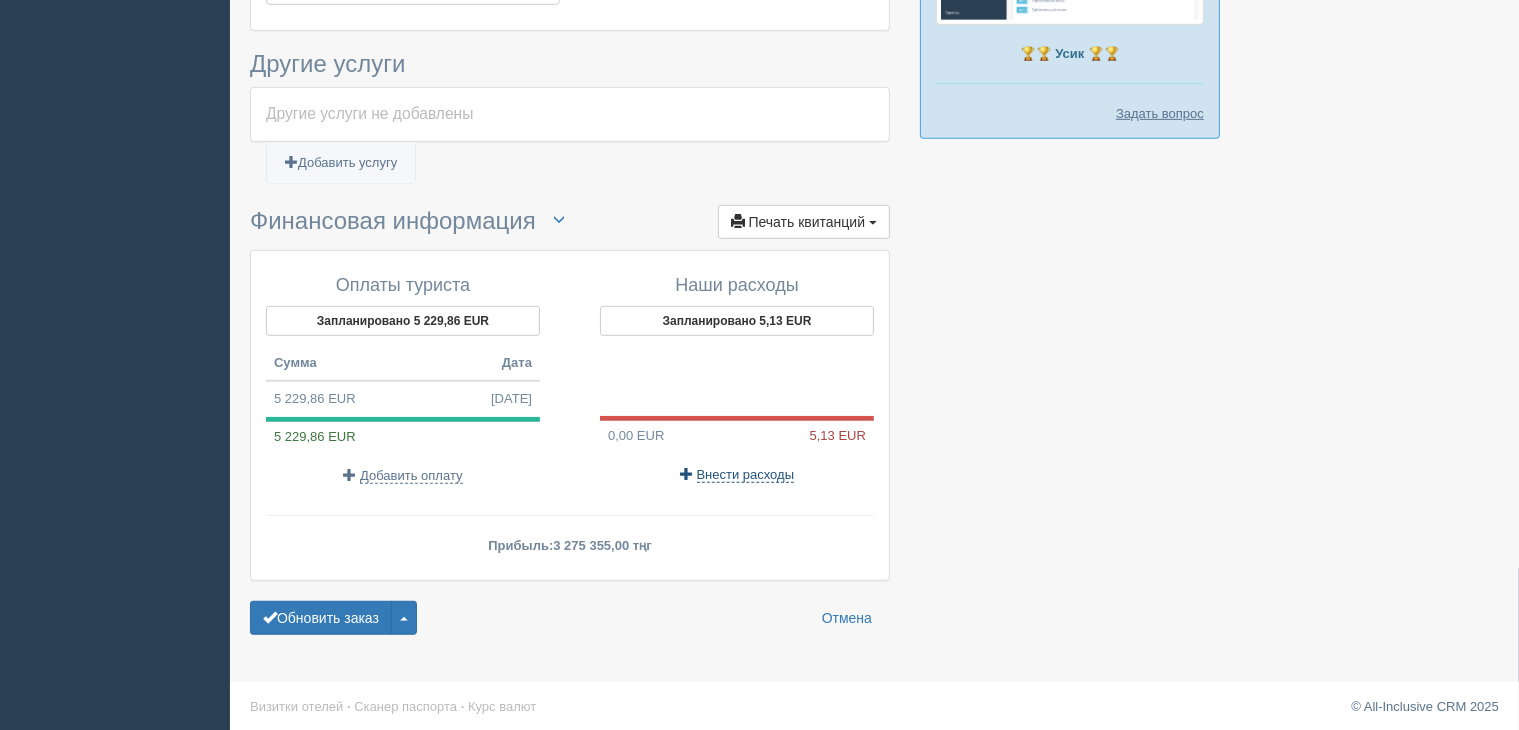 click on "Внести расходы" at bounding box center [746, 475] 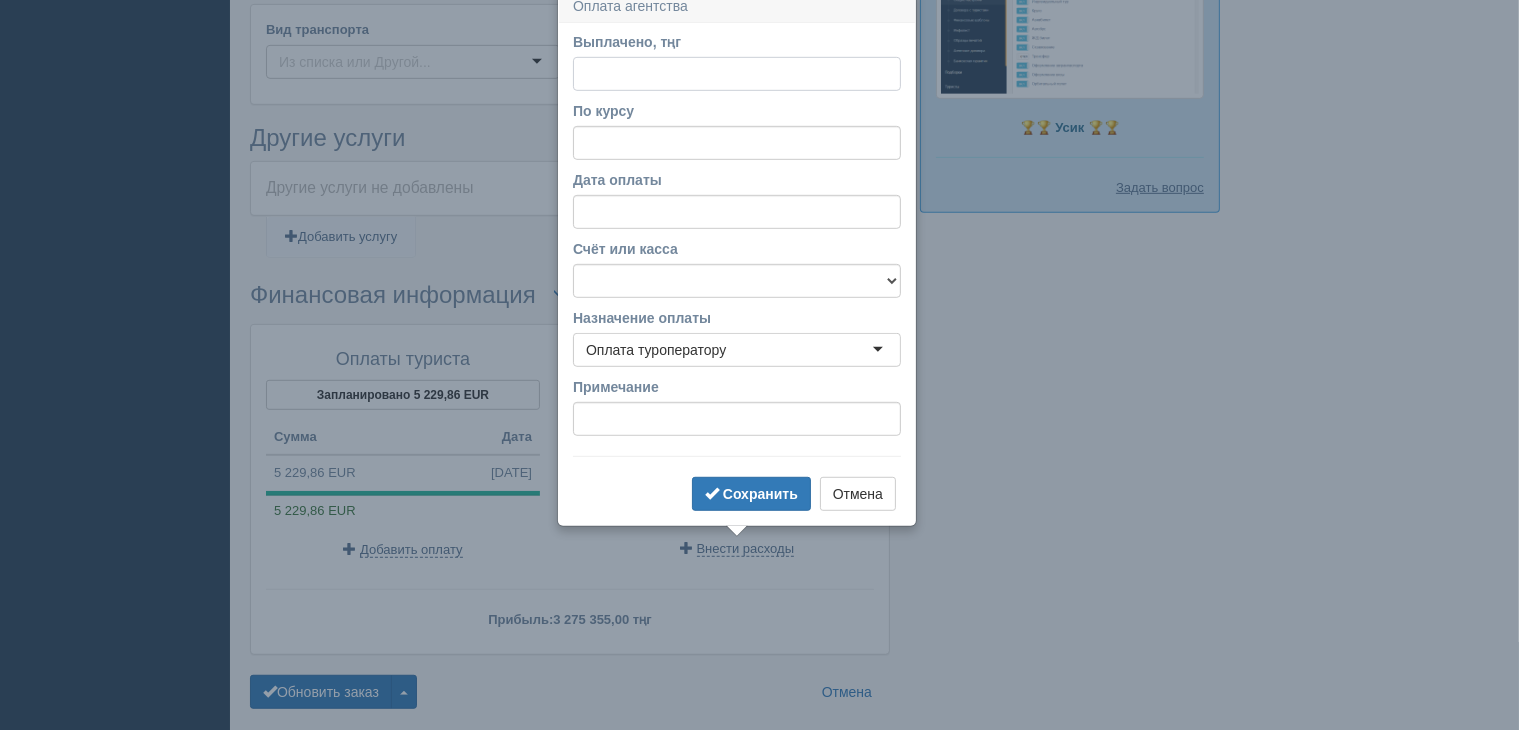 scroll, scrollTop: 1125, scrollLeft: 0, axis: vertical 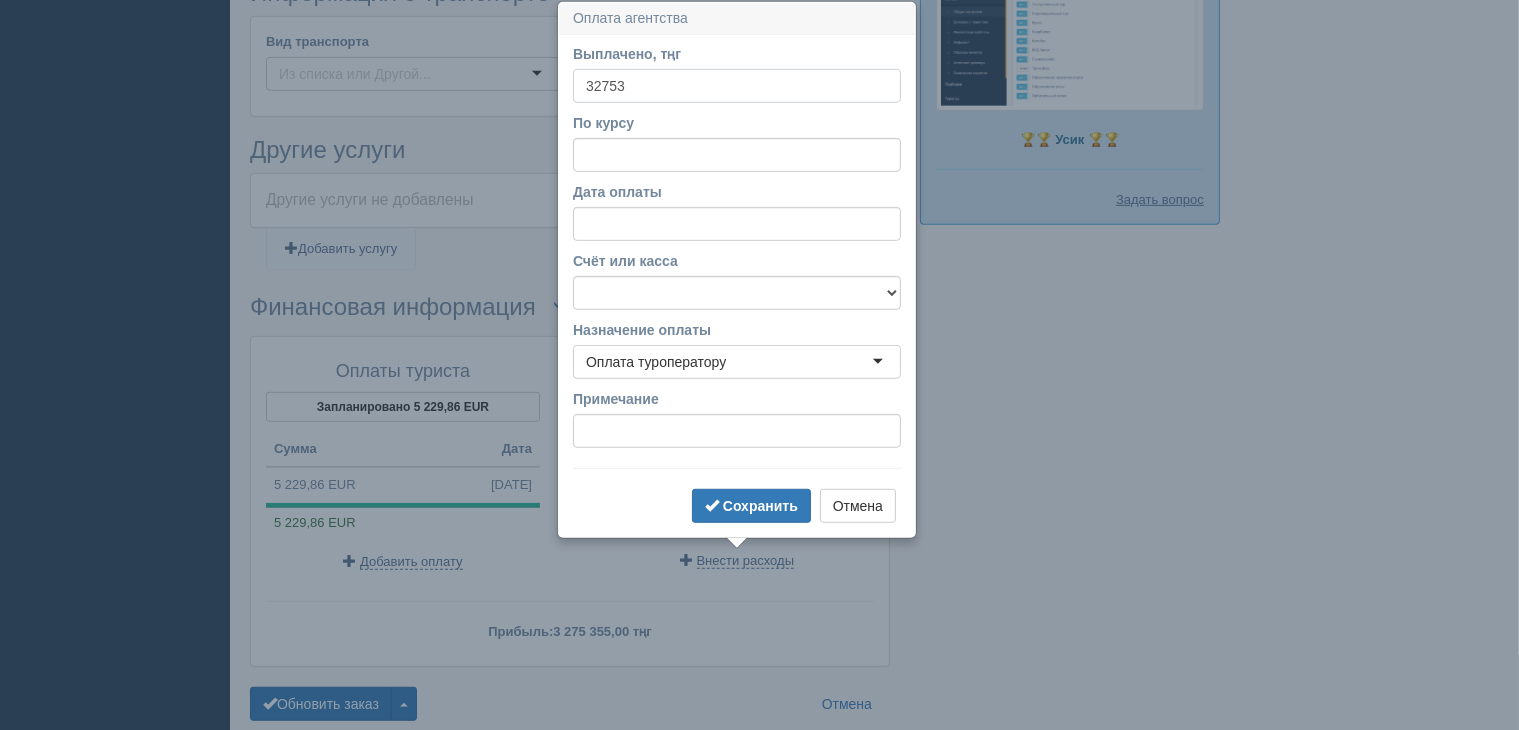 type on "32753" 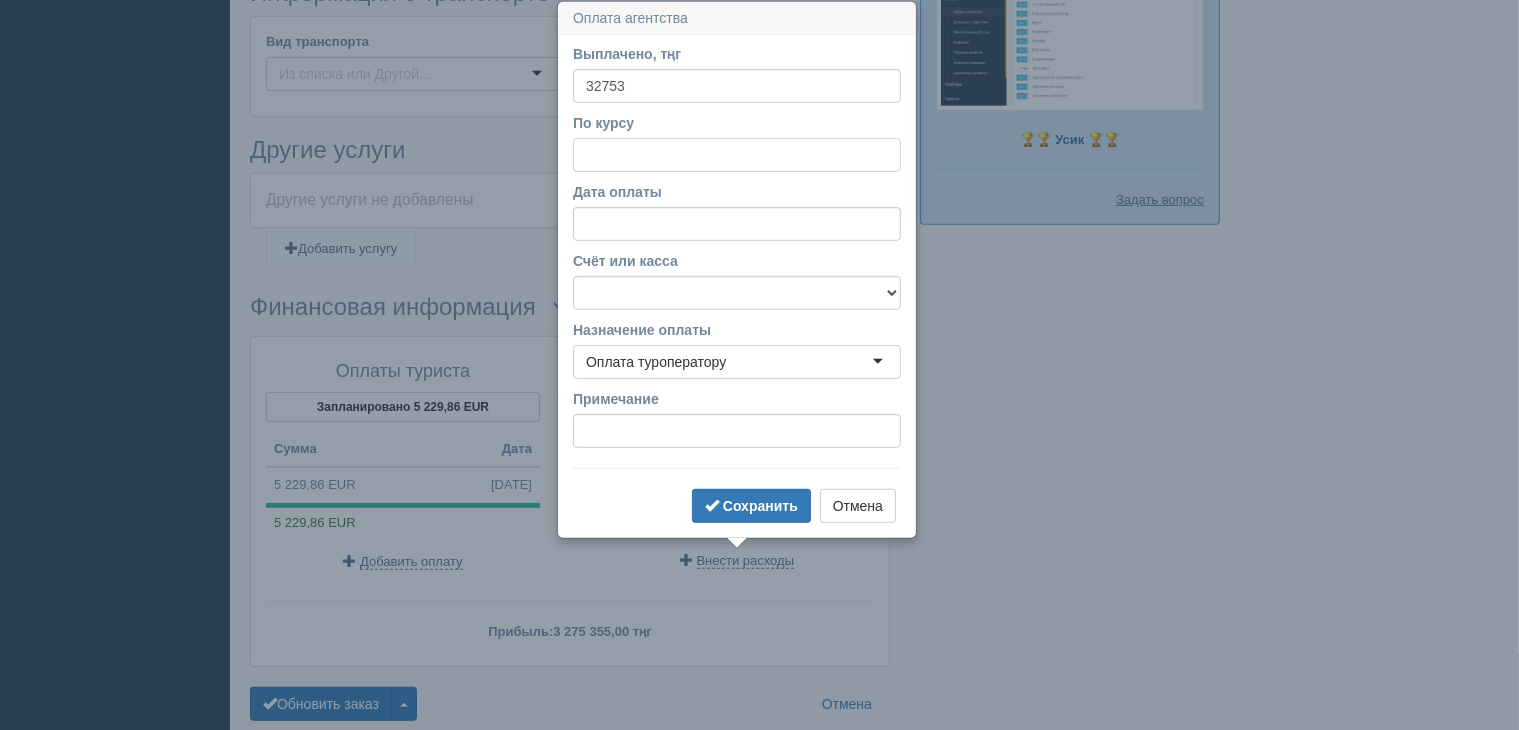 click on "По курсу" at bounding box center [737, 155] 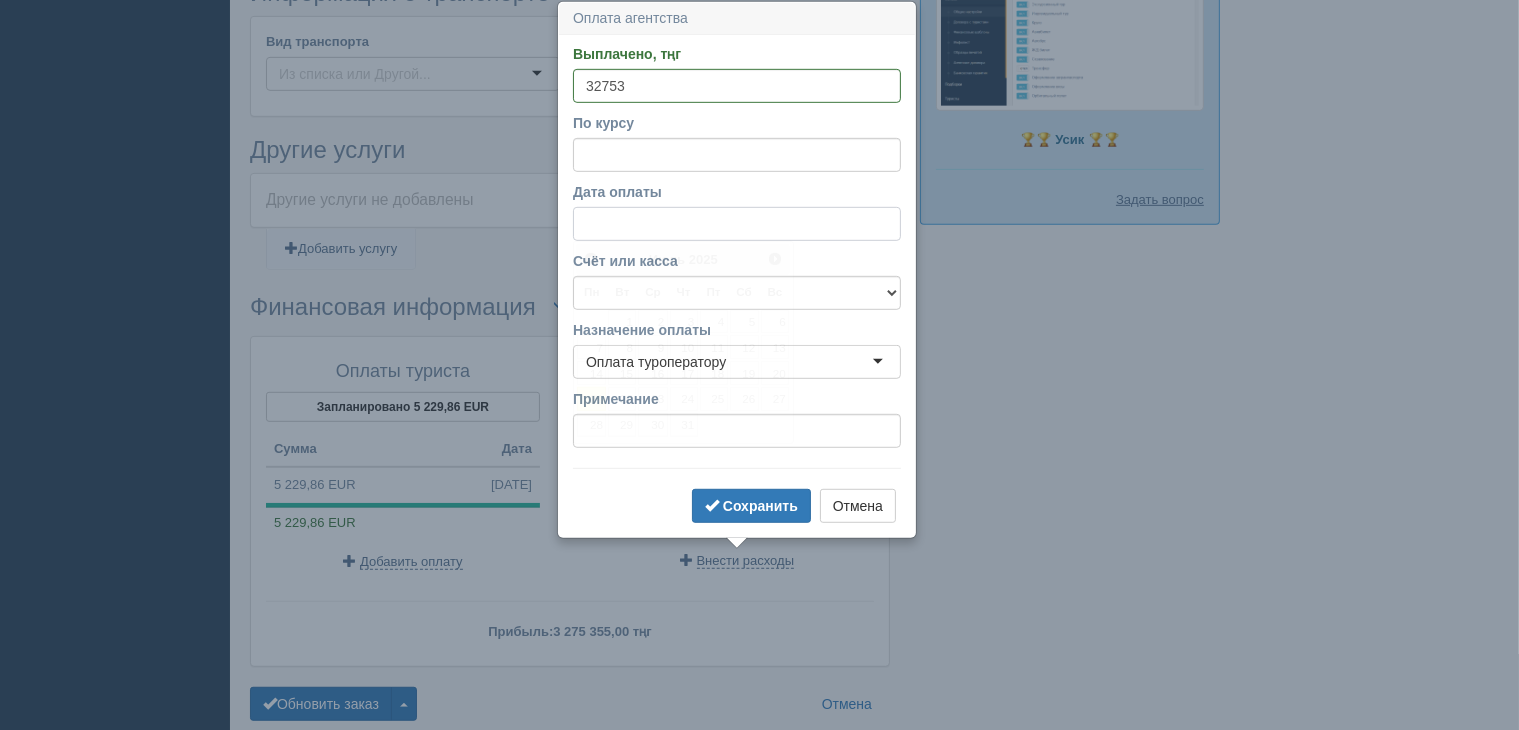 click on "Дата оплаты" at bounding box center [737, 224] 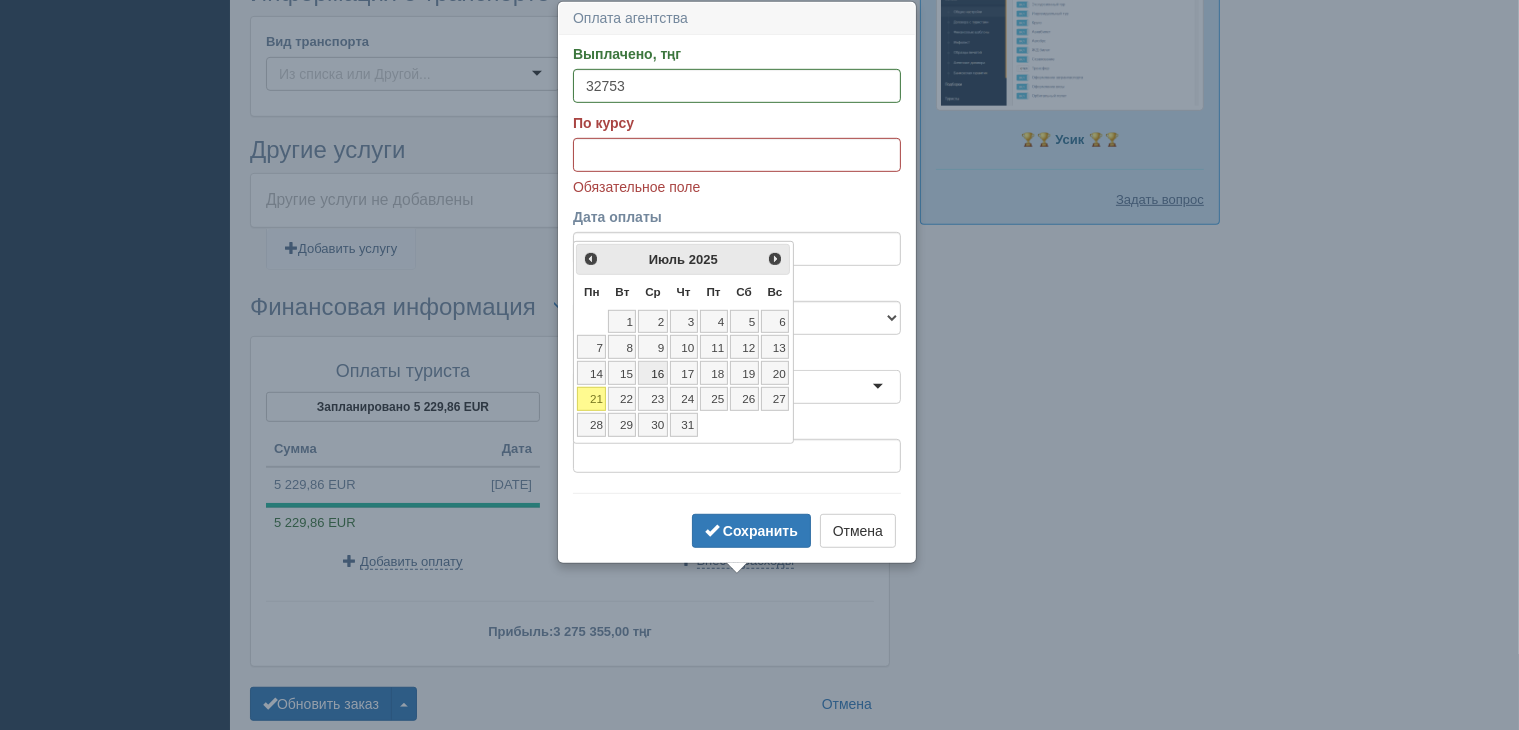 click on "16" at bounding box center [652, 373] 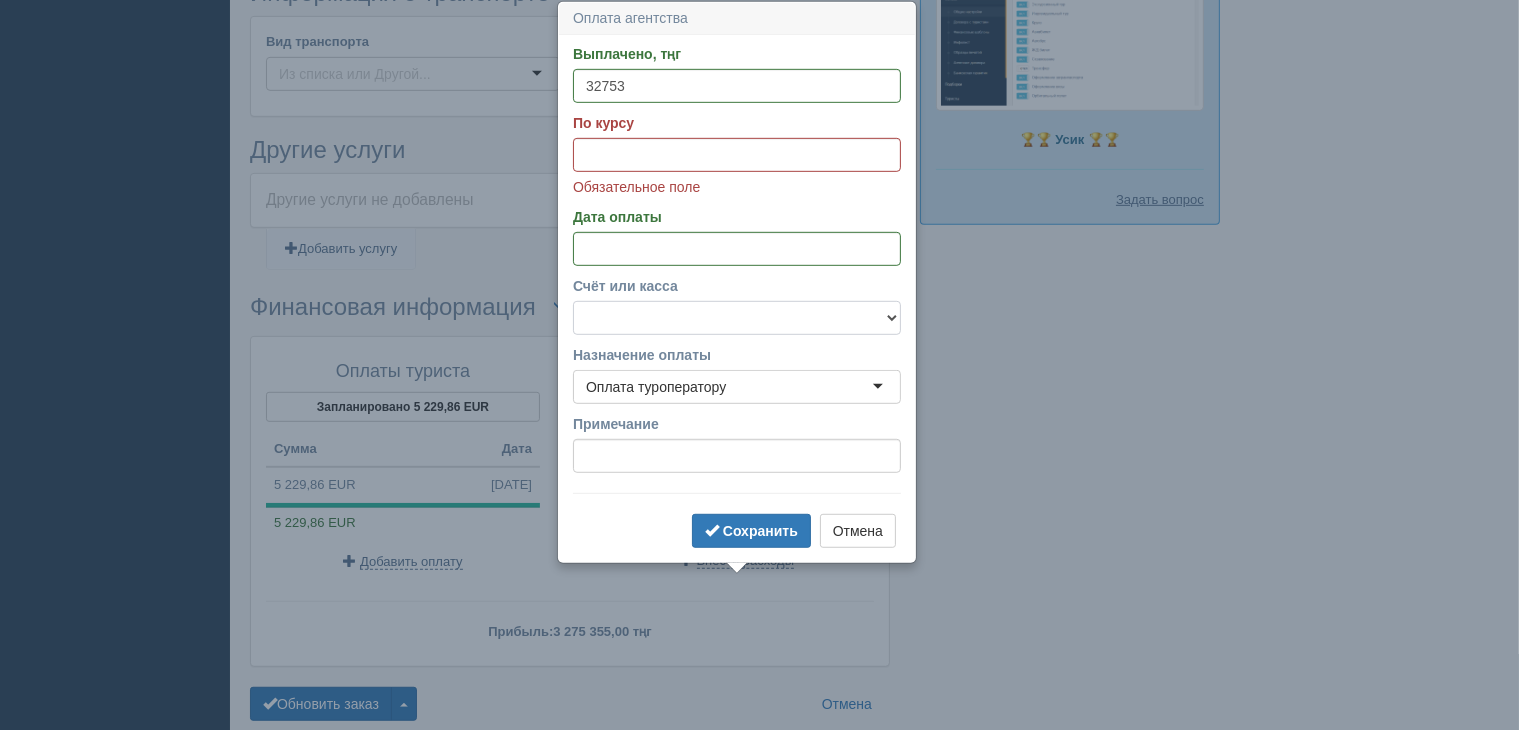 click on "f
Банковский счёт
Наличная касса" at bounding box center (737, 318) 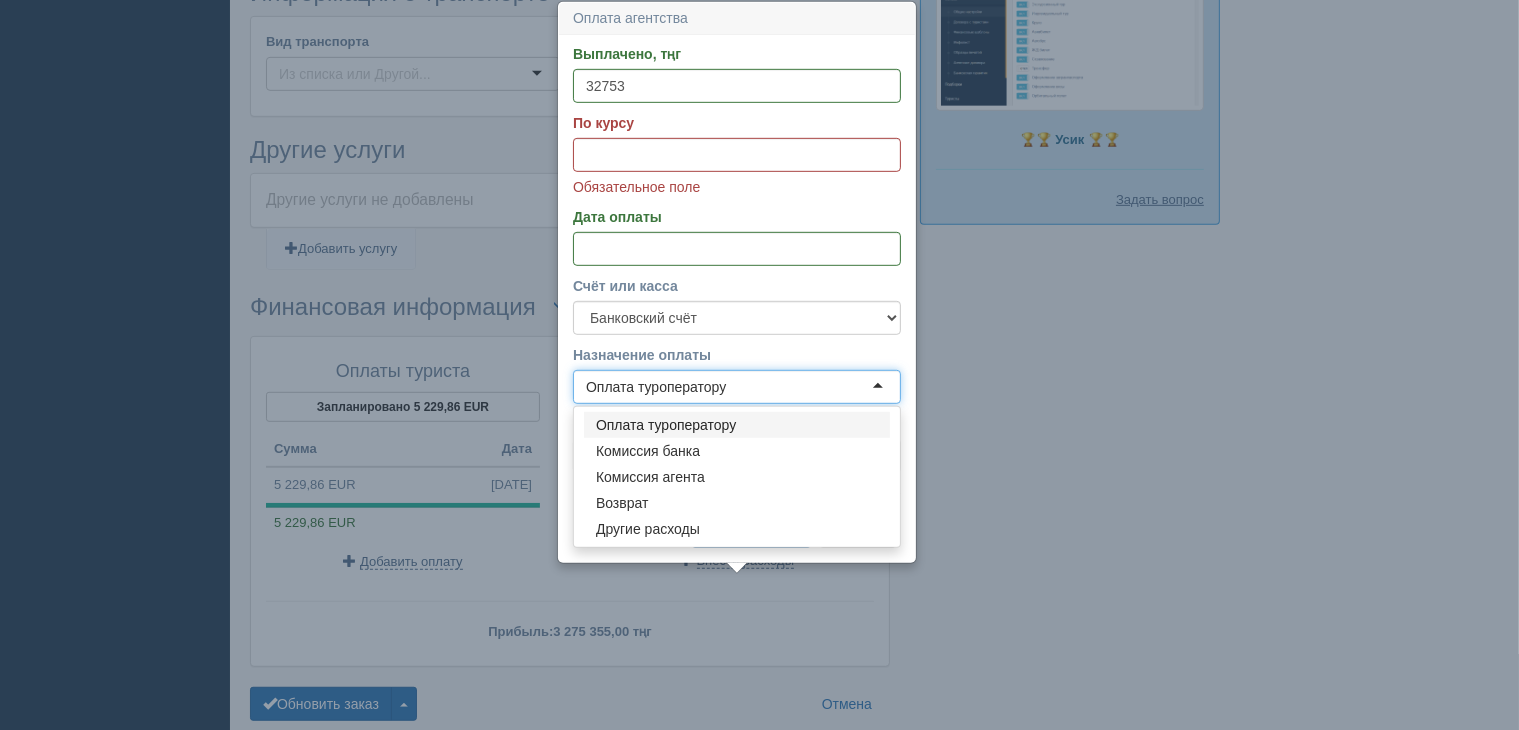 click on "Оплата туроператору" at bounding box center (737, 387) 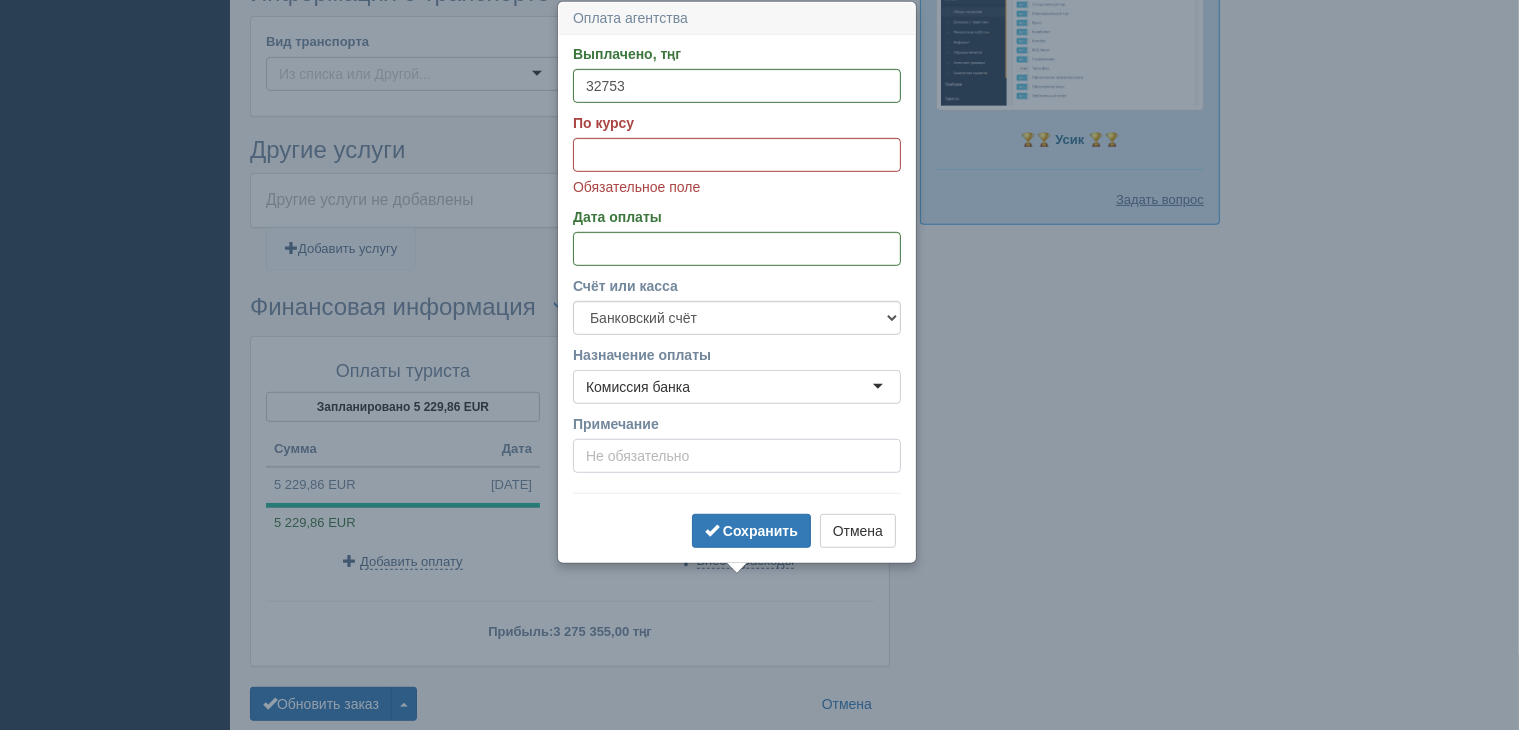 click on "Примечание" at bounding box center (737, 456) 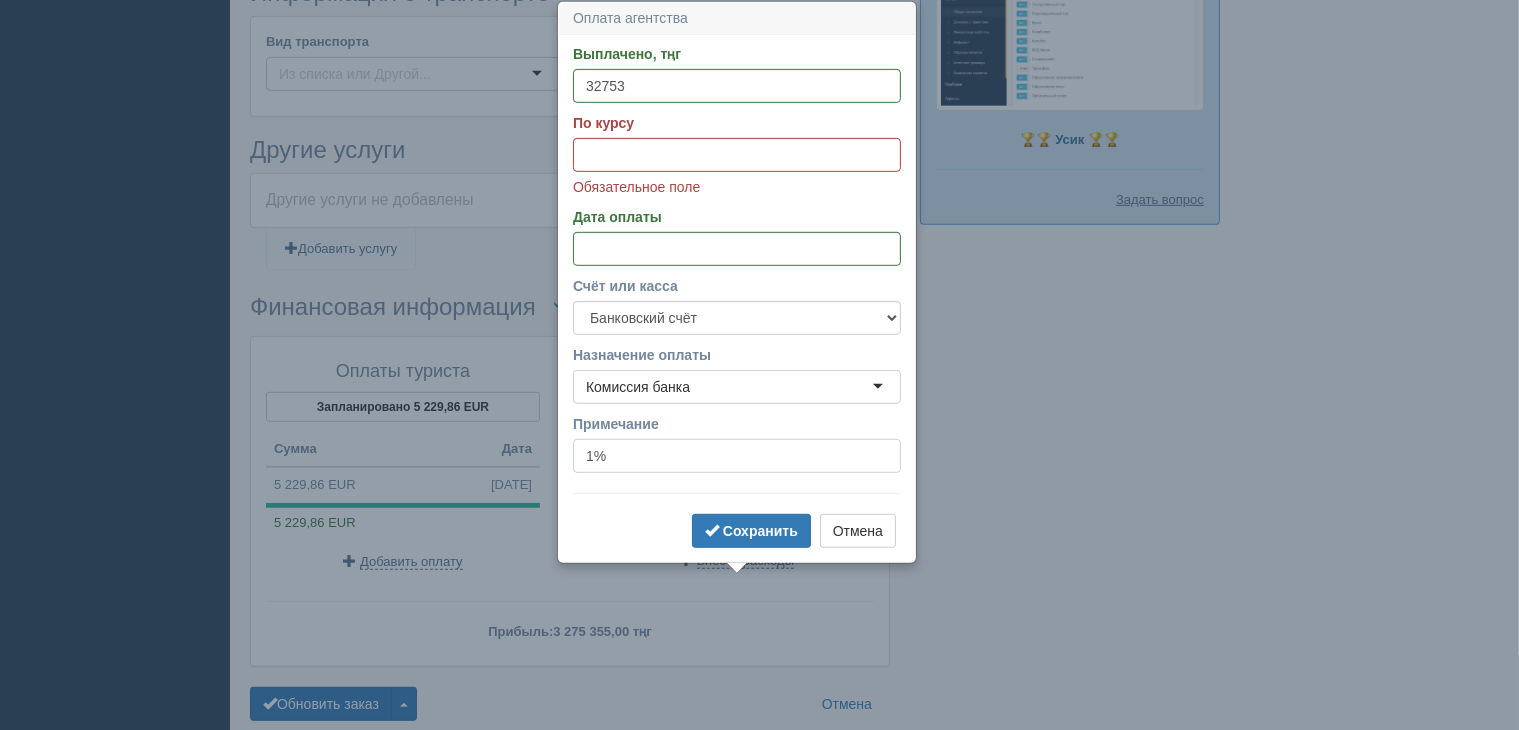 type on "1%" 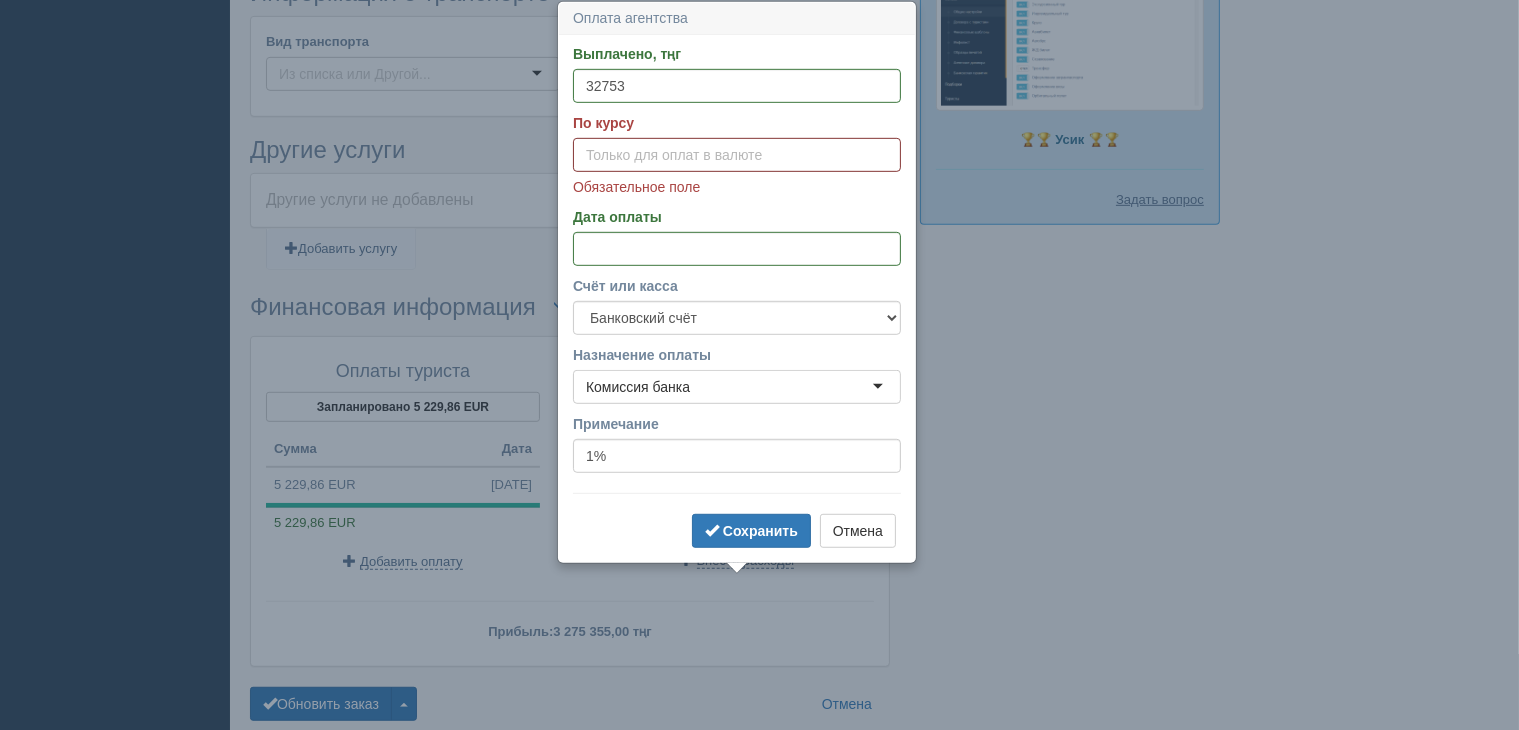 click on "По курсу" at bounding box center [737, 155] 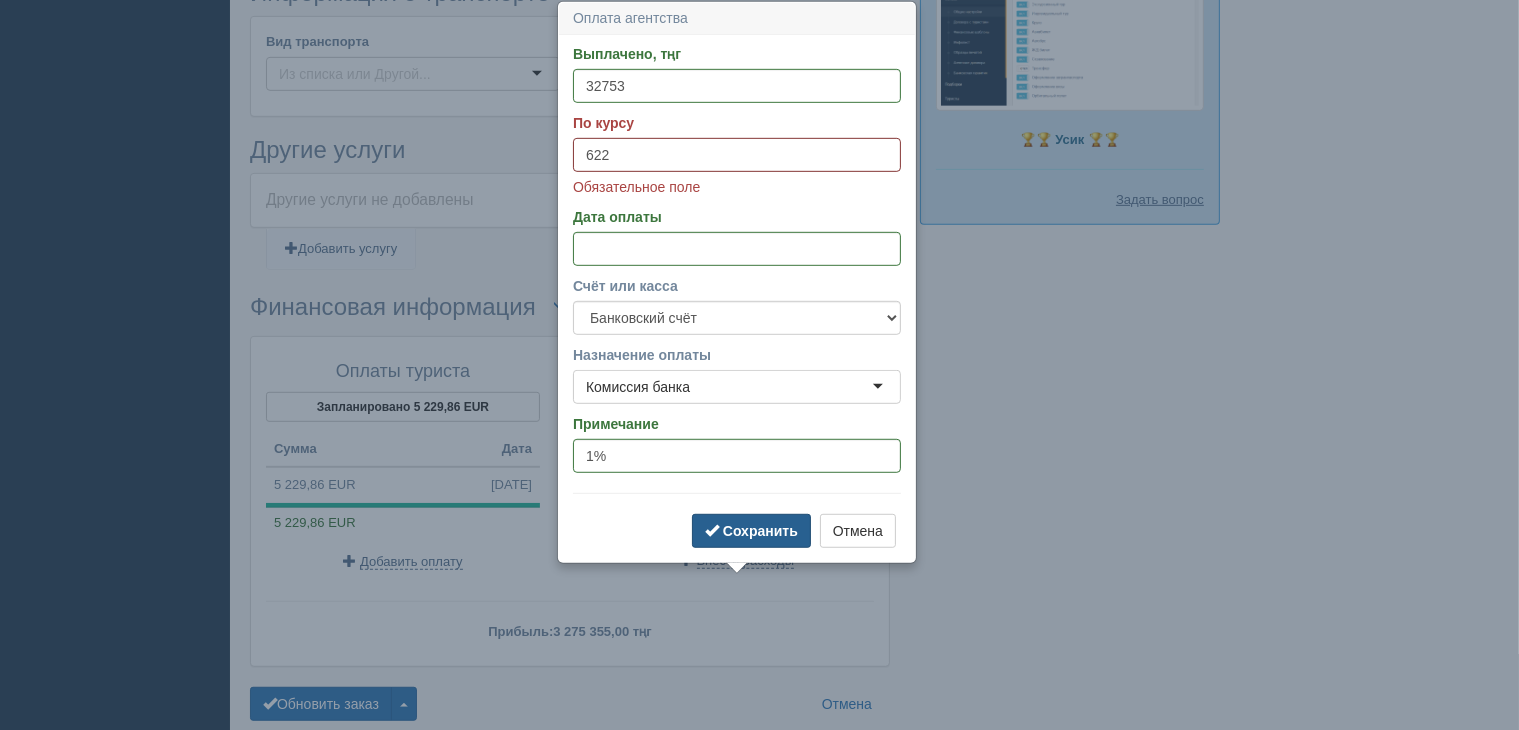 type on "622" 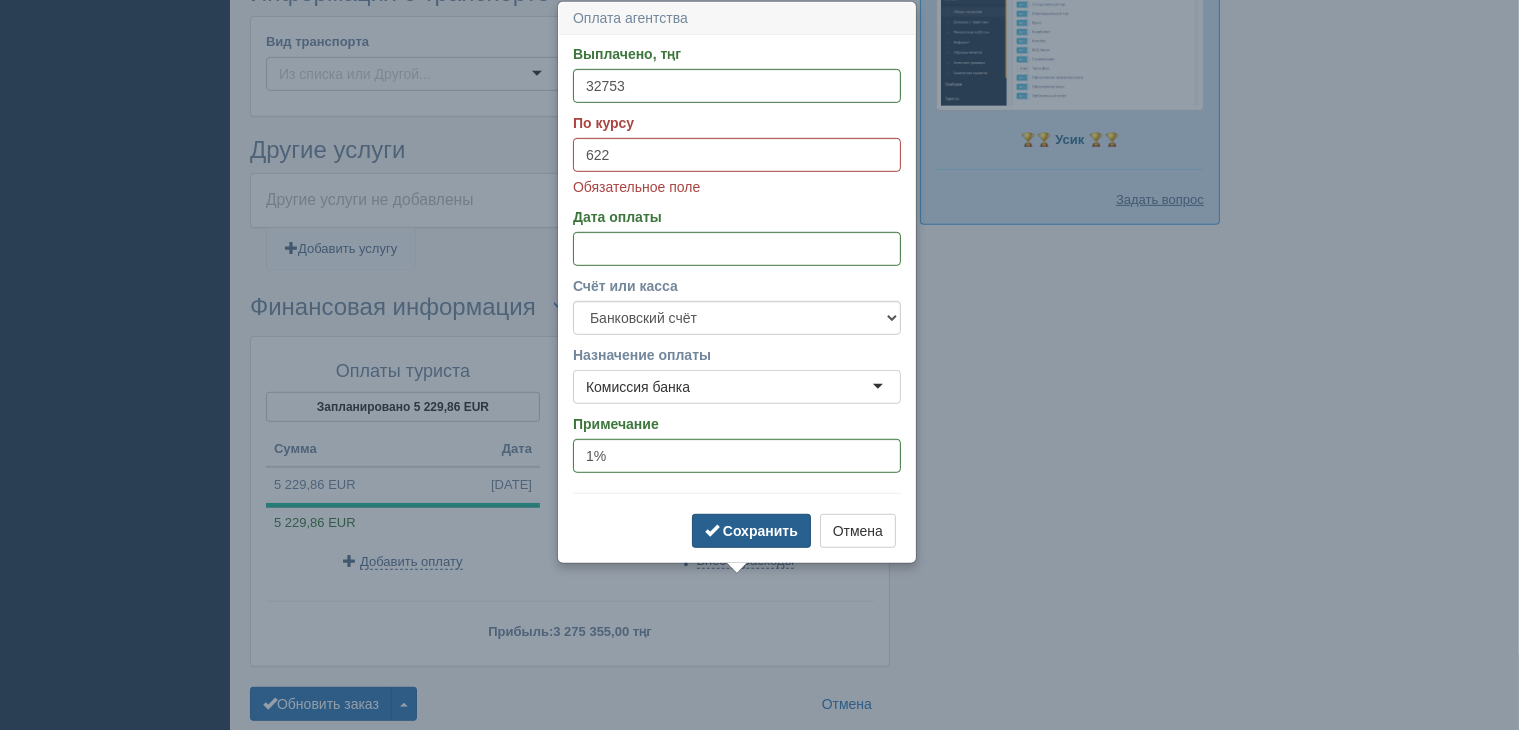 click on "Сохранить" at bounding box center (760, 531) 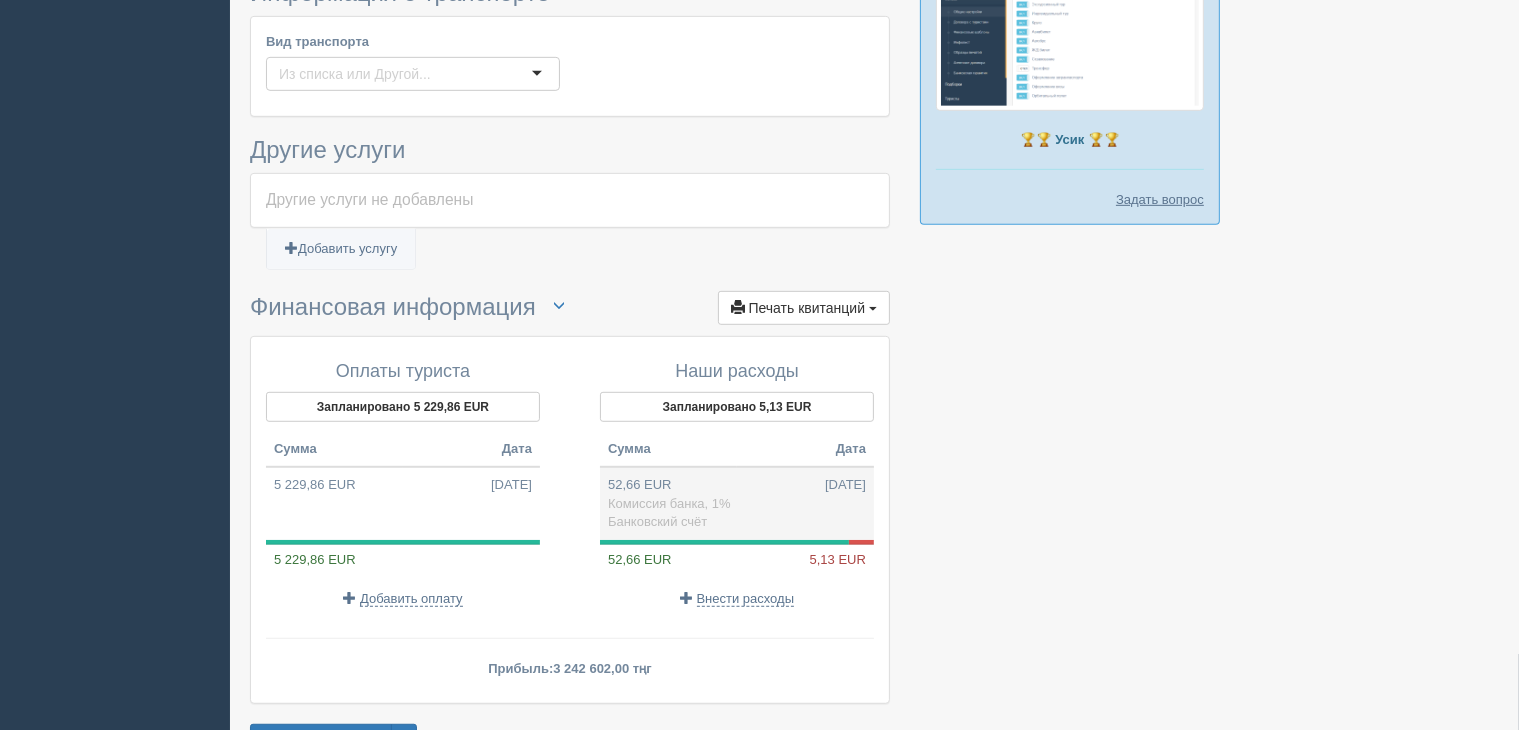 click on "52,66 EUR
[DATE]
Комиссия банка, 1%
Банковский счёт" at bounding box center [737, 503] 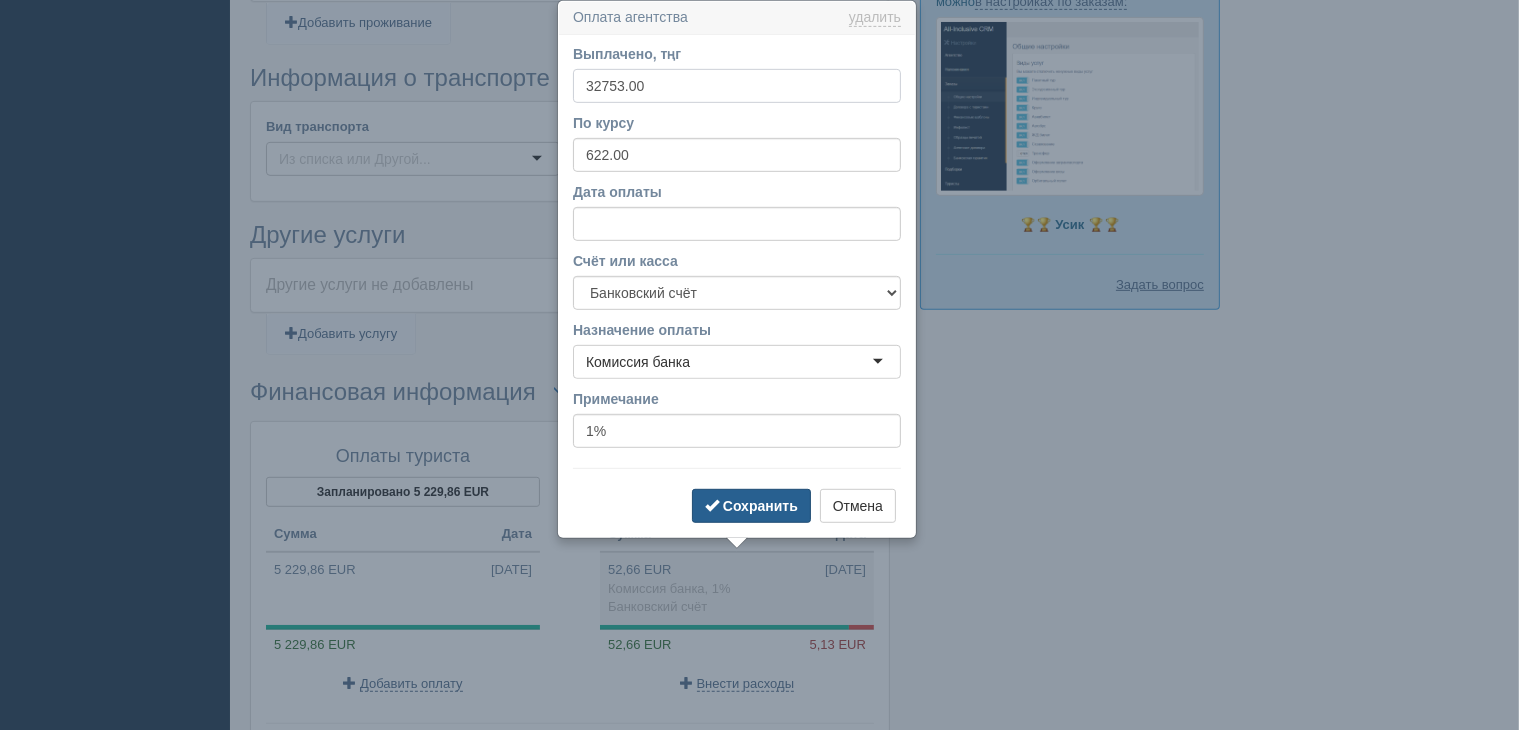 scroll, scrollTop: 1140, scrollLeft: 0, axis: vertical 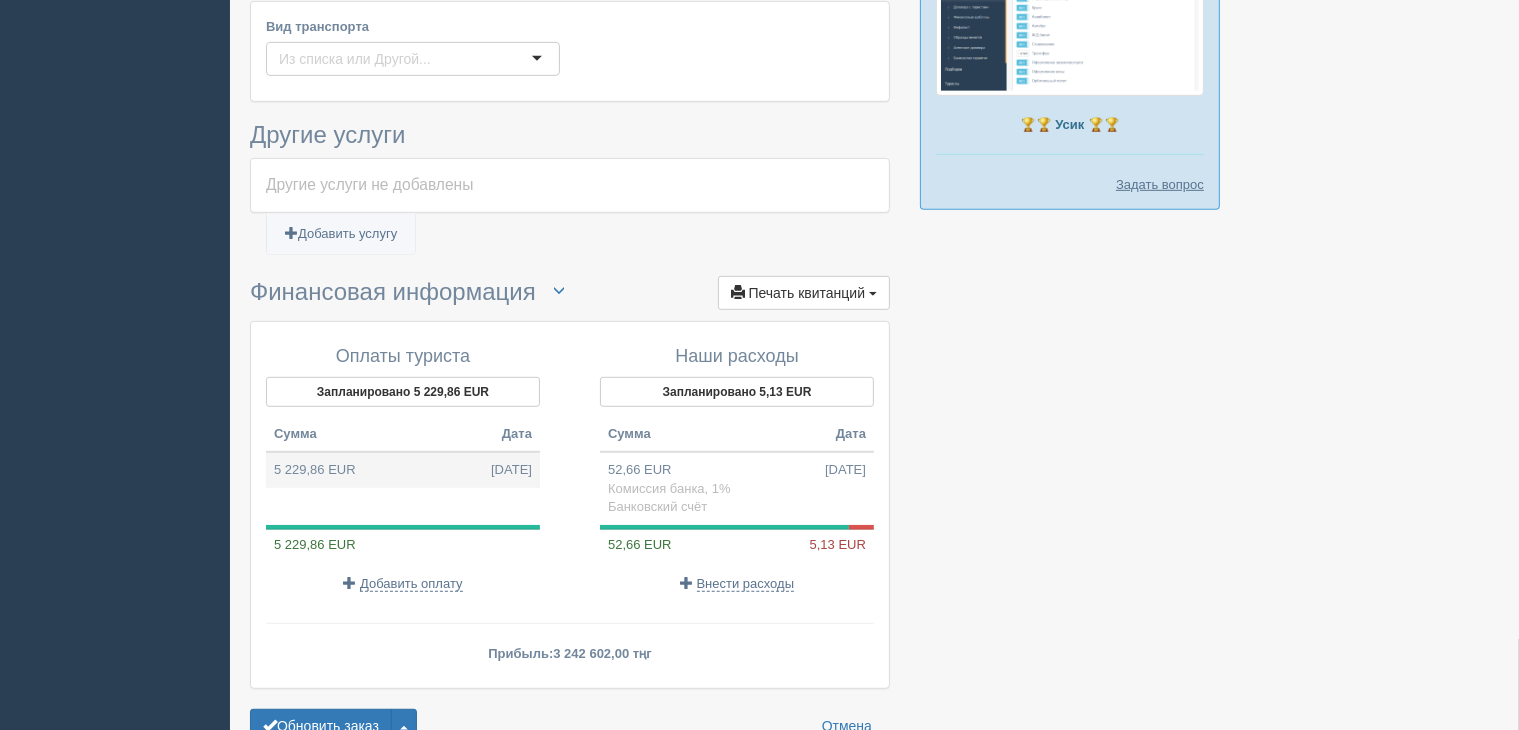 click on "5 229,86 EUR
[DATE]" at bounding box center (403, 470) 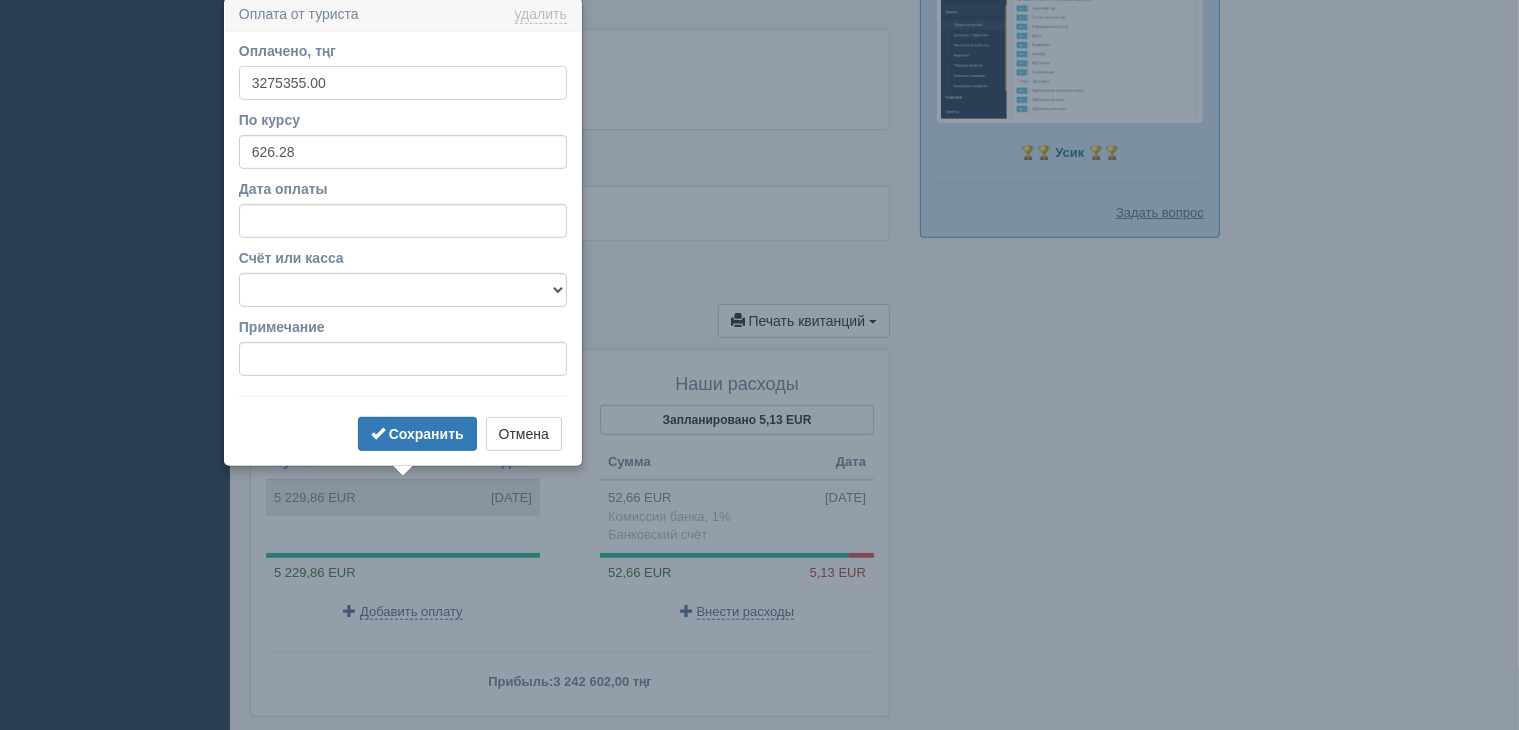 scroll, scrollTop: 1108, scrollLeft: 0, axis: vertical 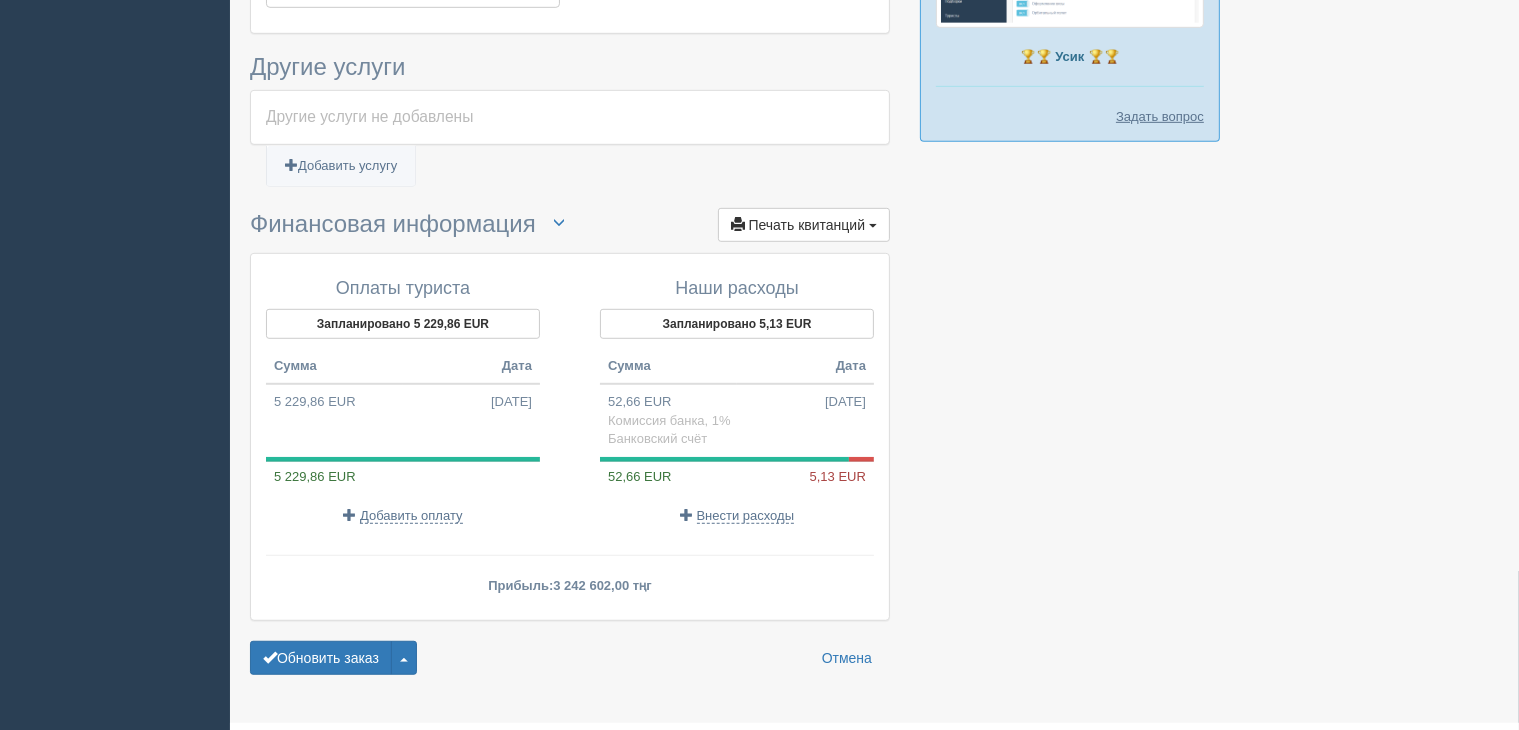 click on "Напоминания для заказа
Оплата туриста
выполнено!
Оплата агентства
выполнено!
Подтвердить заявку у туроператора
выполнено!
Выдать документы туристу
выполнено!" at bounding box center (570, -202) 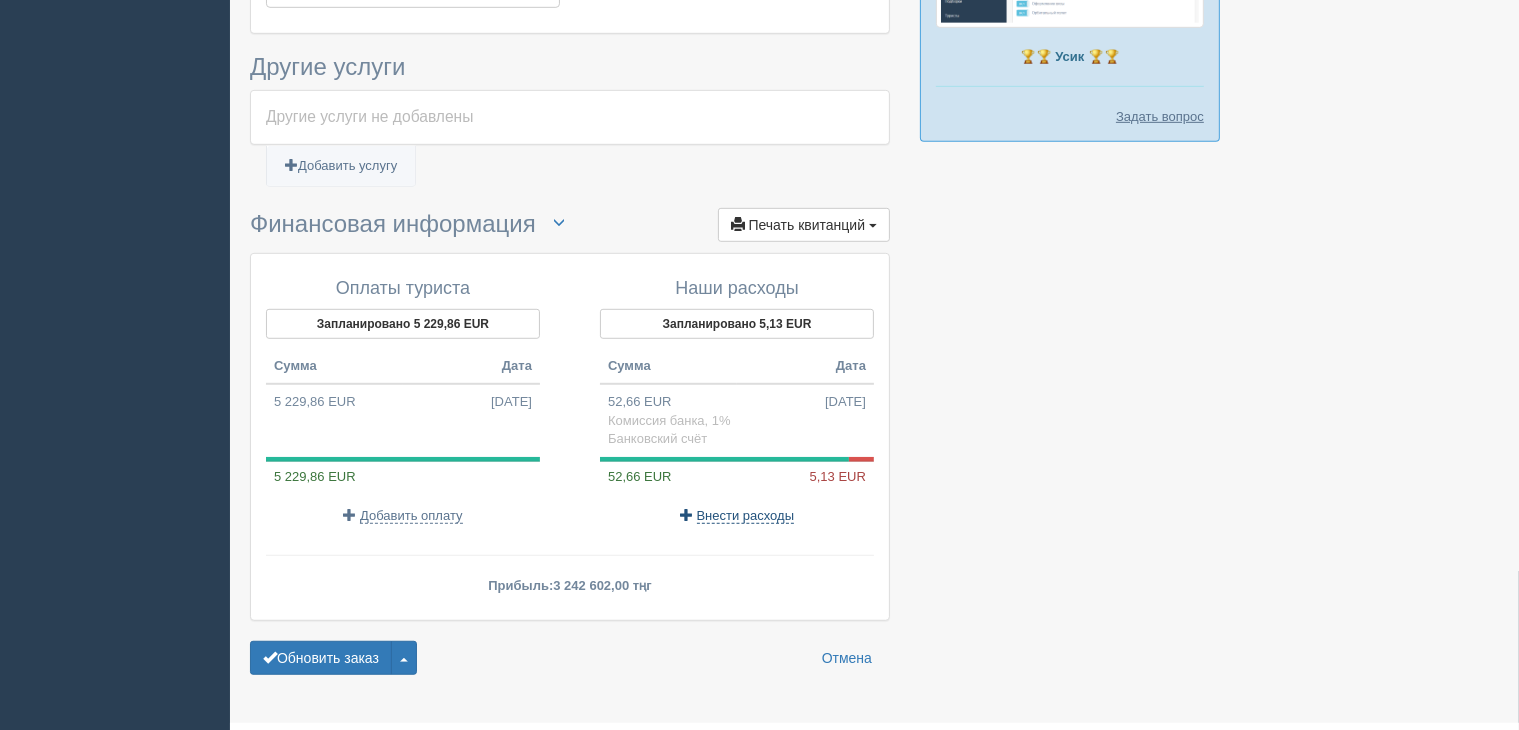 click on "Внести расходы" at bounding box center [737, 515] 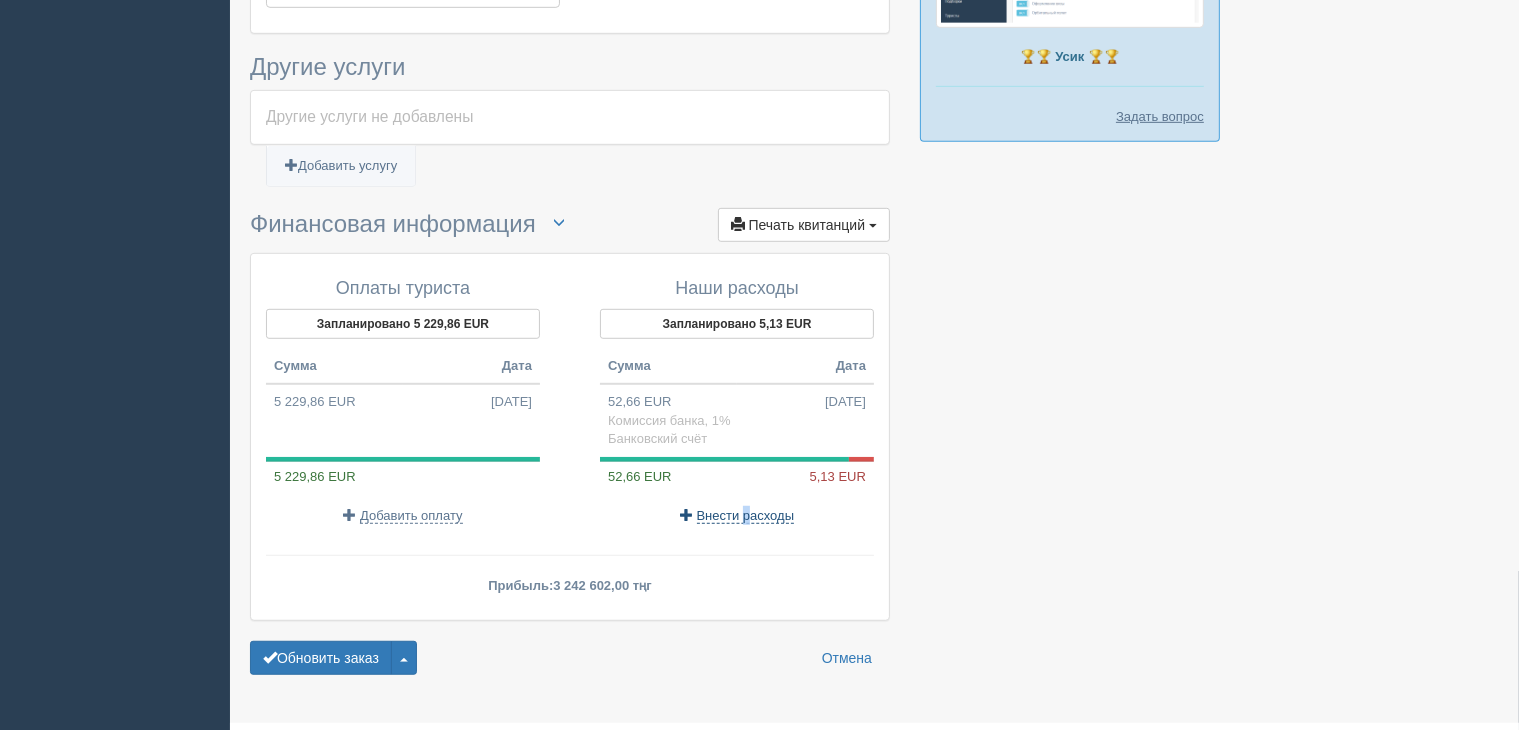 click on "Внести расходы" at bounding box center (746, 516) 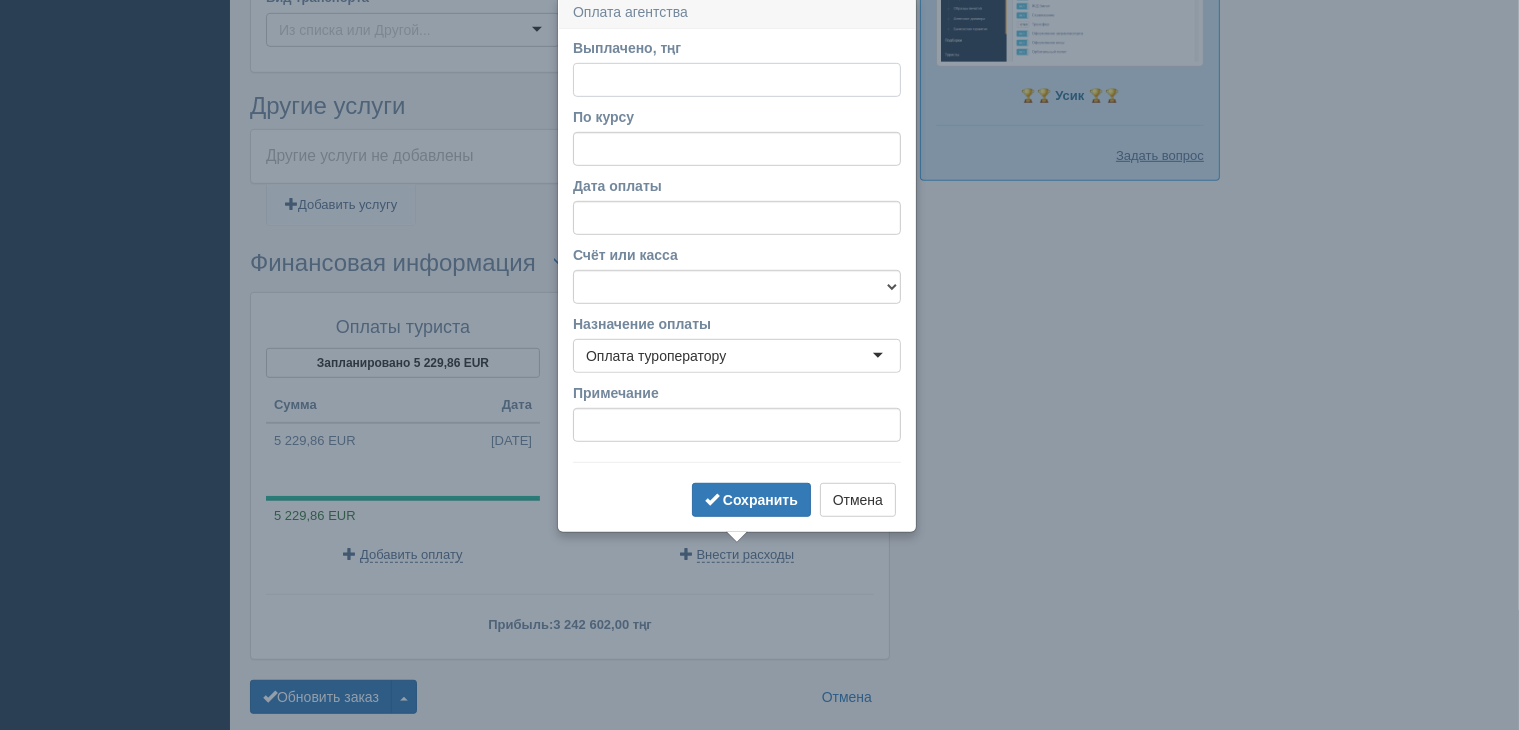 scroll, scrollTop: 1164, scrollLeft: 0, axis: vertical 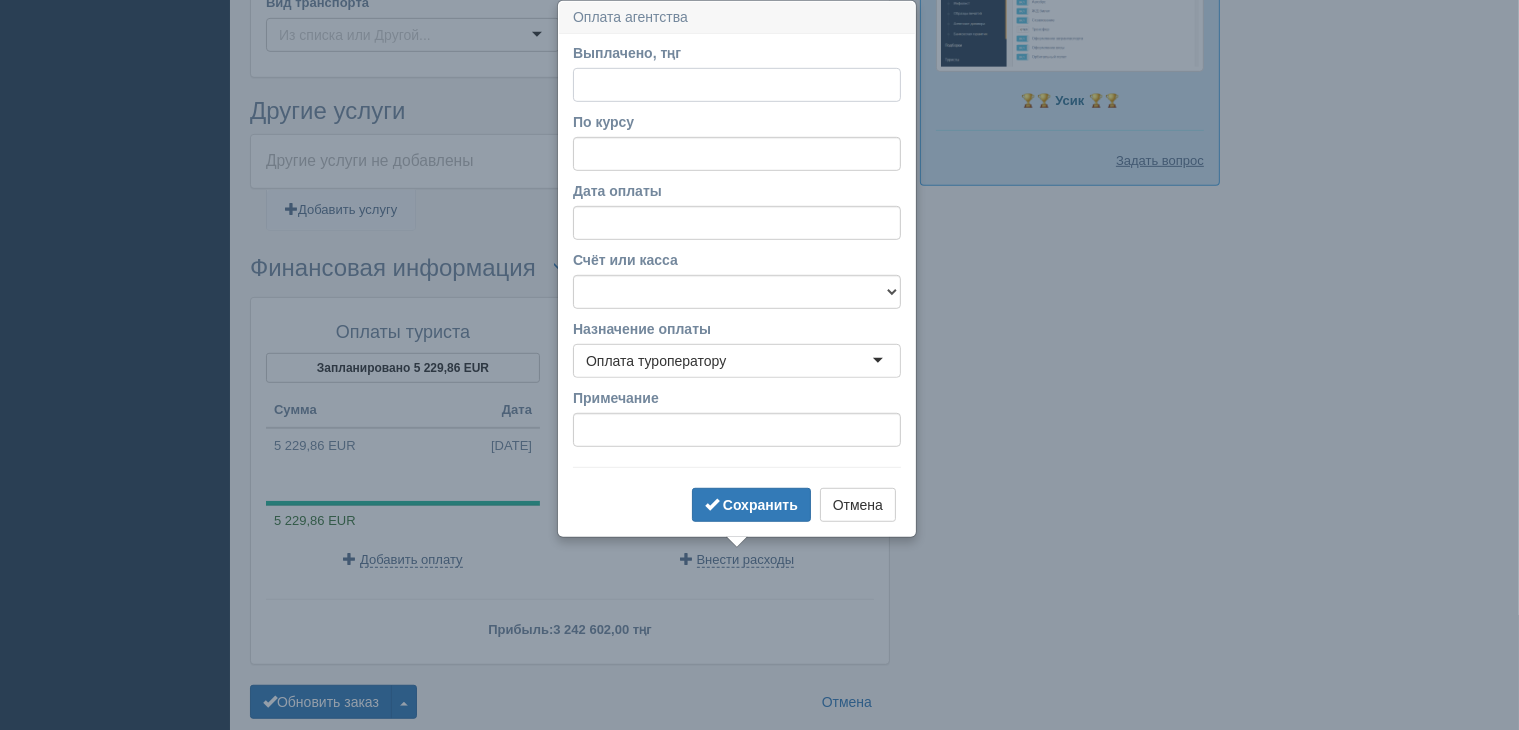 paste on "128675" 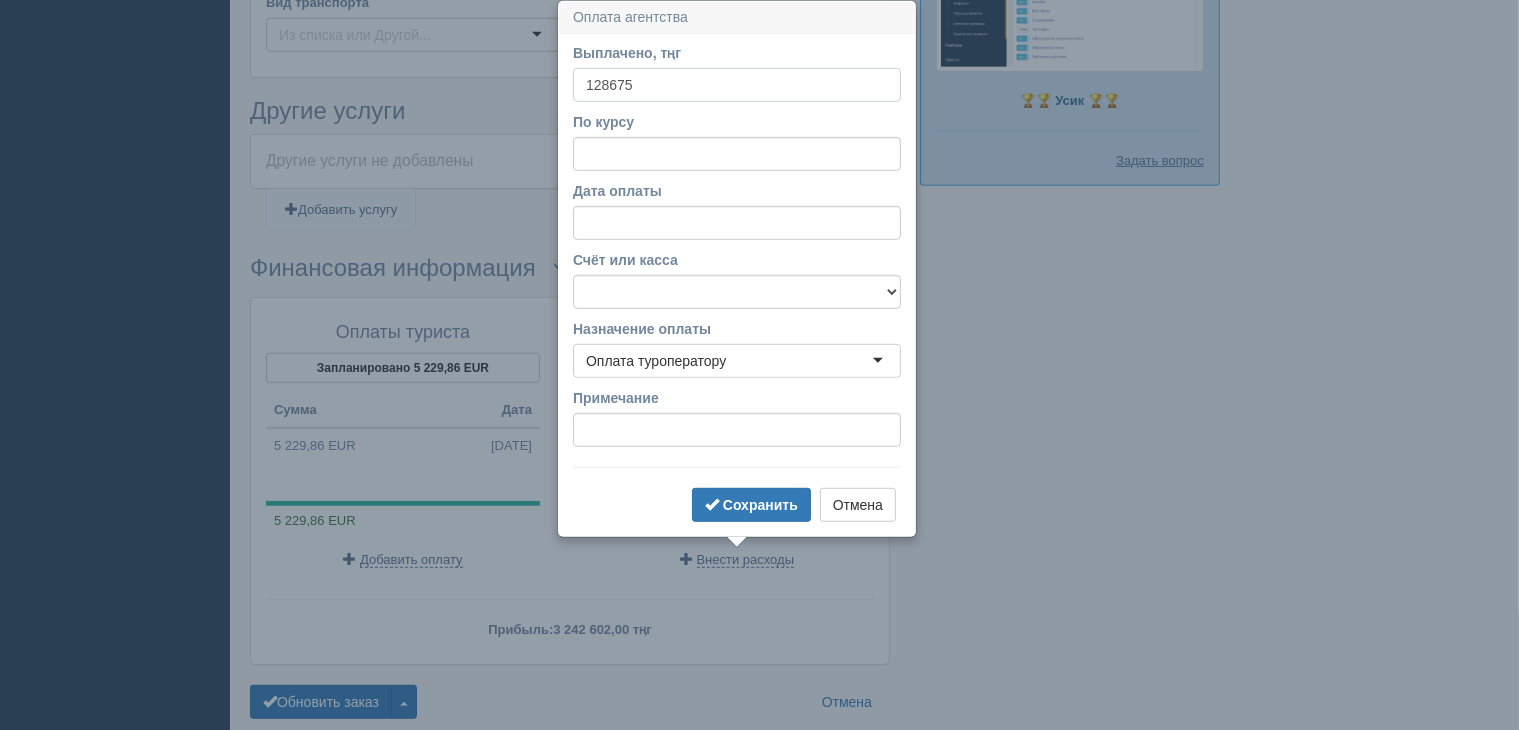 type on "128675" 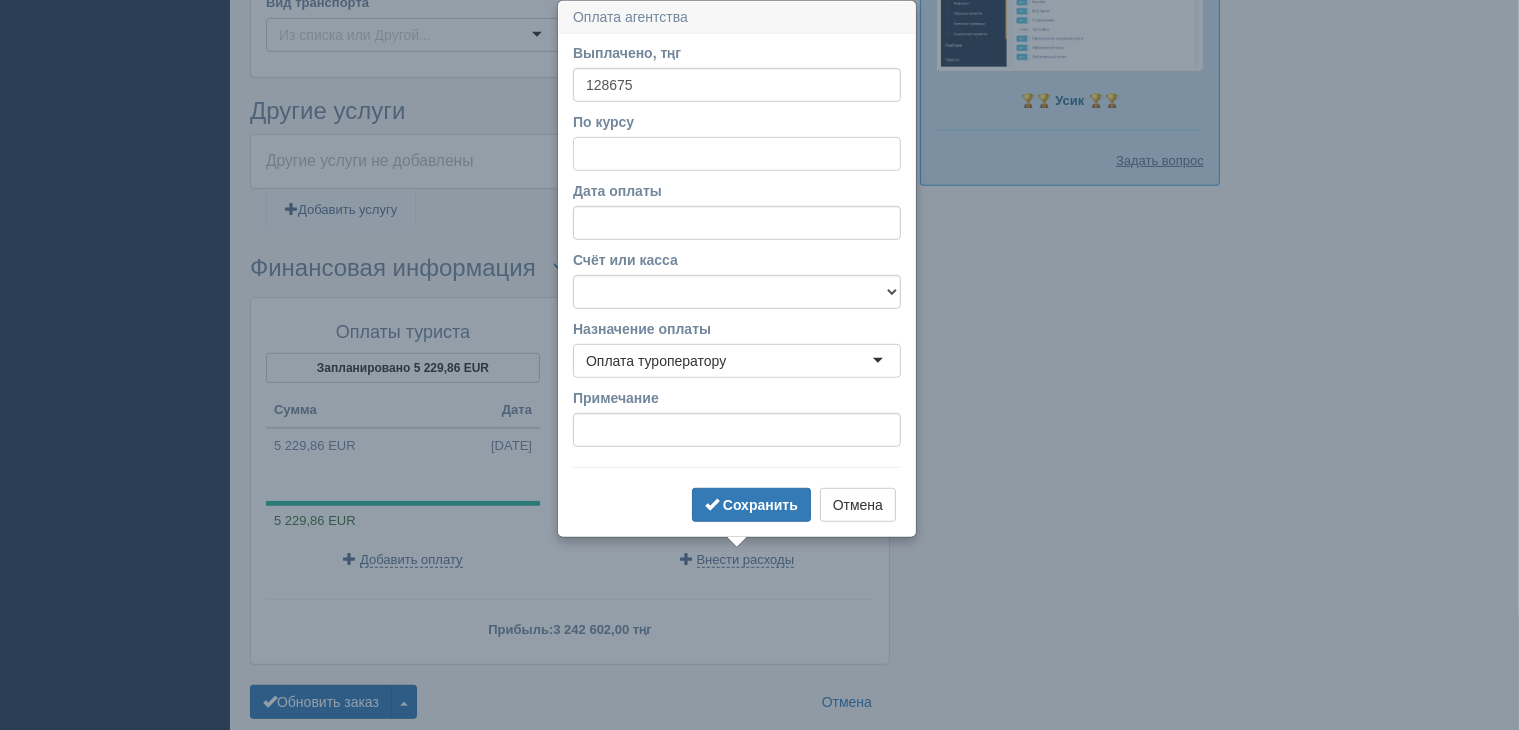 click on "По курсу" at bounding box center (737, 154) 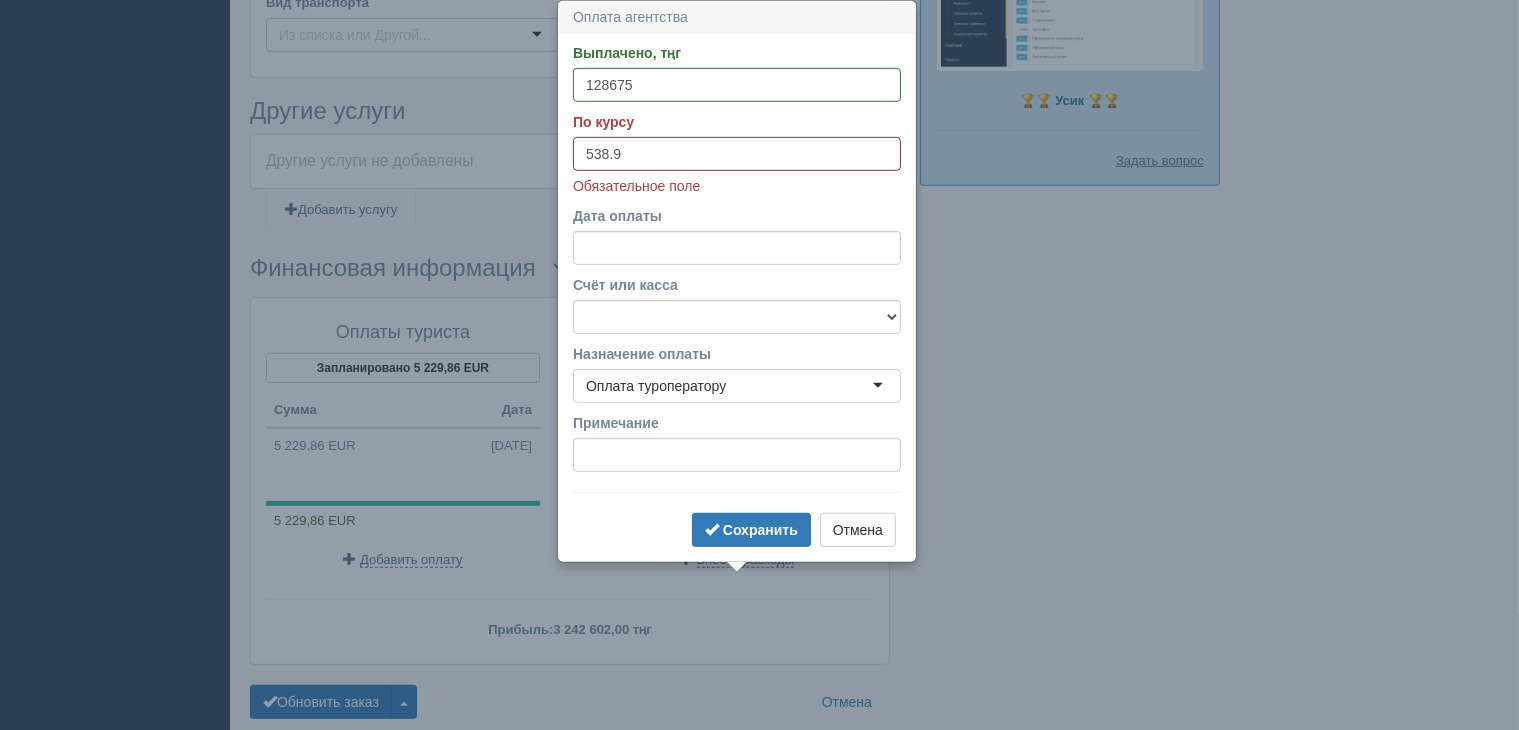 type on "538.9" 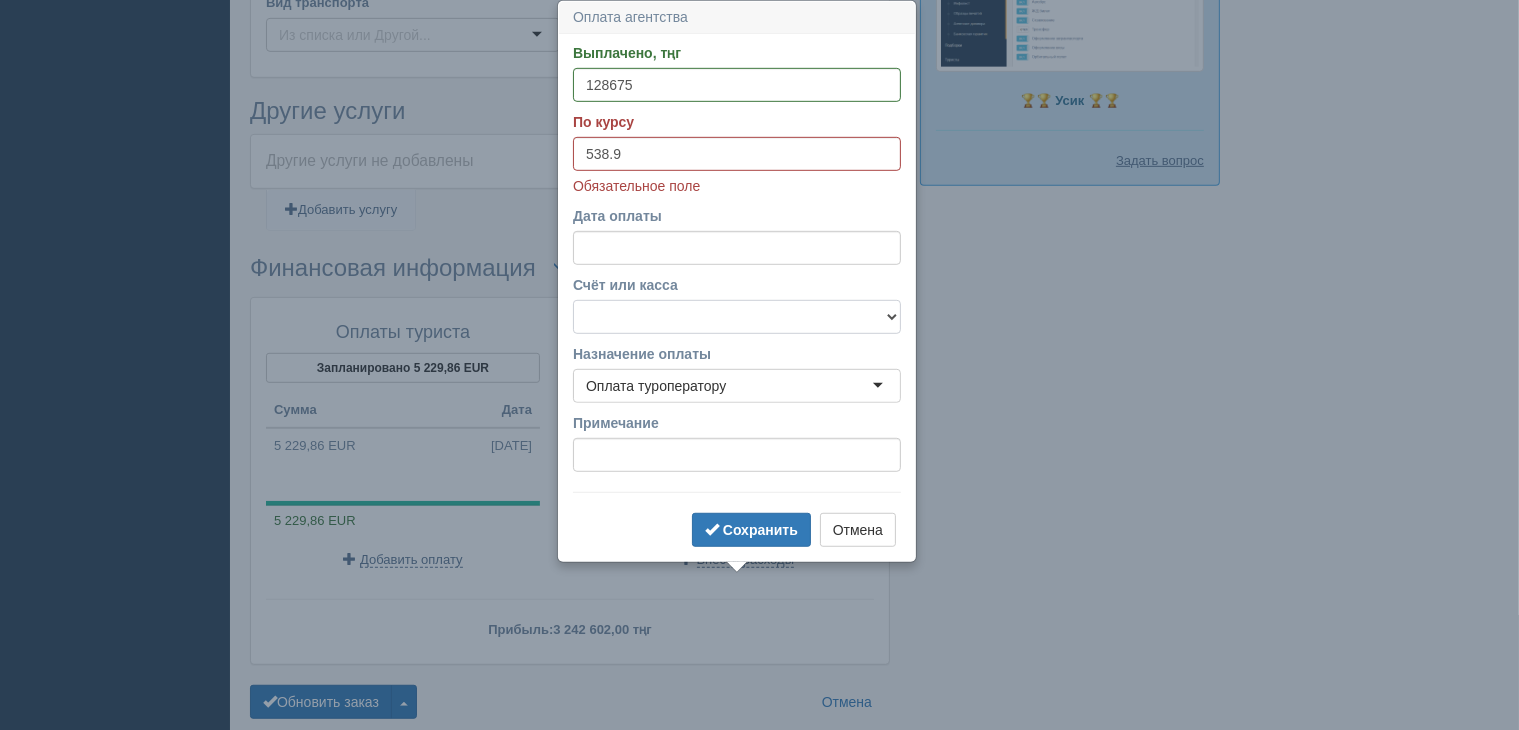 click on "f
Банковский счёт
Наличная касса" at bounding box center [737, 317] 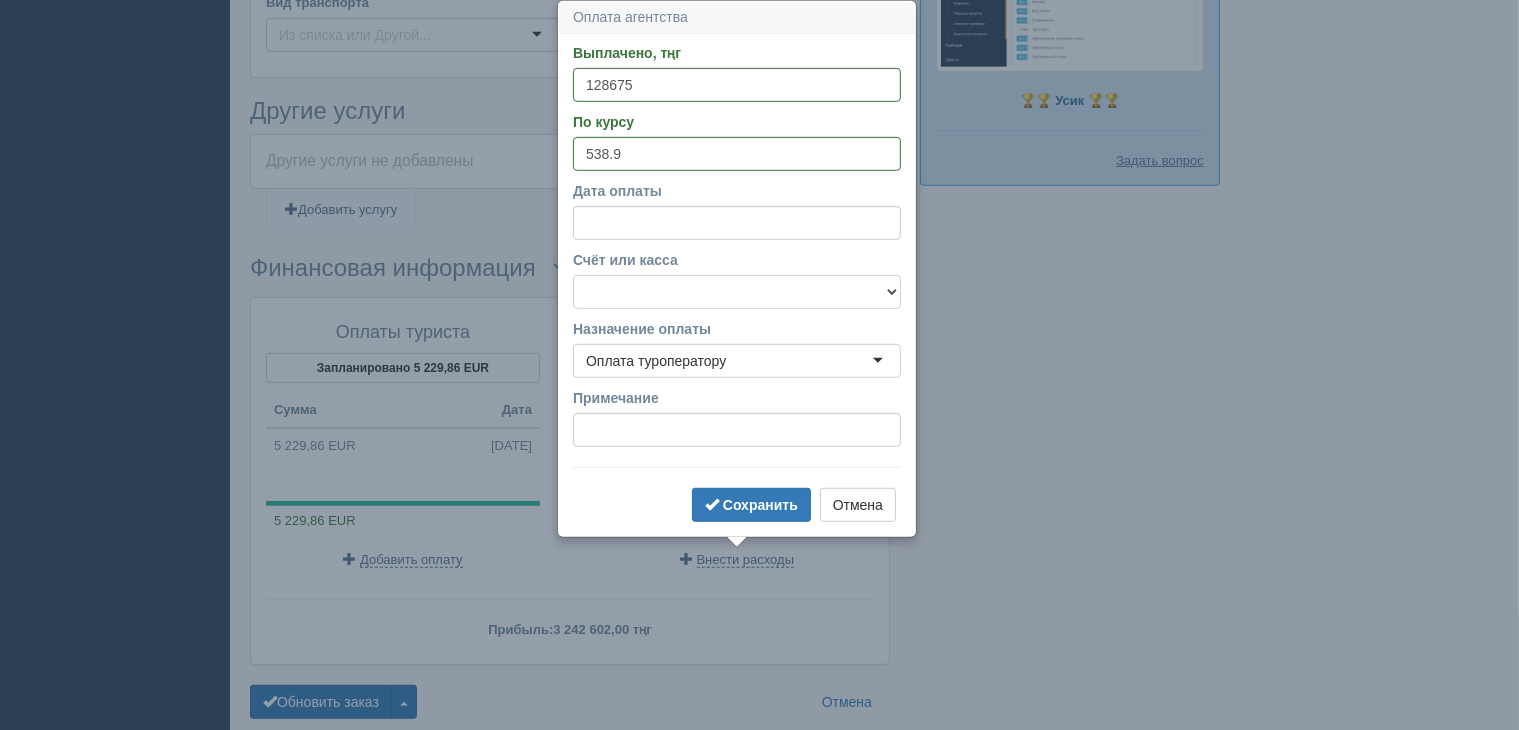 select on "1723" 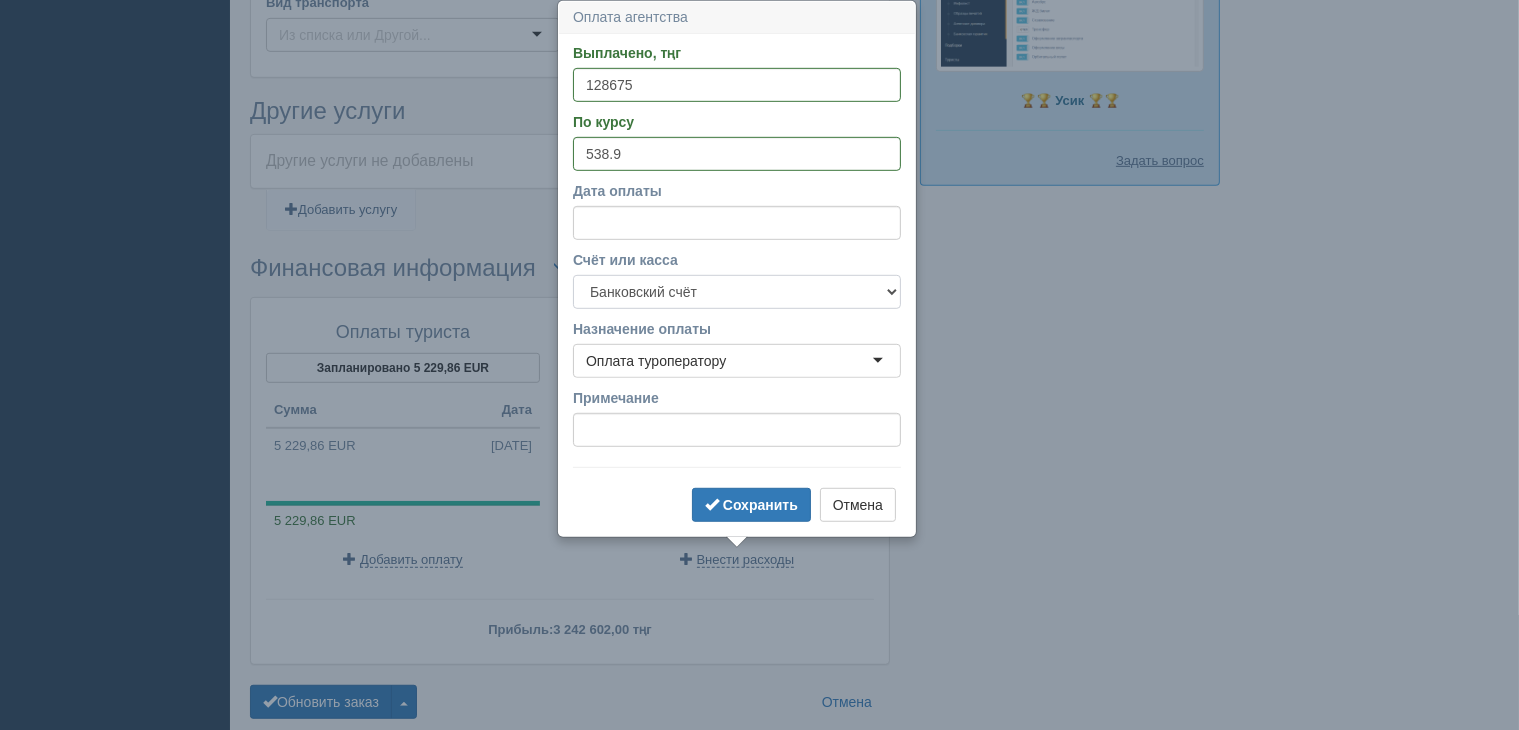 click on "f
Банковский счёт
Наличная касса" at bounding box center [737, 292] 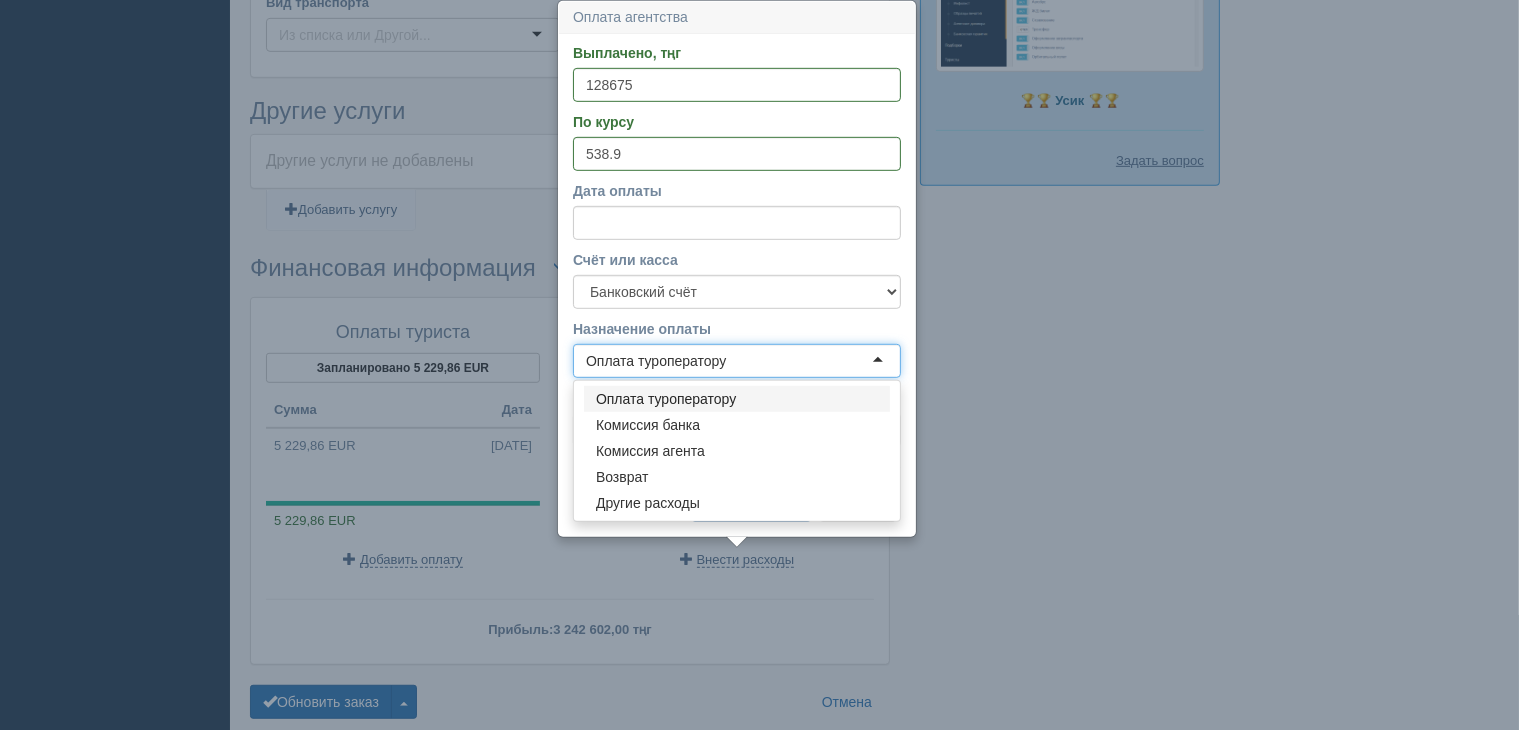 click on "Оплата туроператору" at bounding box center (737, 361) 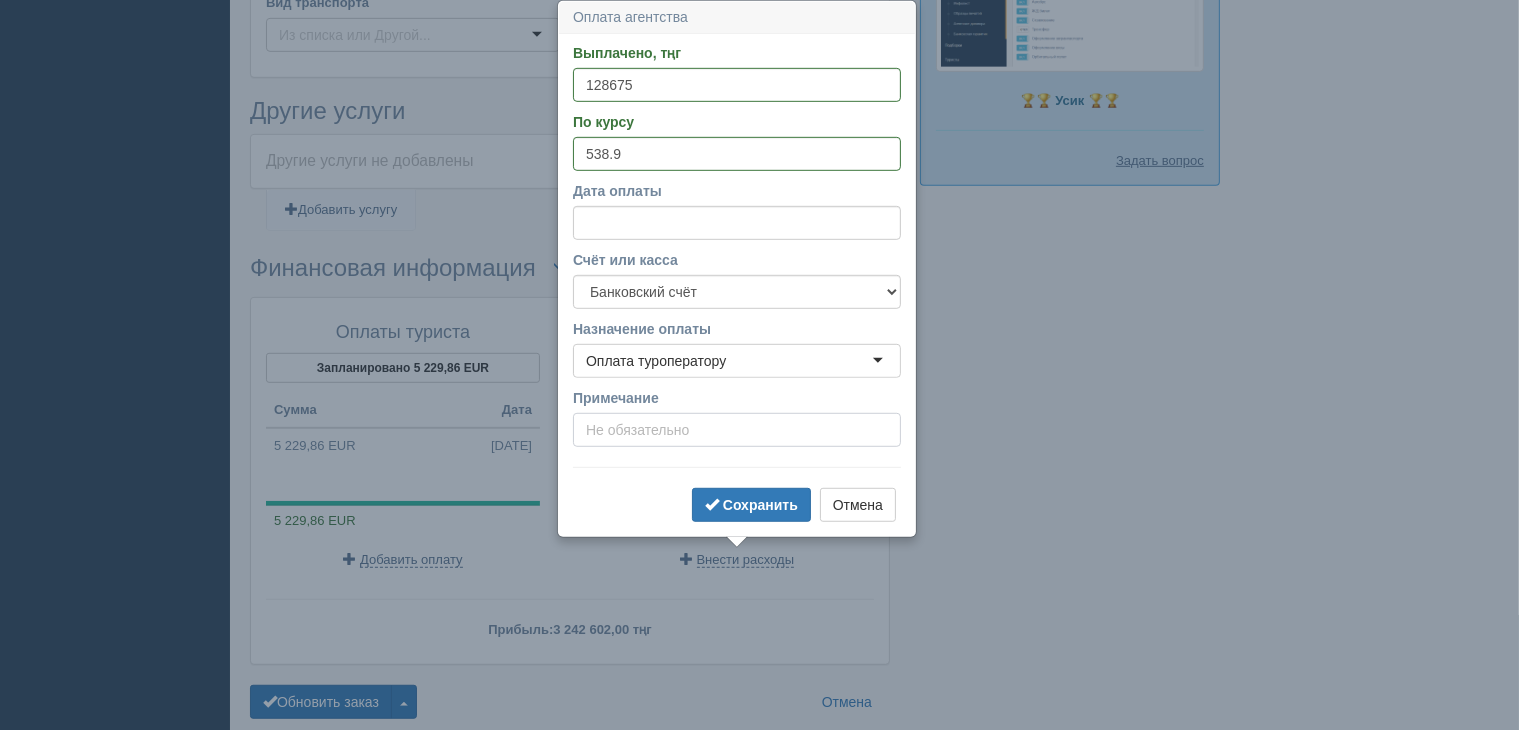 click on "Примечание" at bounding box center (737, 430) 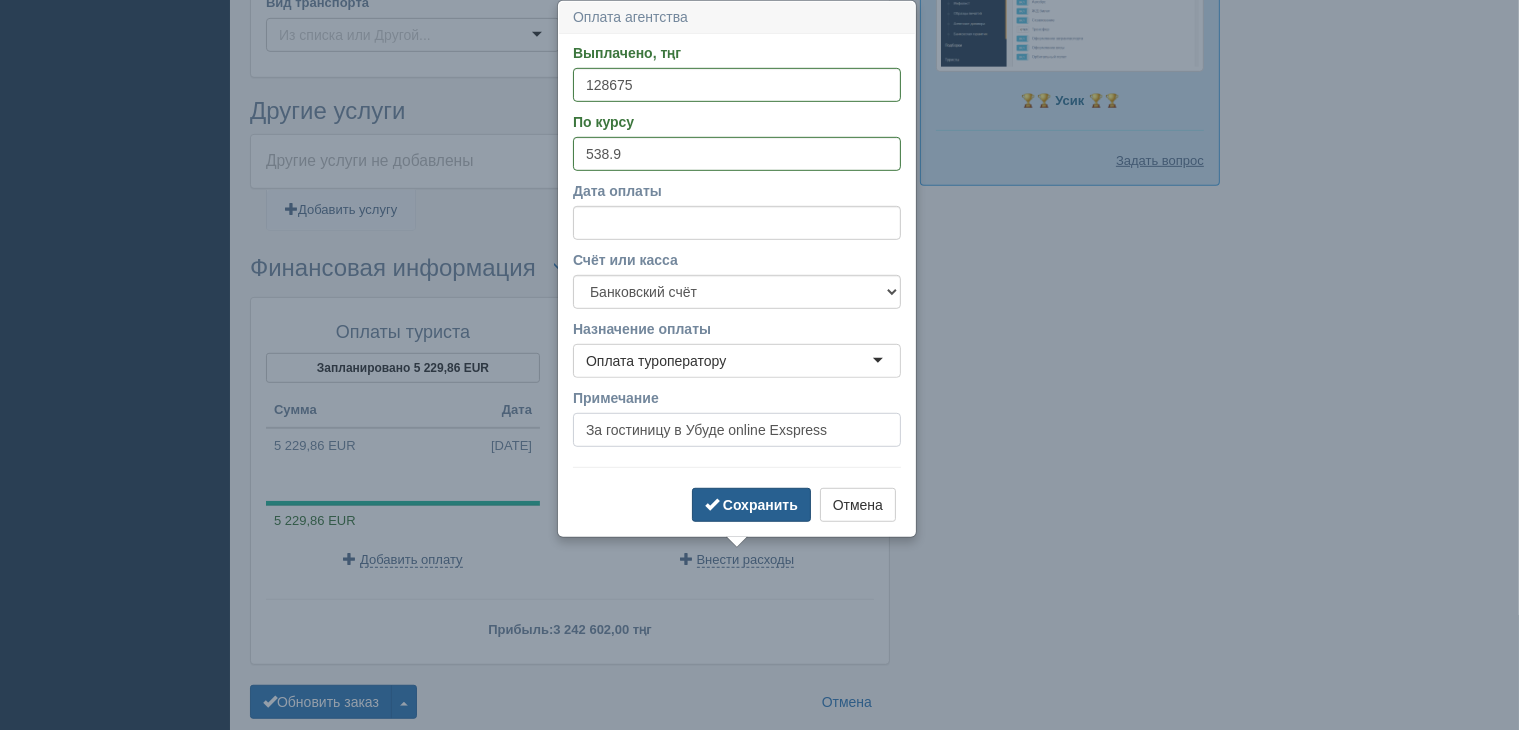 type on "За гостиницу в Убуде online Exspress" 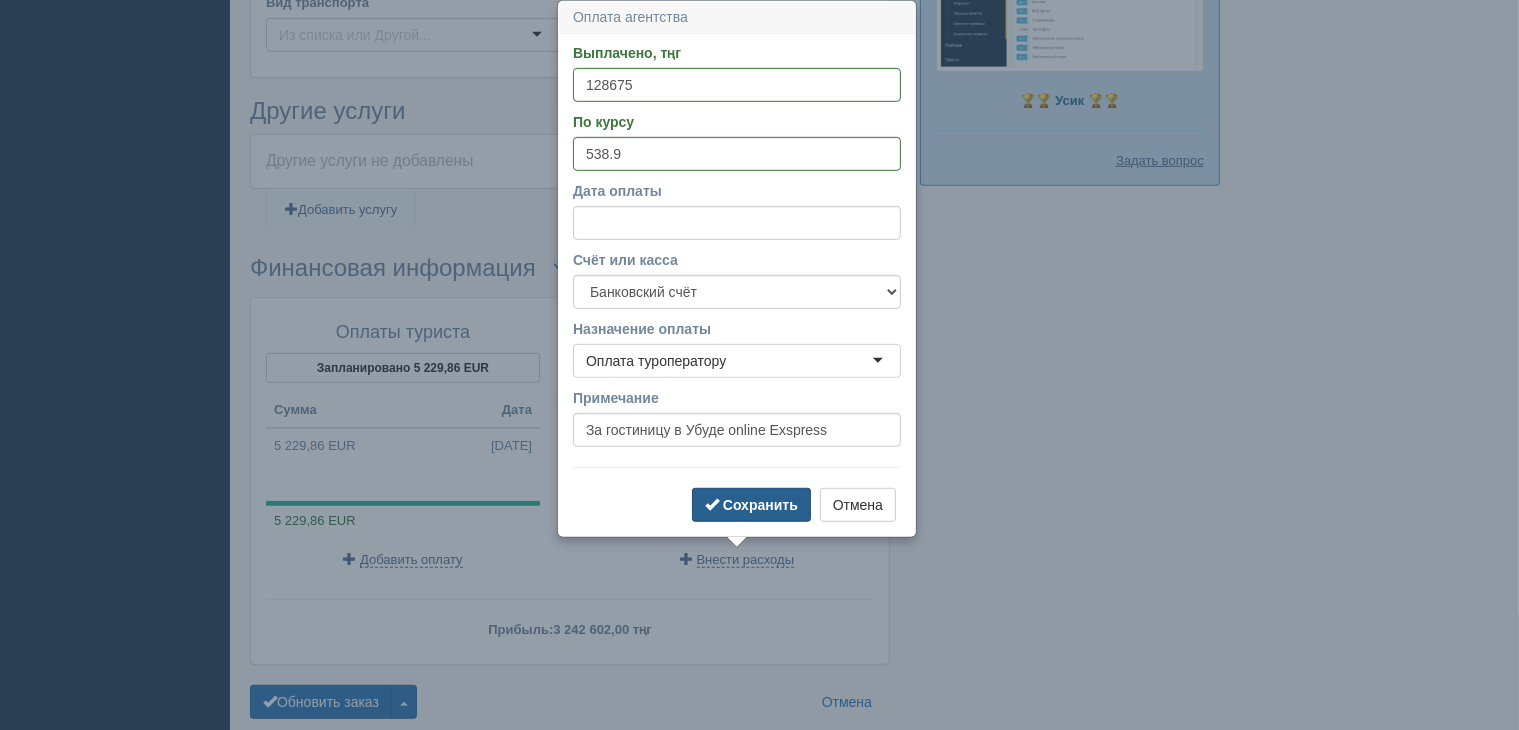 click on "Сохранить" at bounding box center [760, 505] 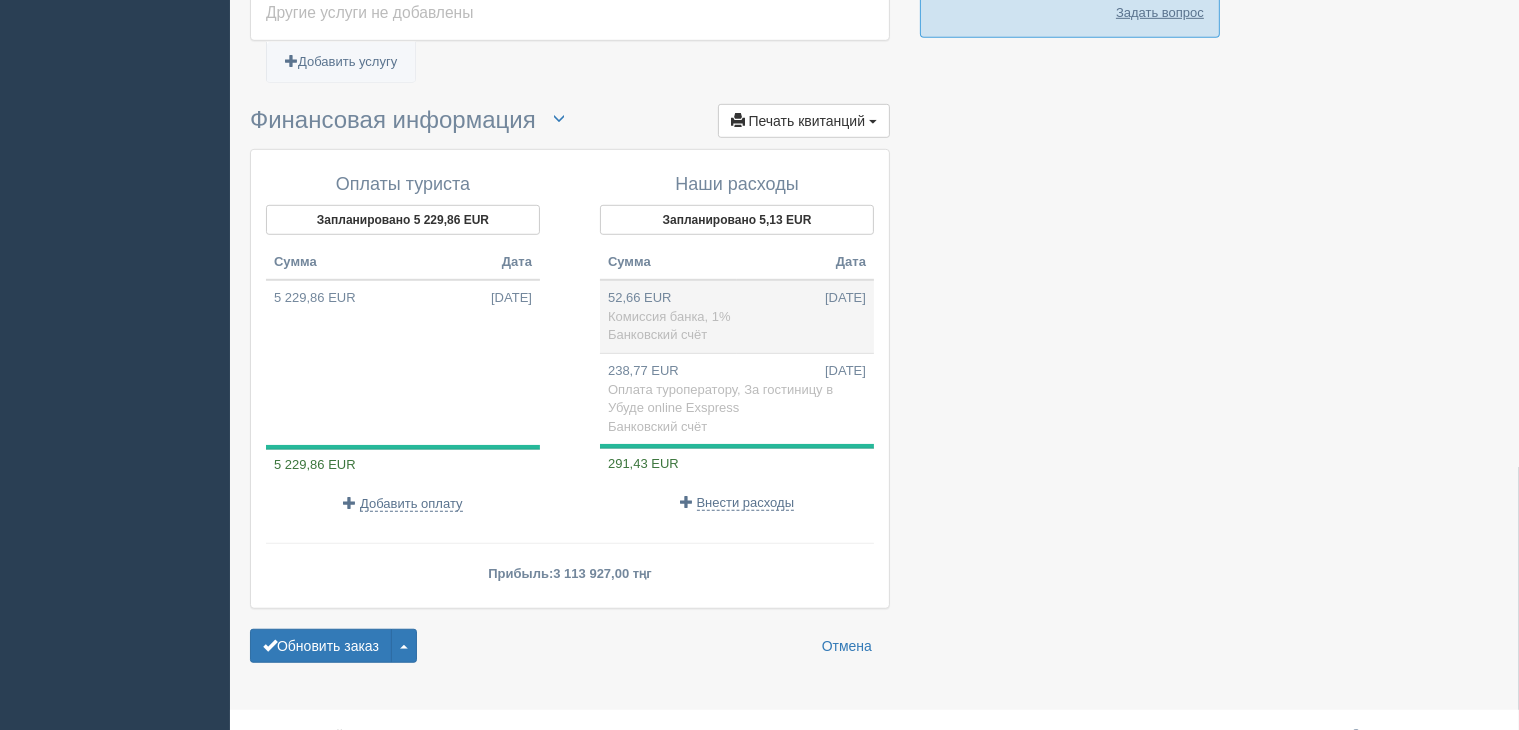 scroll, scrollTop: 1340, scrollLeft: 0, axis: vertical 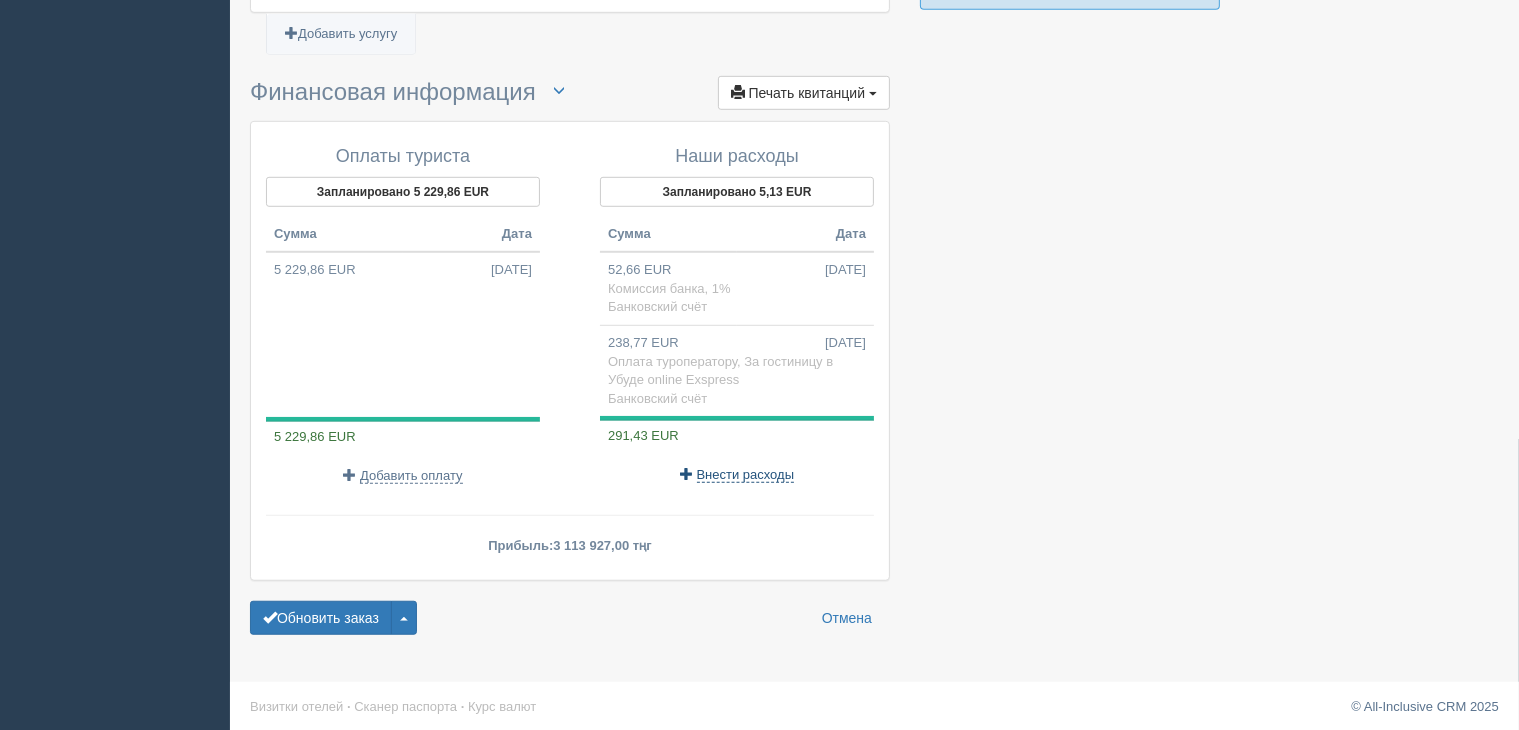 click on "Внести расходы" at bounding box center [746, 475] 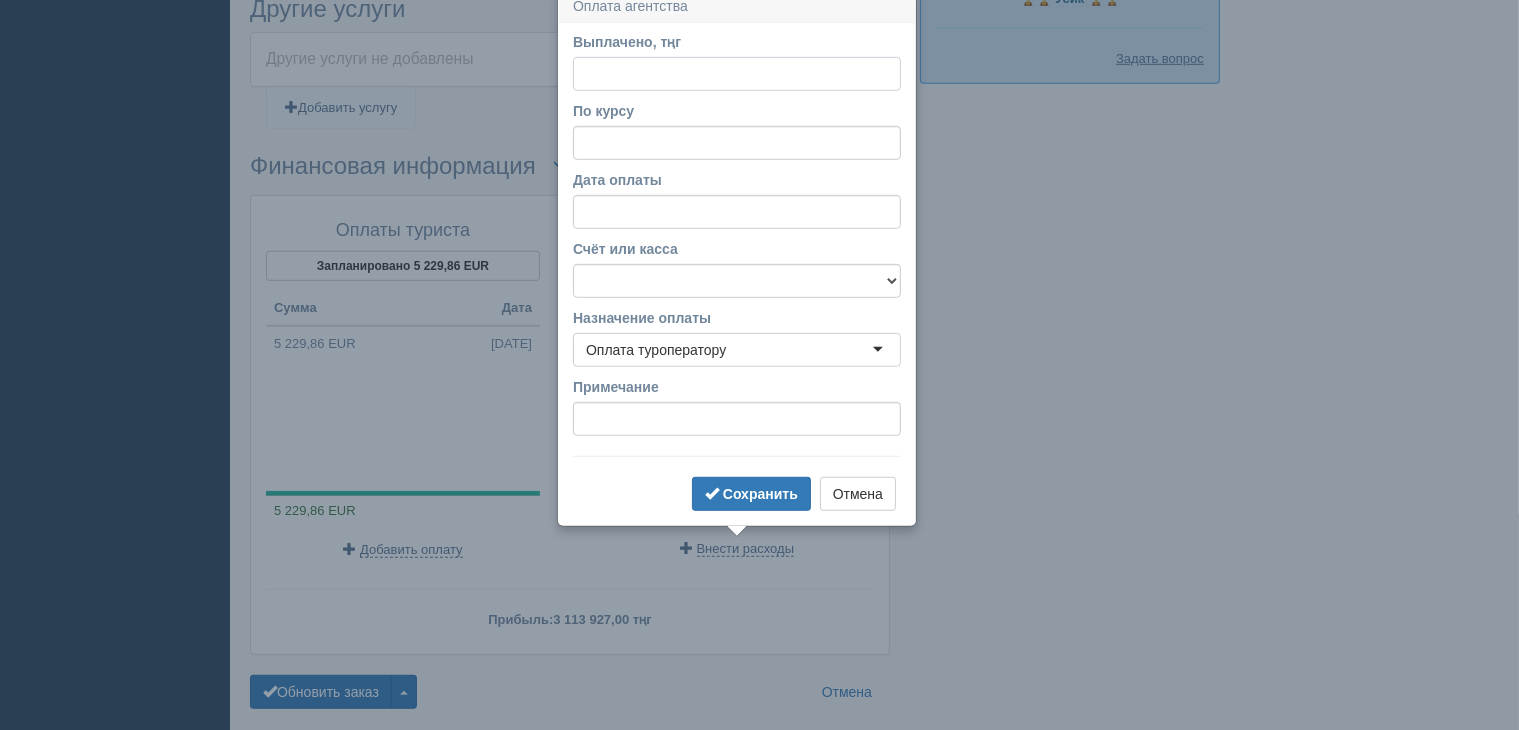 scroll, scrollTop: 1254, scrollLeft: 0, axis: vertical 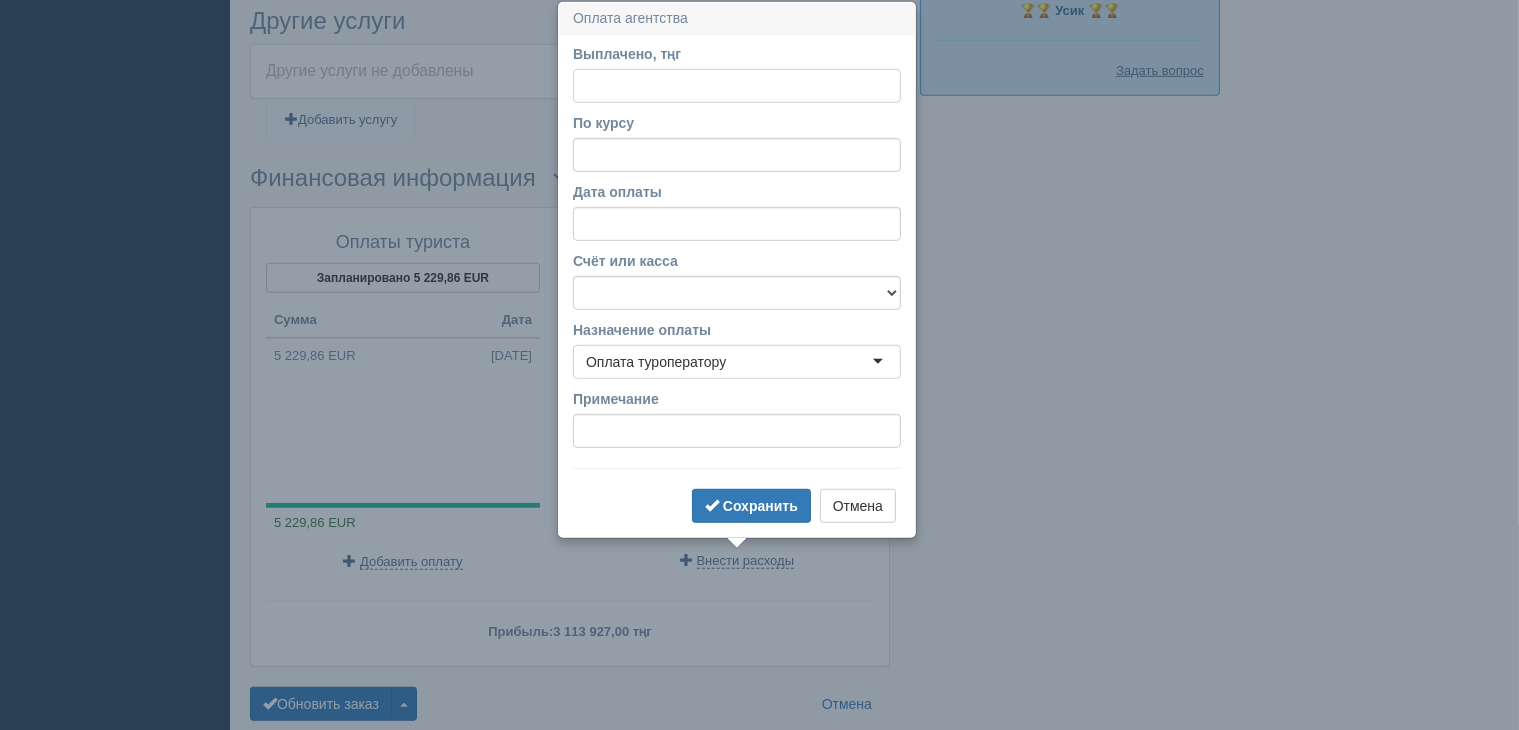 click on "Выплачено, тңг" at bounding box center [737, 86] 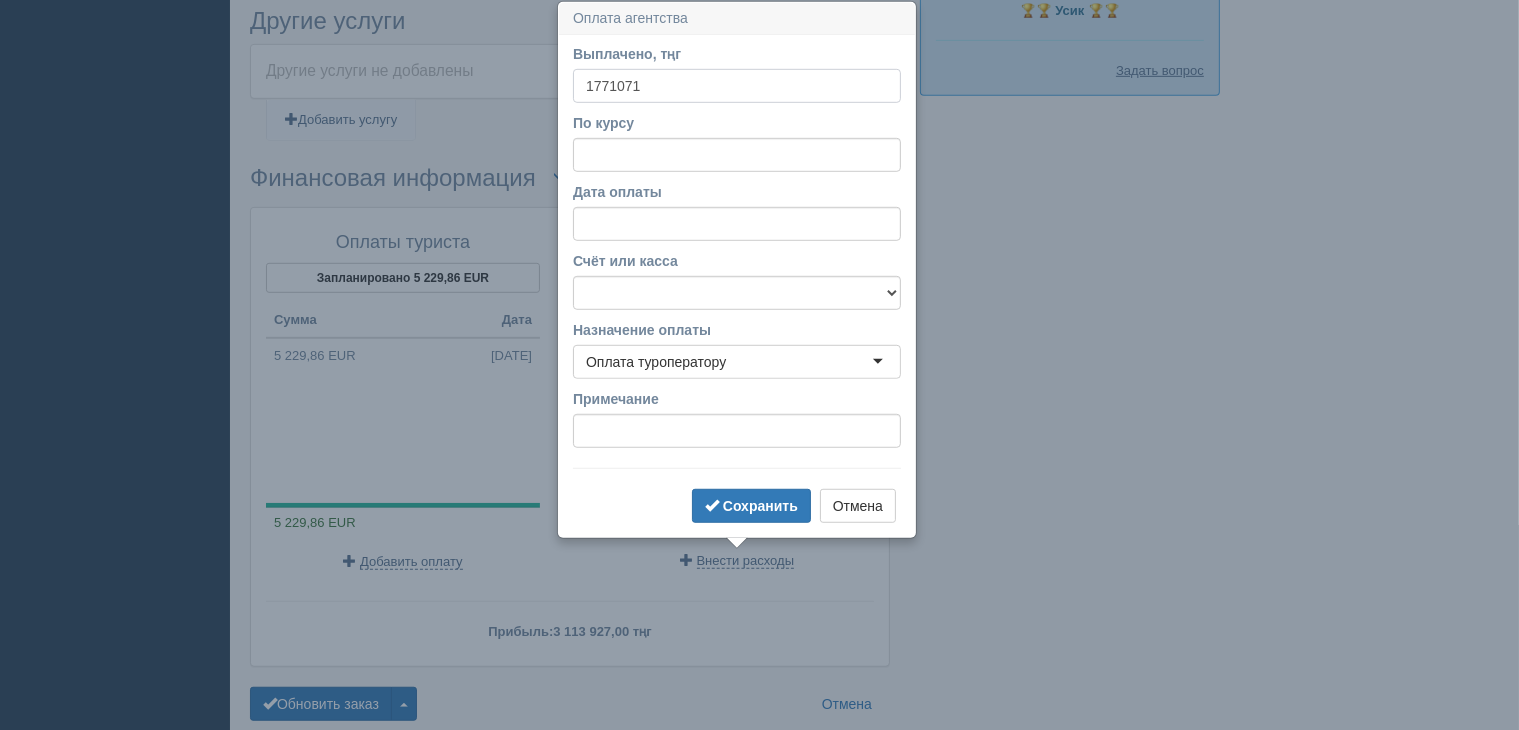 type on "1771071" 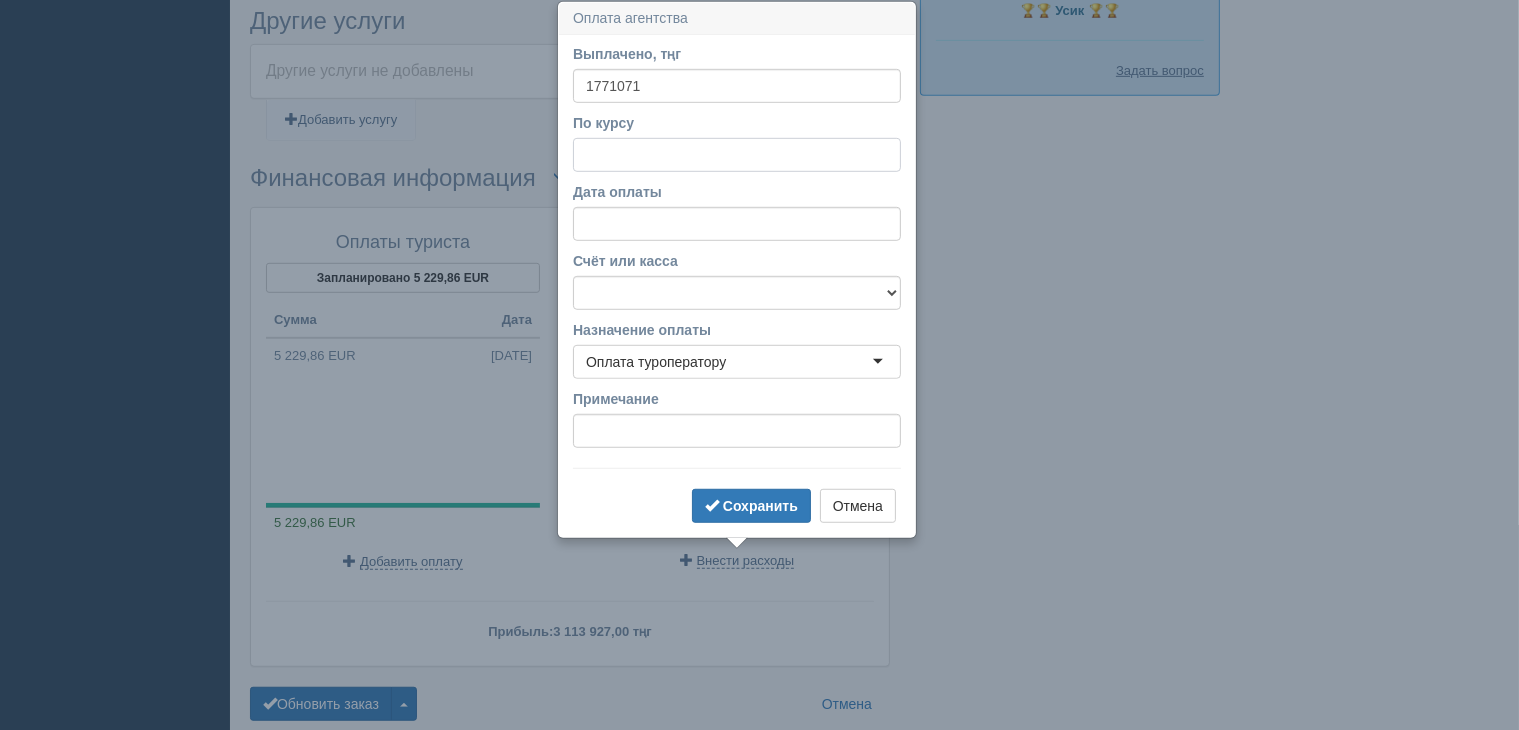 click on "По курсу" at bounding box center [737, 155] 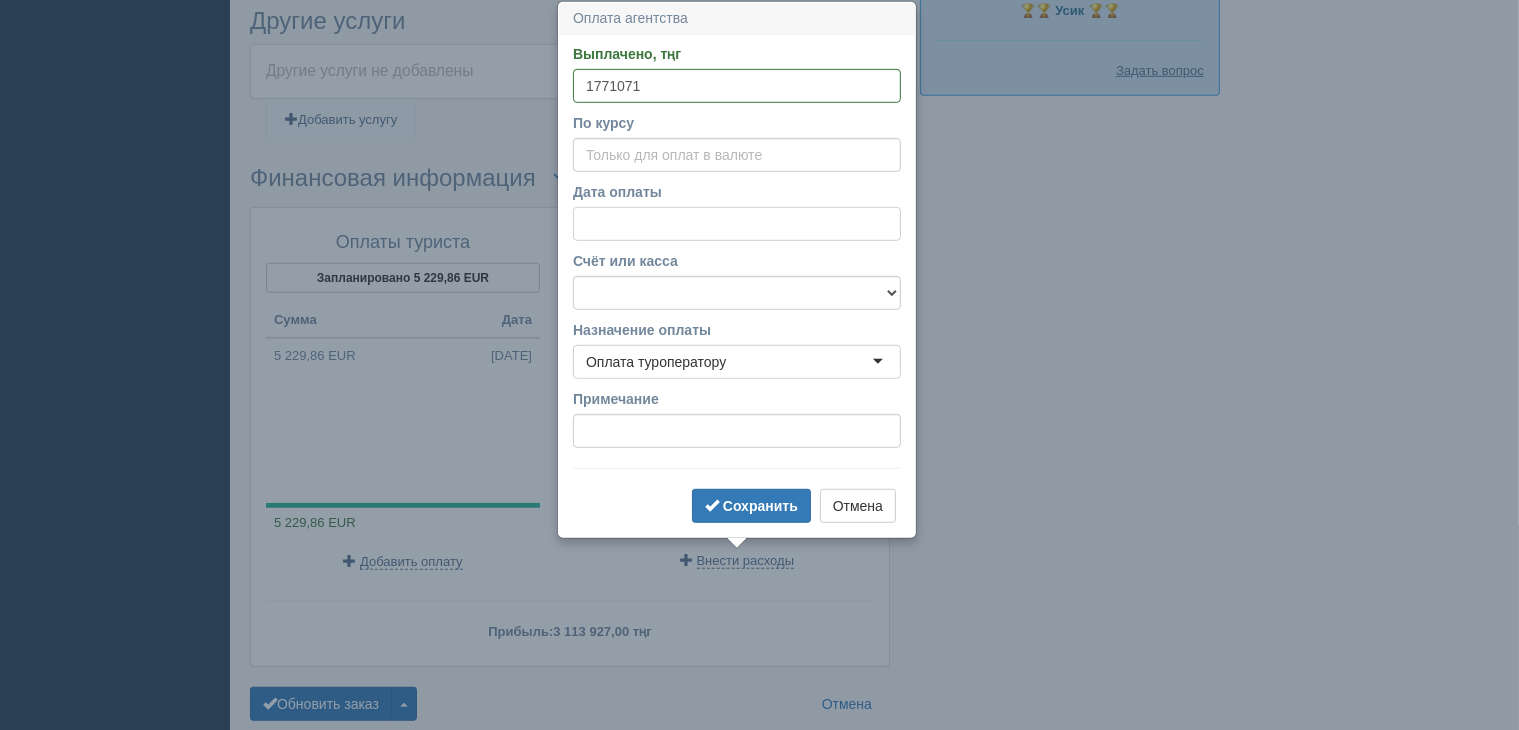 click on "Дата оплаты" at bounding box center (737, 224) 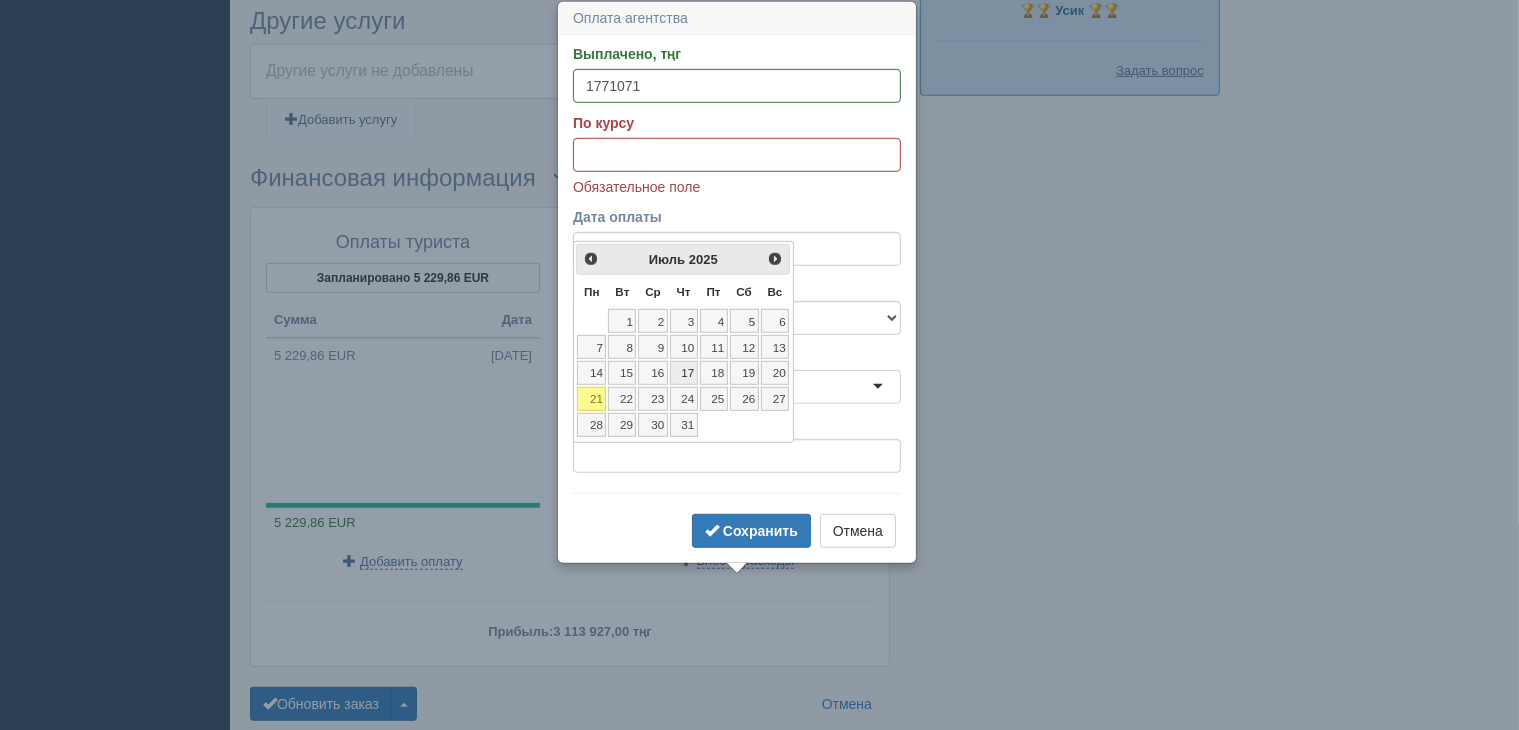 click on "17" at bounding box center [684, 373] 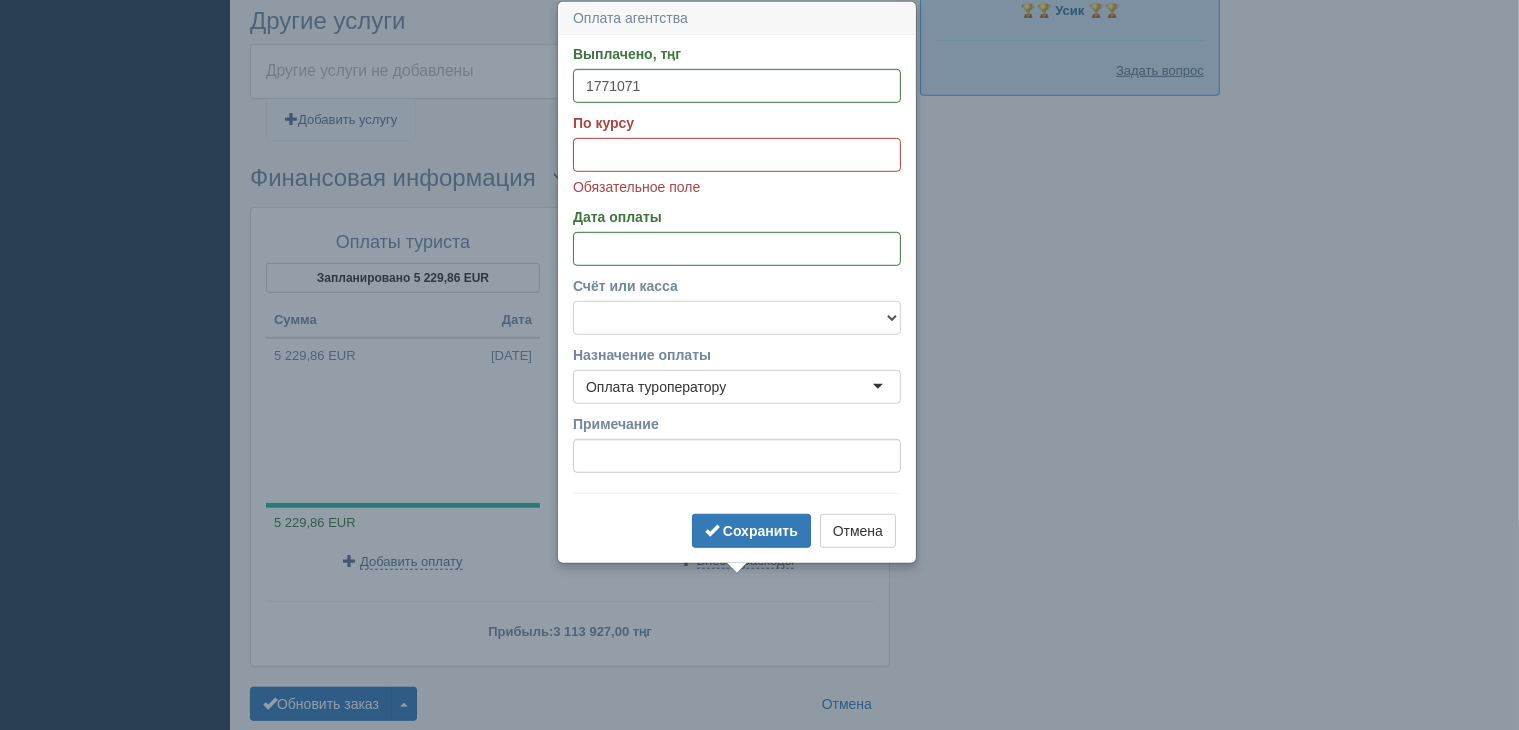 click on "f
Банковский счёт
Наличная касса" at bounding box center (737, 318) 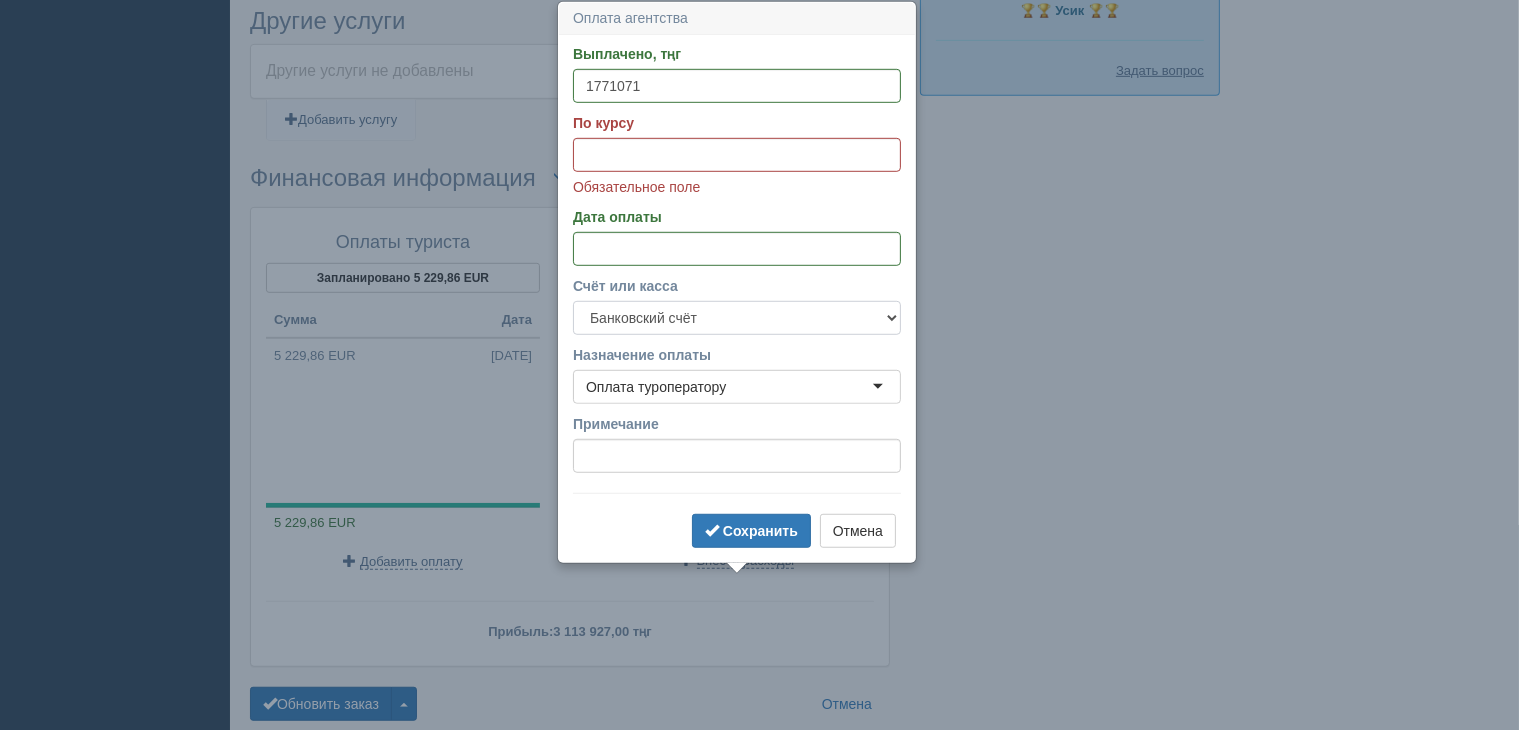 click on "f
Банковский счёт
Наличная касса" at bounding box center (737, 318) 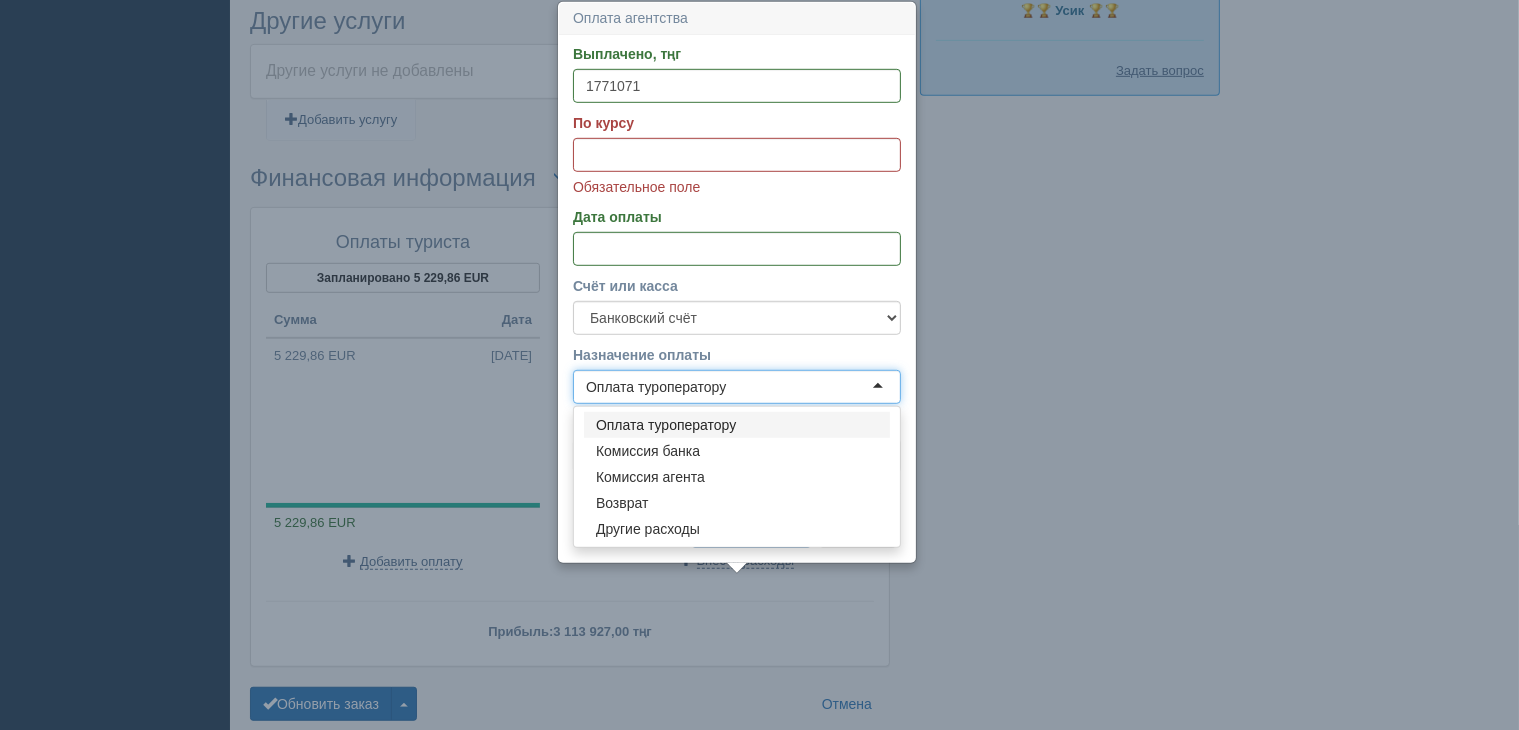 click on "Оплата туроператору" at bounding box center (737, 387) 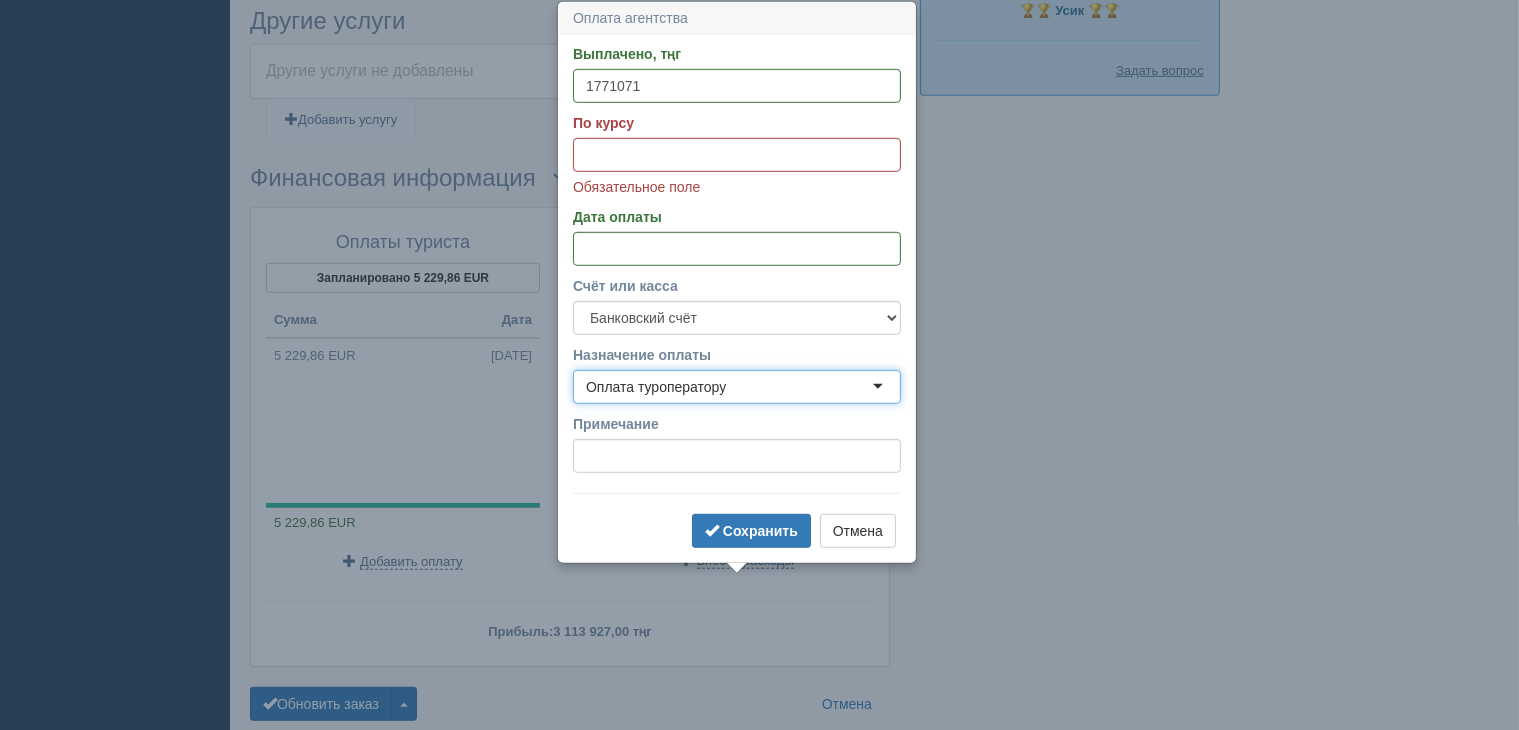 click on "Оплата туроператору" at bounding box center [737, 387] 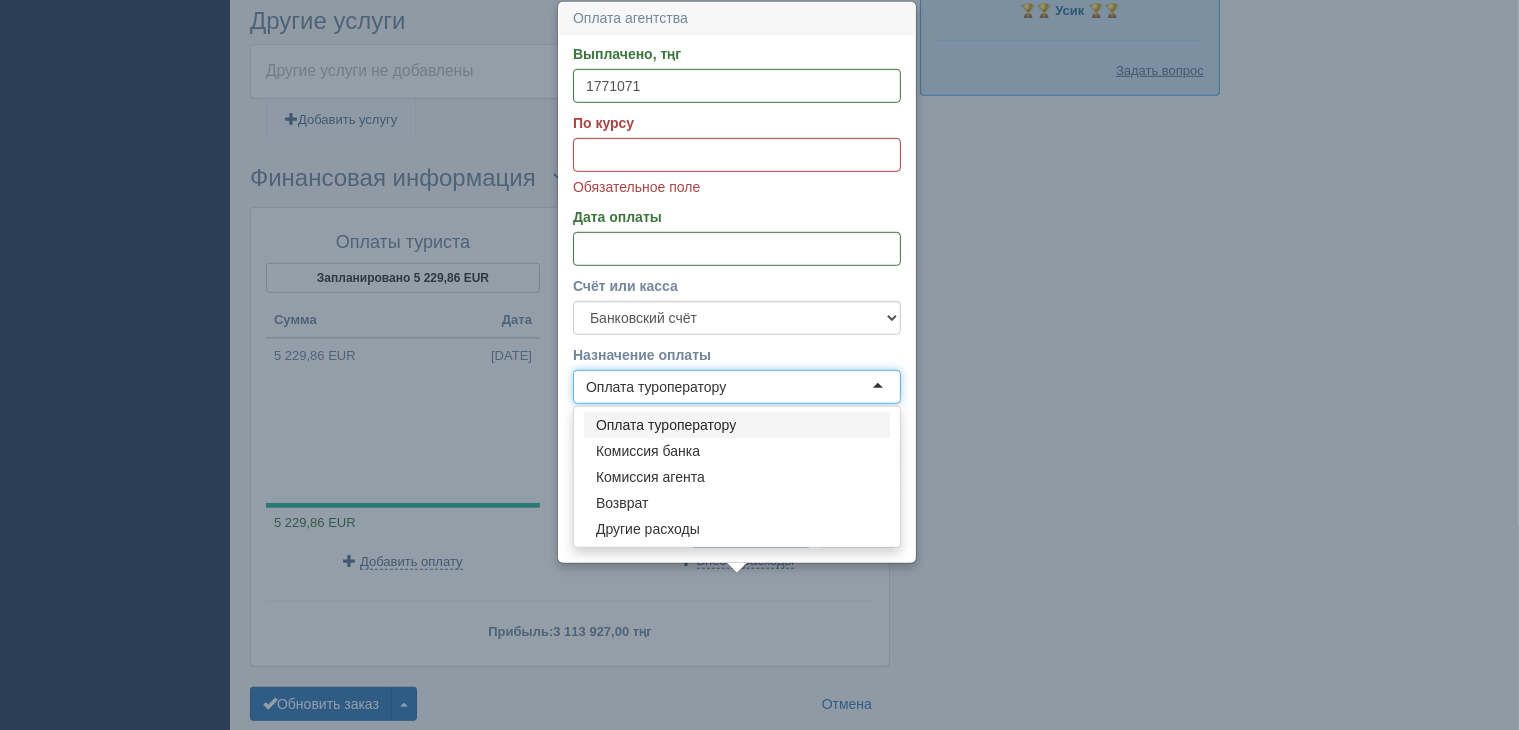 click on "Оплата туроператору" at bounding box center [737, 387] 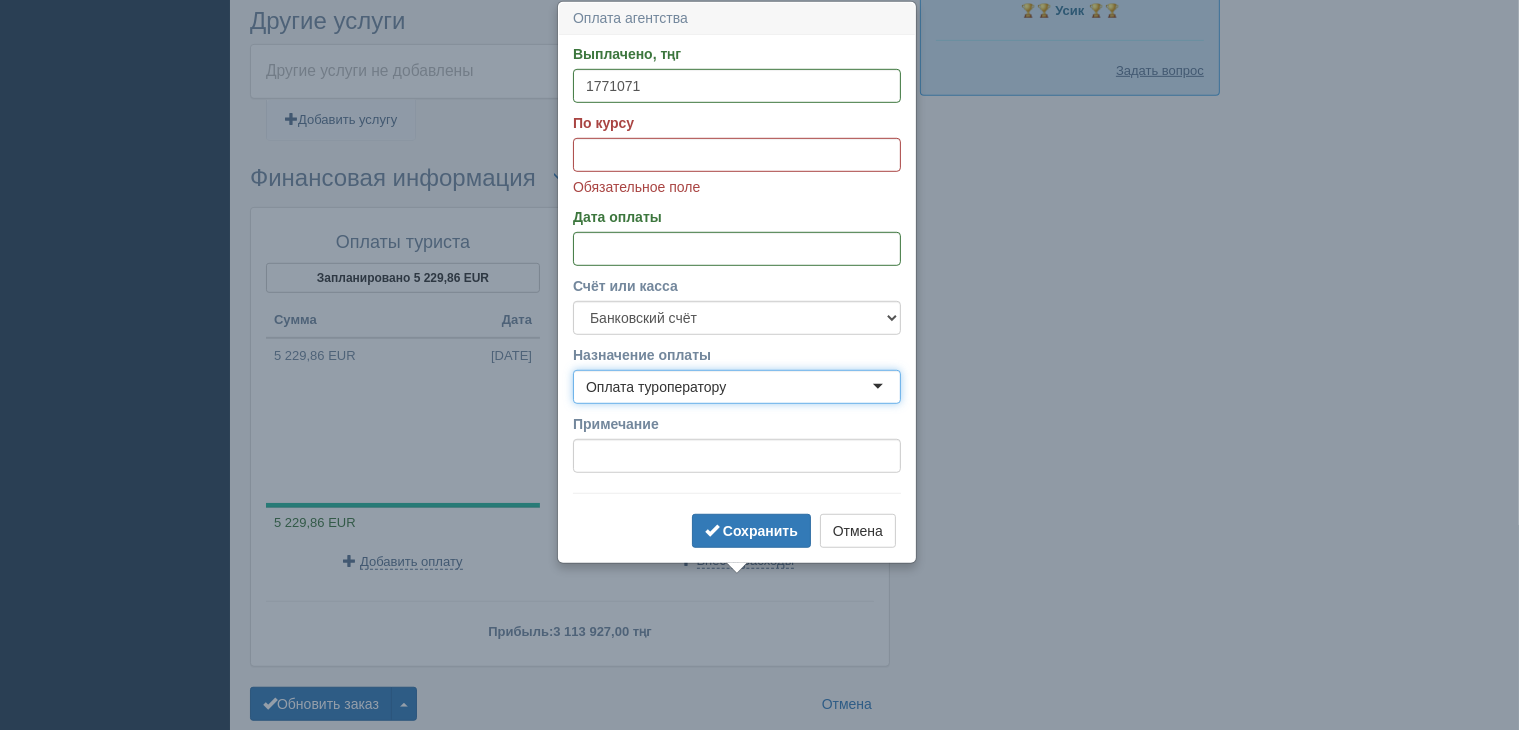 click on "Выплачено, тңг
1771071
По курсу
Обязательное поле
Дата оплаты
Счёт или касса
f
Банковский счёт
Наличная касса
Назначение оплаты
Оплата туроператору Оплата туроператору Оплата туроператору Комиссия банка Комиссия агента Возврат Другие расходы
Примечание
Сохранить
Отмена" at bounding box center (737, 298) 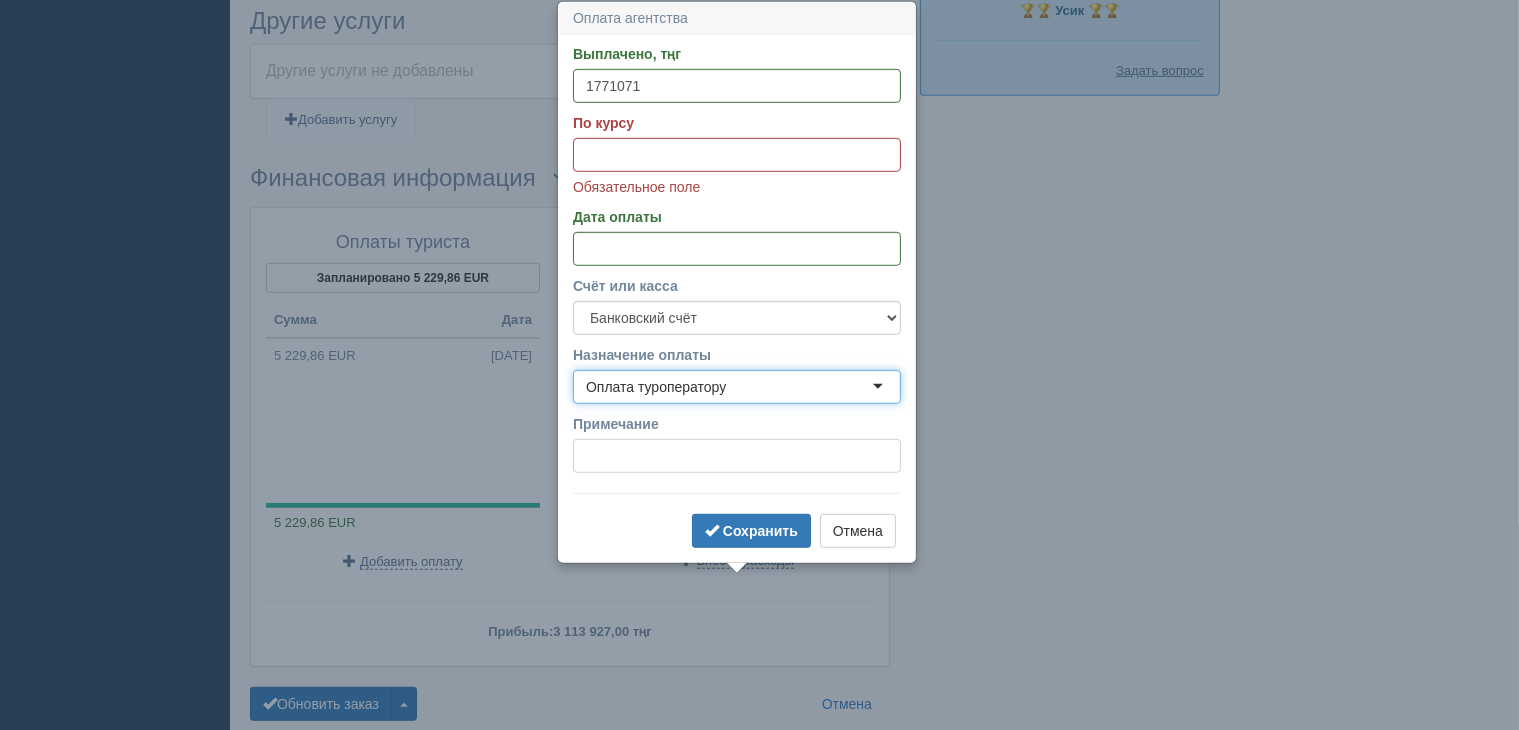 click on "Примечание" at bounding box center (737, 456) 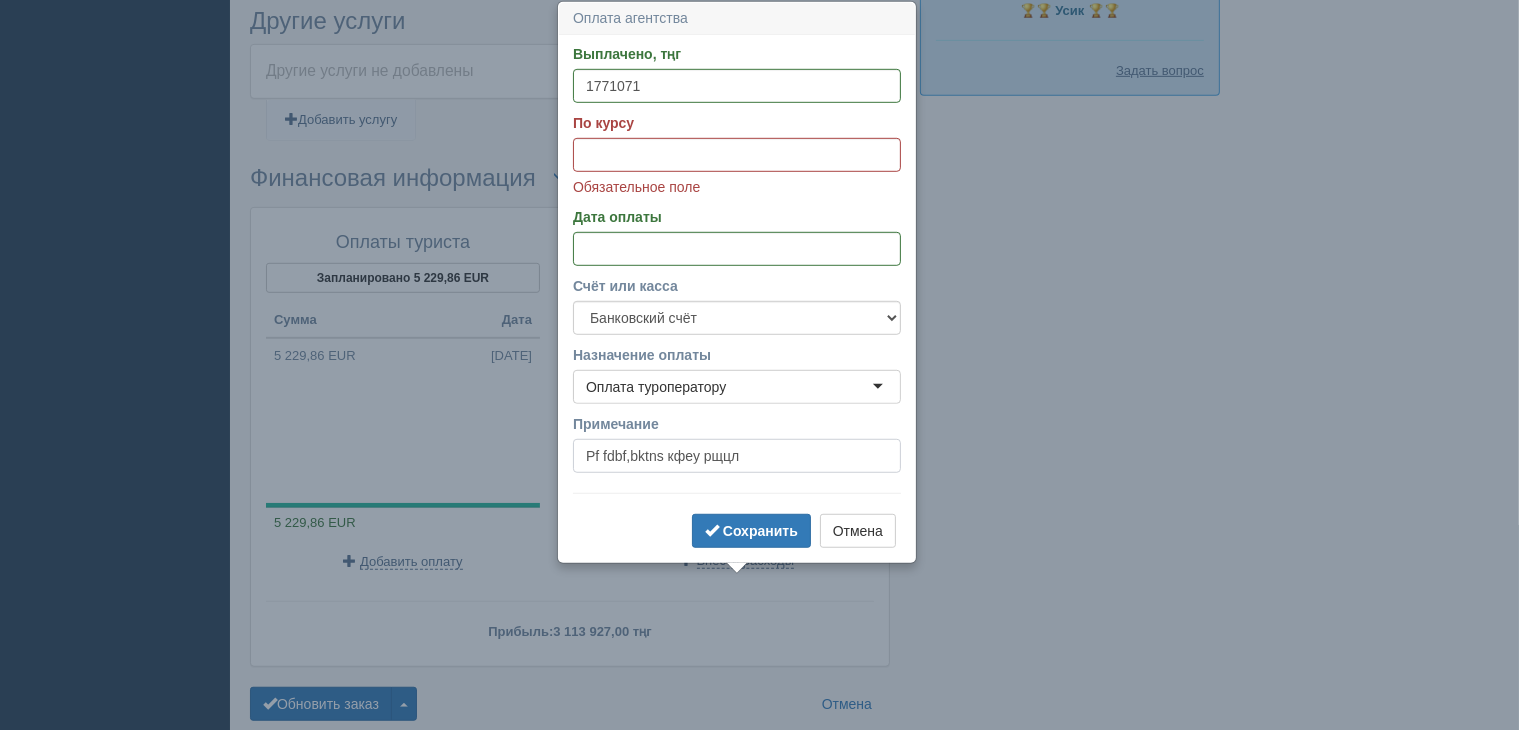 drag, startPoint x: 742, startPoint y: 455, endPoint x: 563, endPoint y: 443, distance: 179.40178 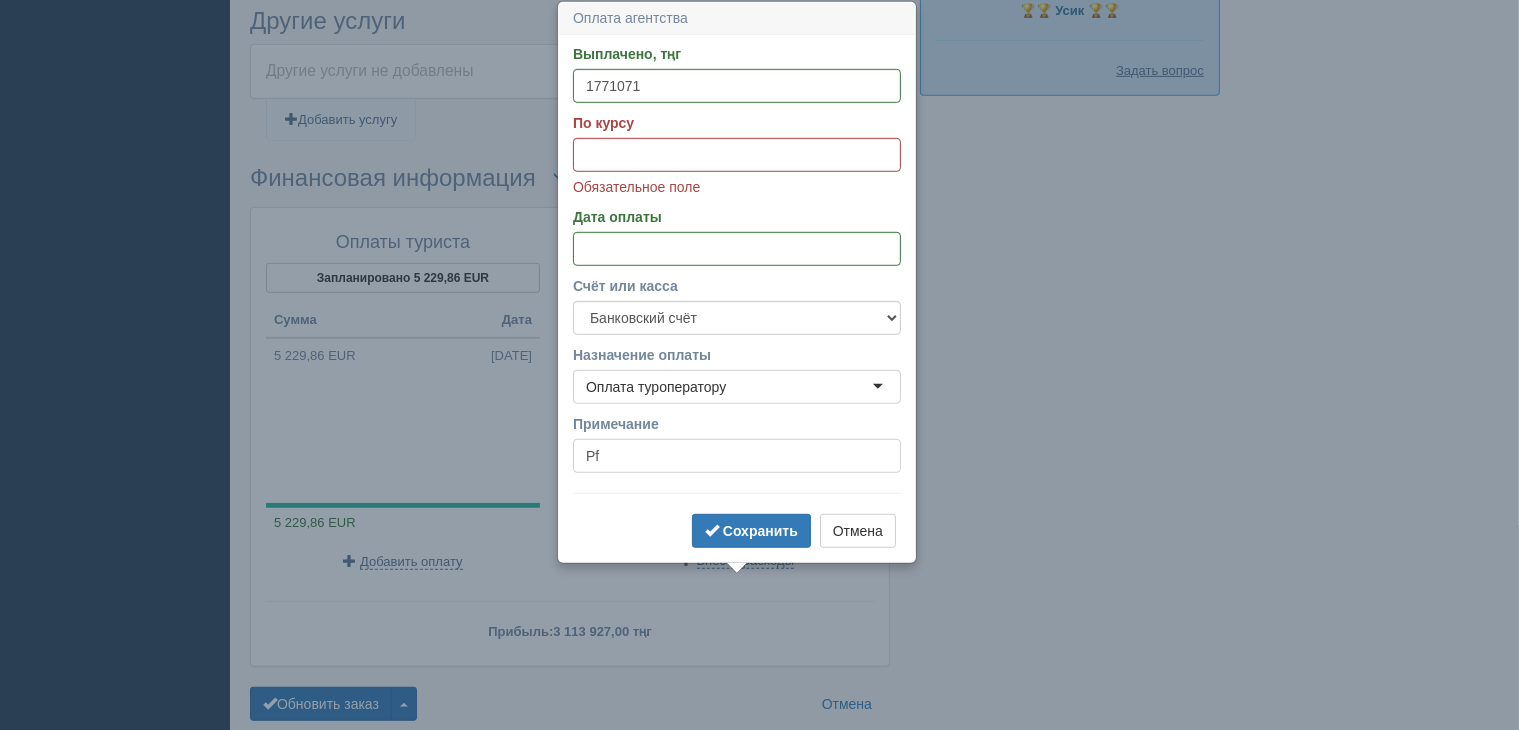 type on "P" 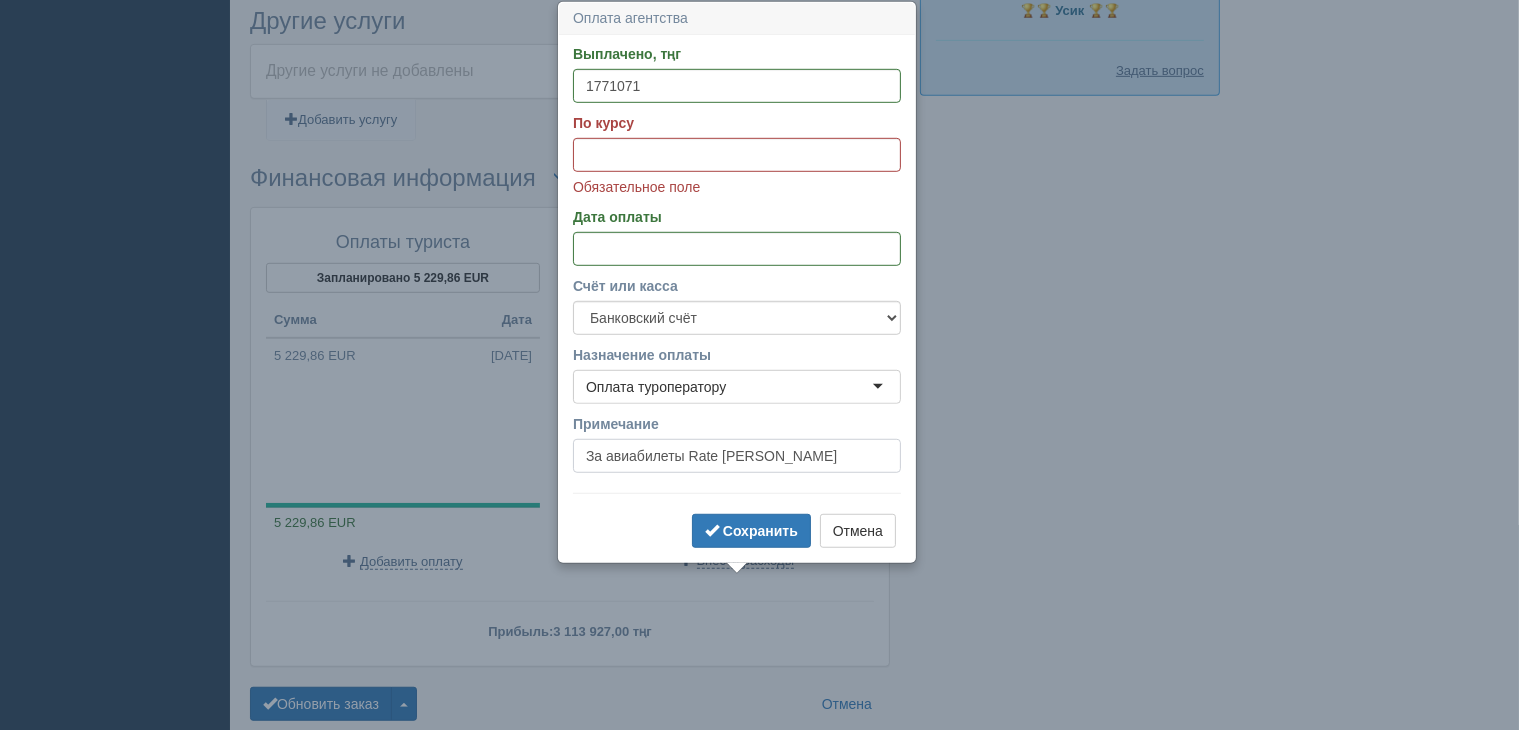 type on "За авиабилеты Rate [PERSON_NAME]" 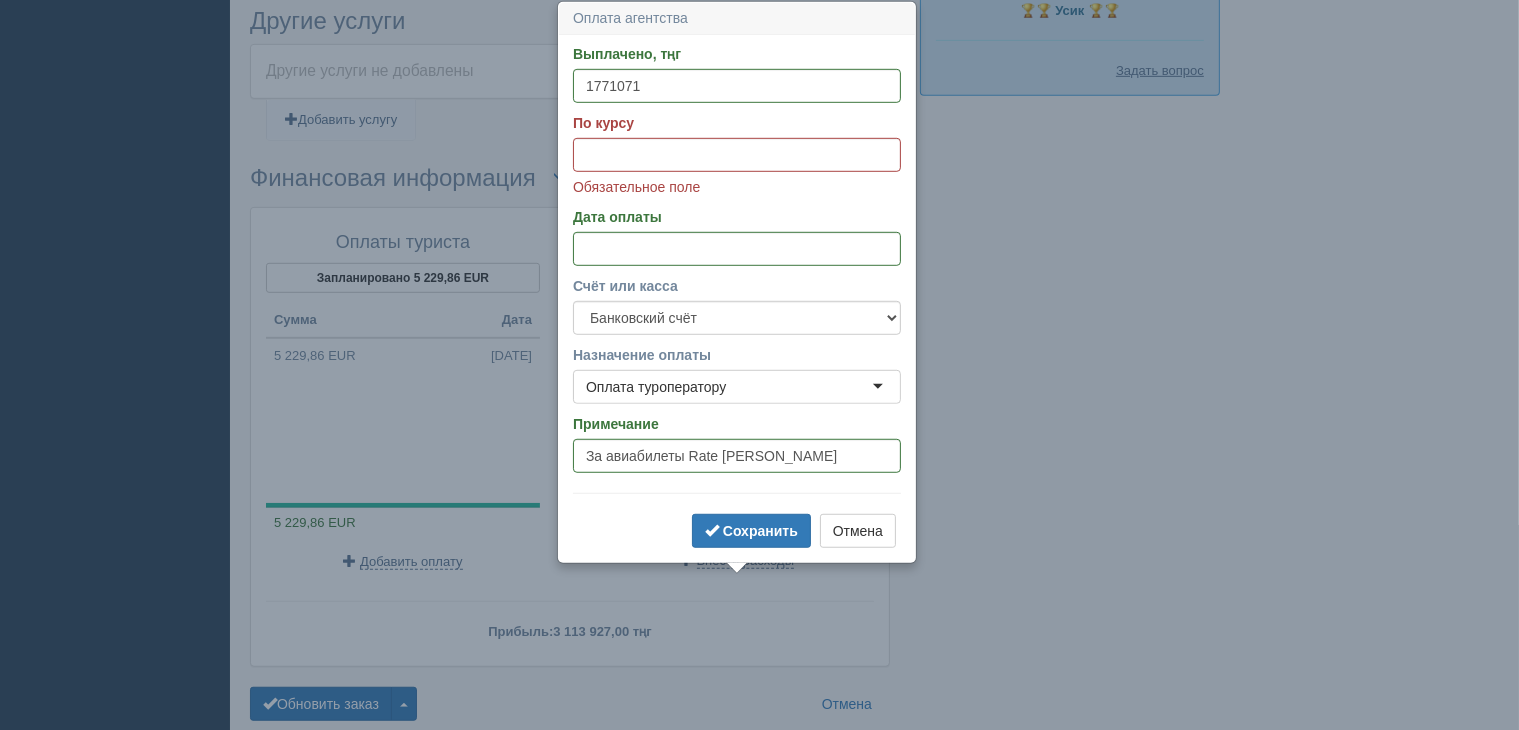 click on "По курсу
Обязательное поле" at bounding box center [737, 155] 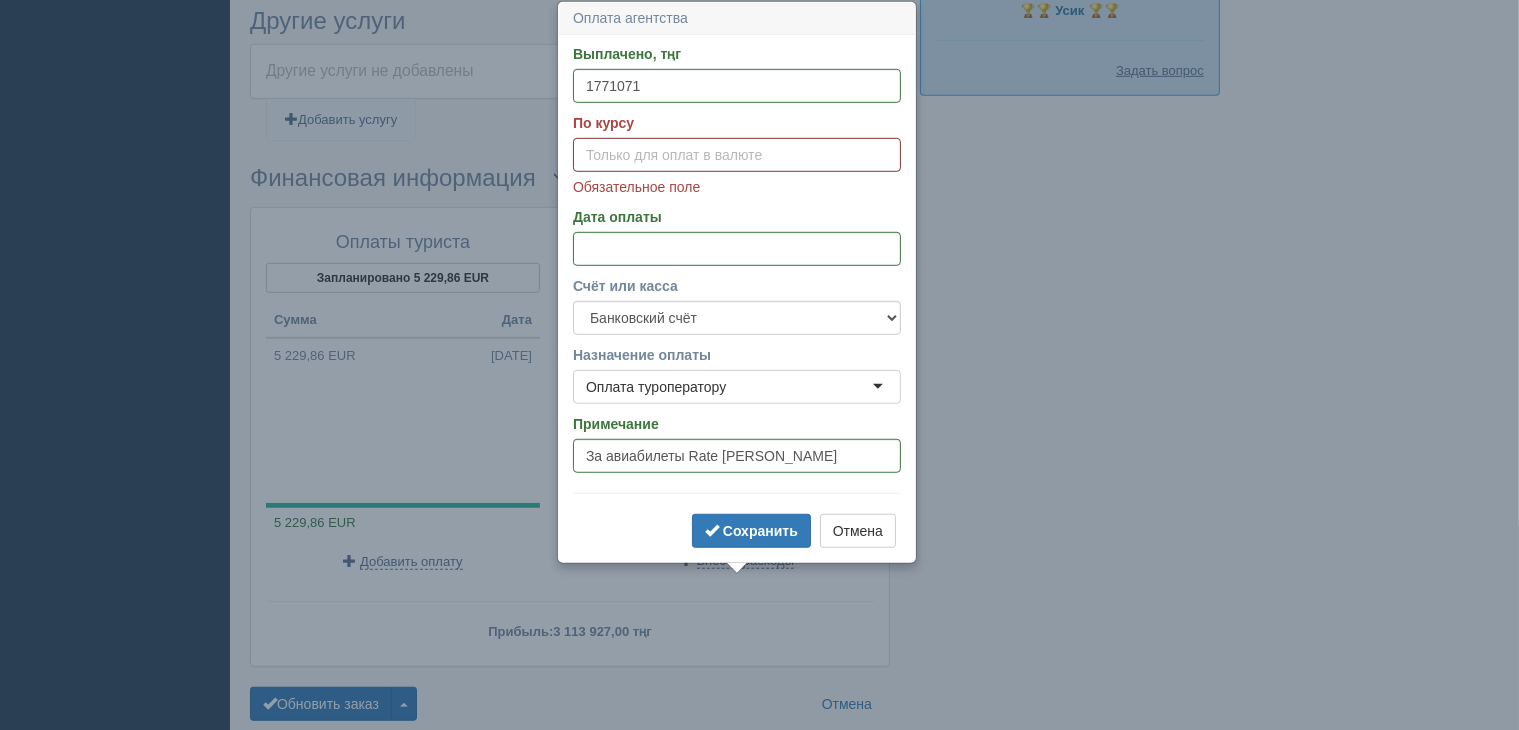 click on "По курсу" at bounding box center (737, 155) 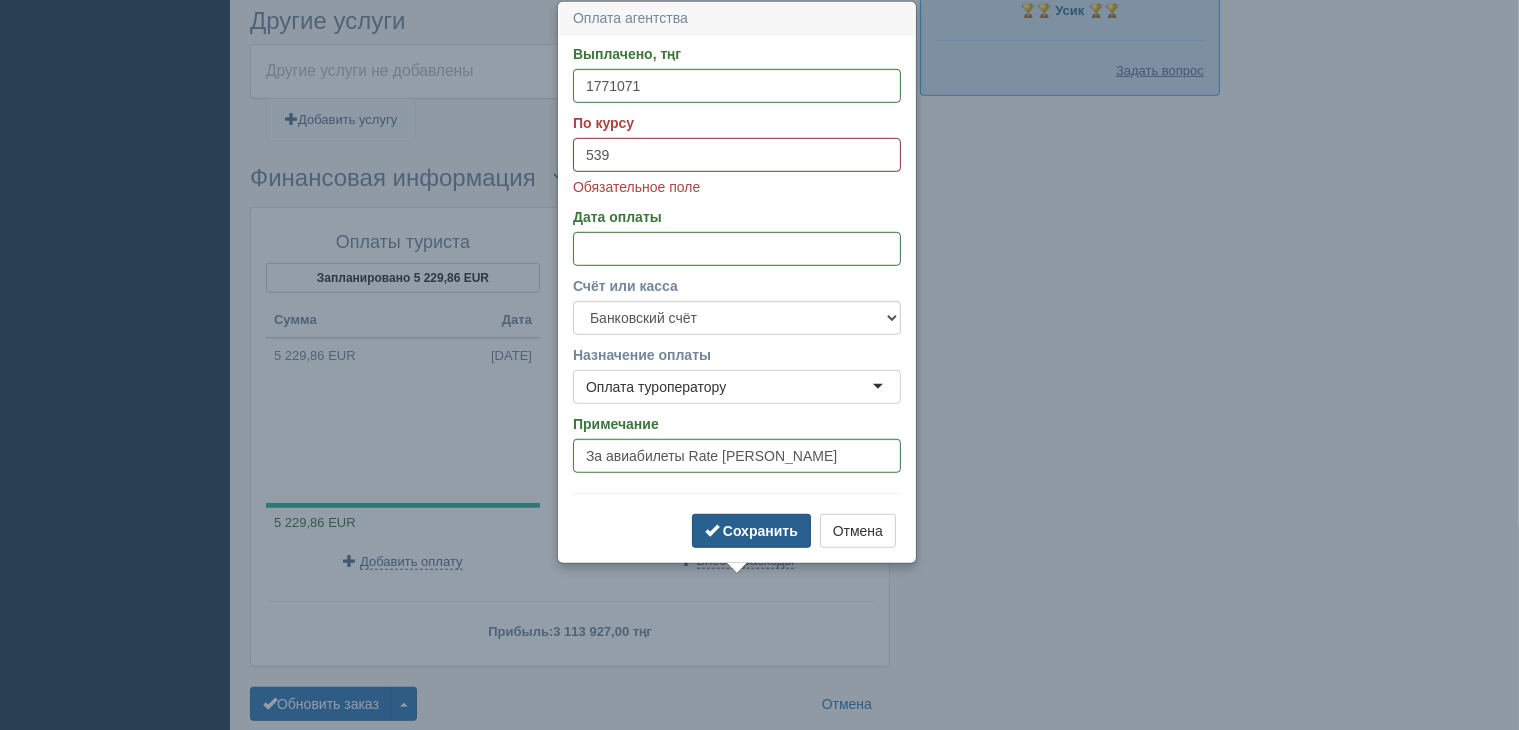 type on "539" 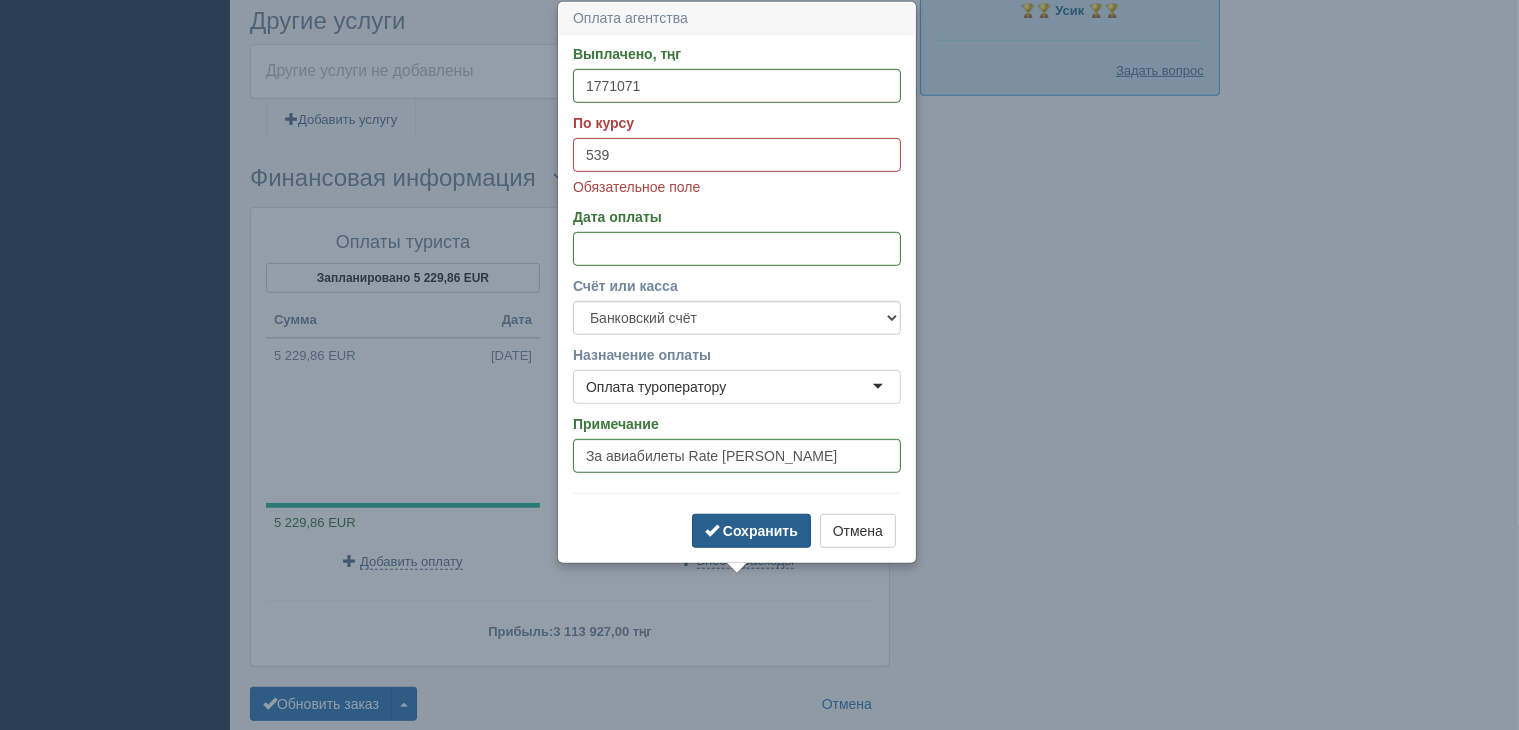 click on "Сохранить" at bounding box center (760, 531) 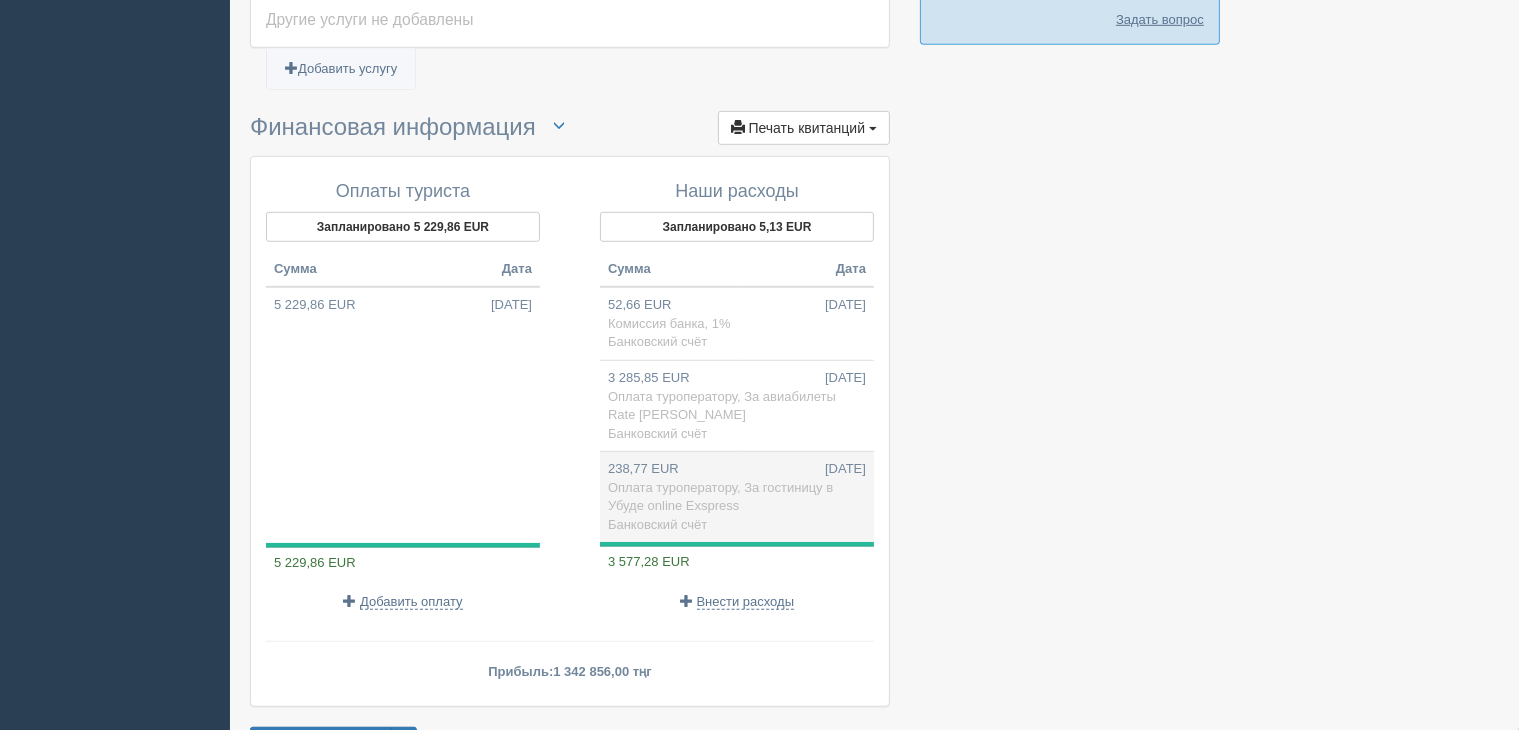 scroll, scrollTop: 1354, scrollLeft: 0, axis: vertical 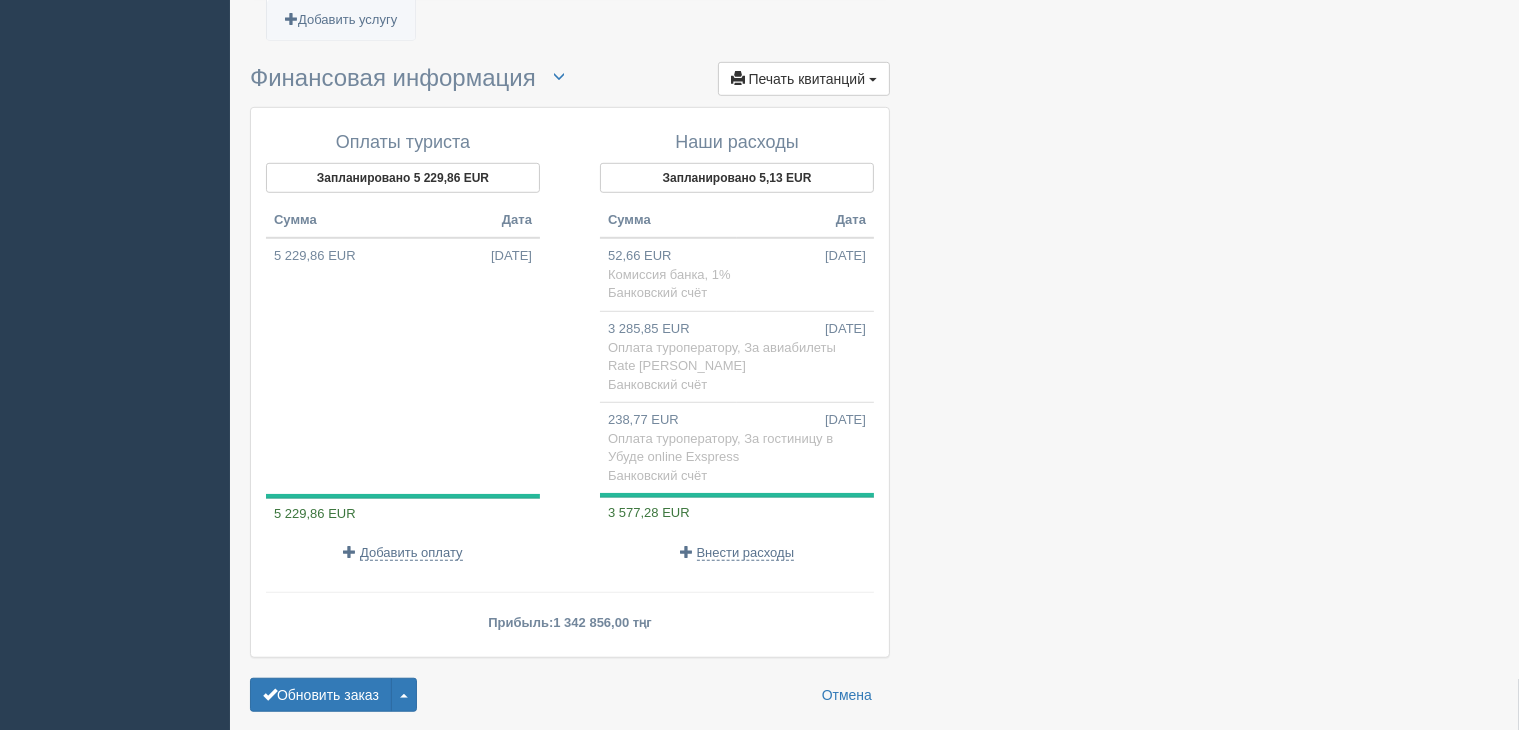 drag, startPoint x: 703, startPoint y: 249, endPoint x: 708, endPoint y: 261, distance: 13 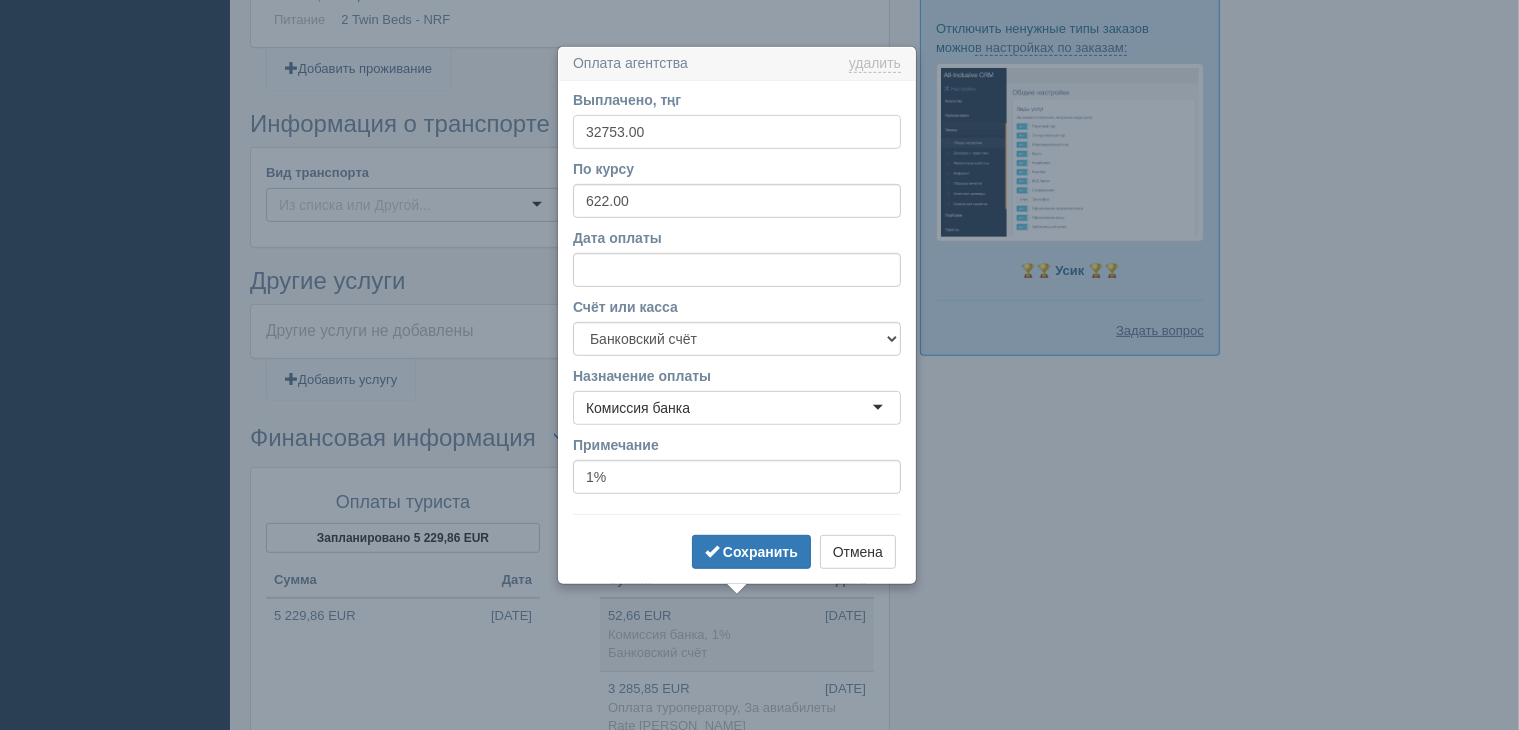 scroll, scrollTop: 1040, scrollLeft: 0, axis: vertical 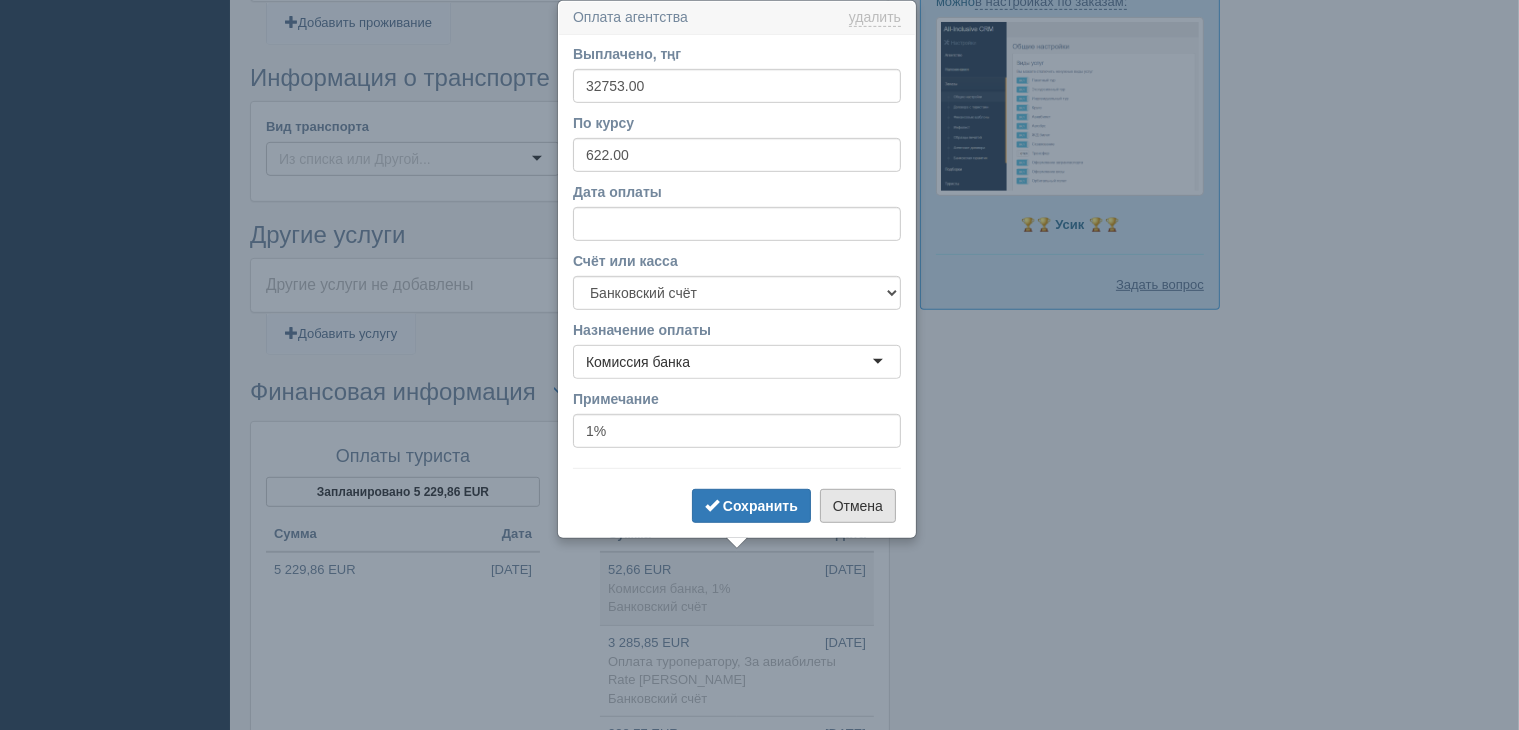 click on "Отмена" at bounding box center (858, 506) 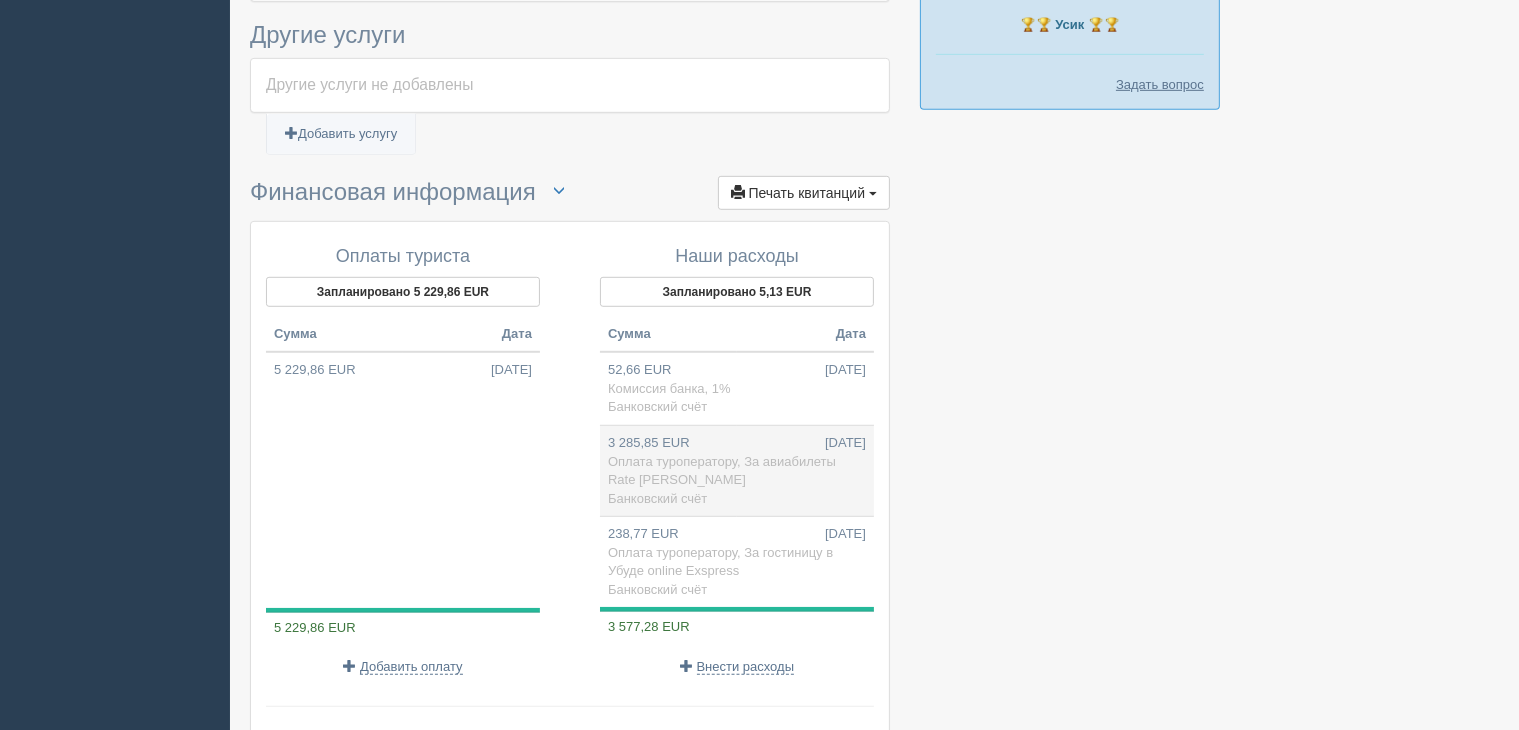 click on "Оплата туроператору, За авиабилеты Rate [PERSON_NAME]" at bounding box center [722, 471] 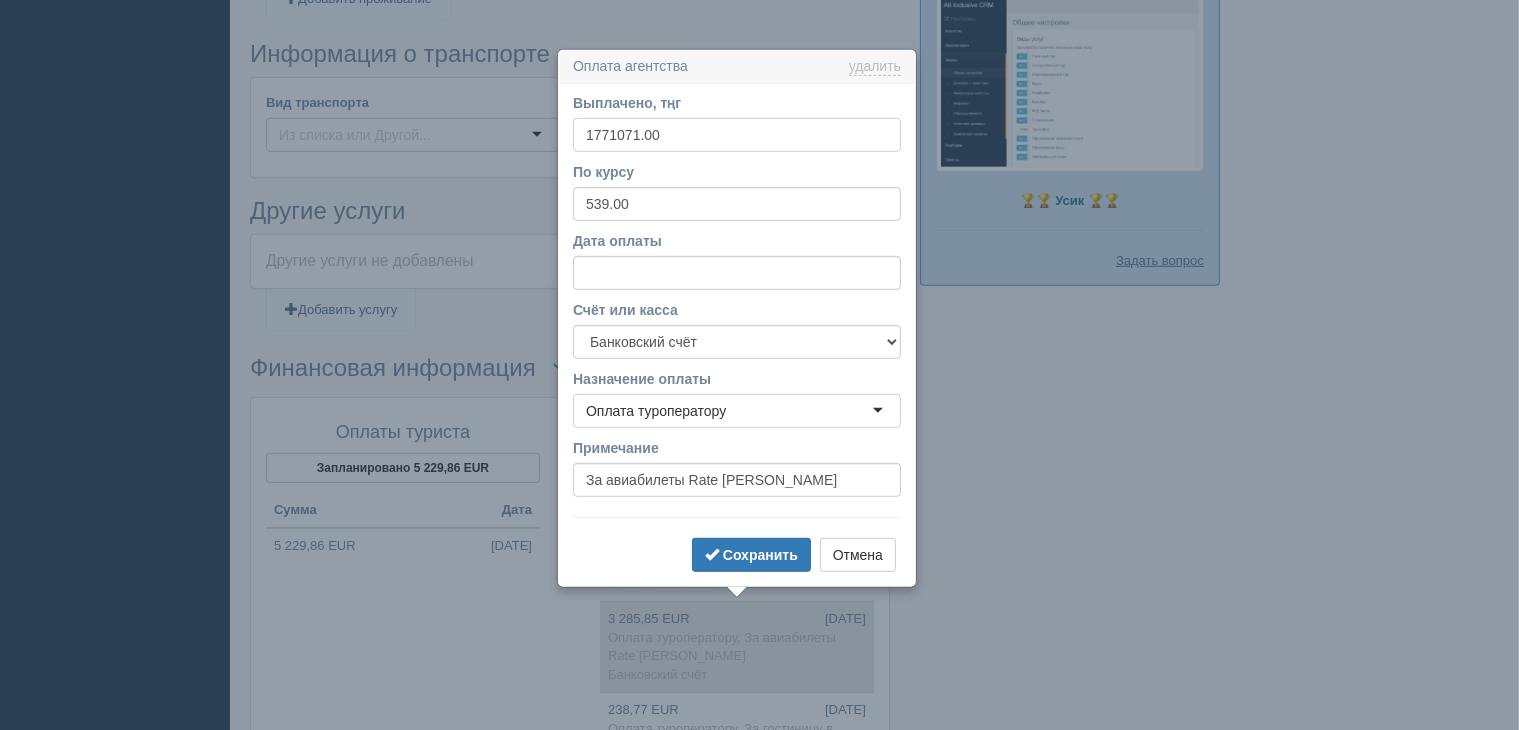 scroll, scrollTop: 1112, scrollLeft: 0, axis: vertical 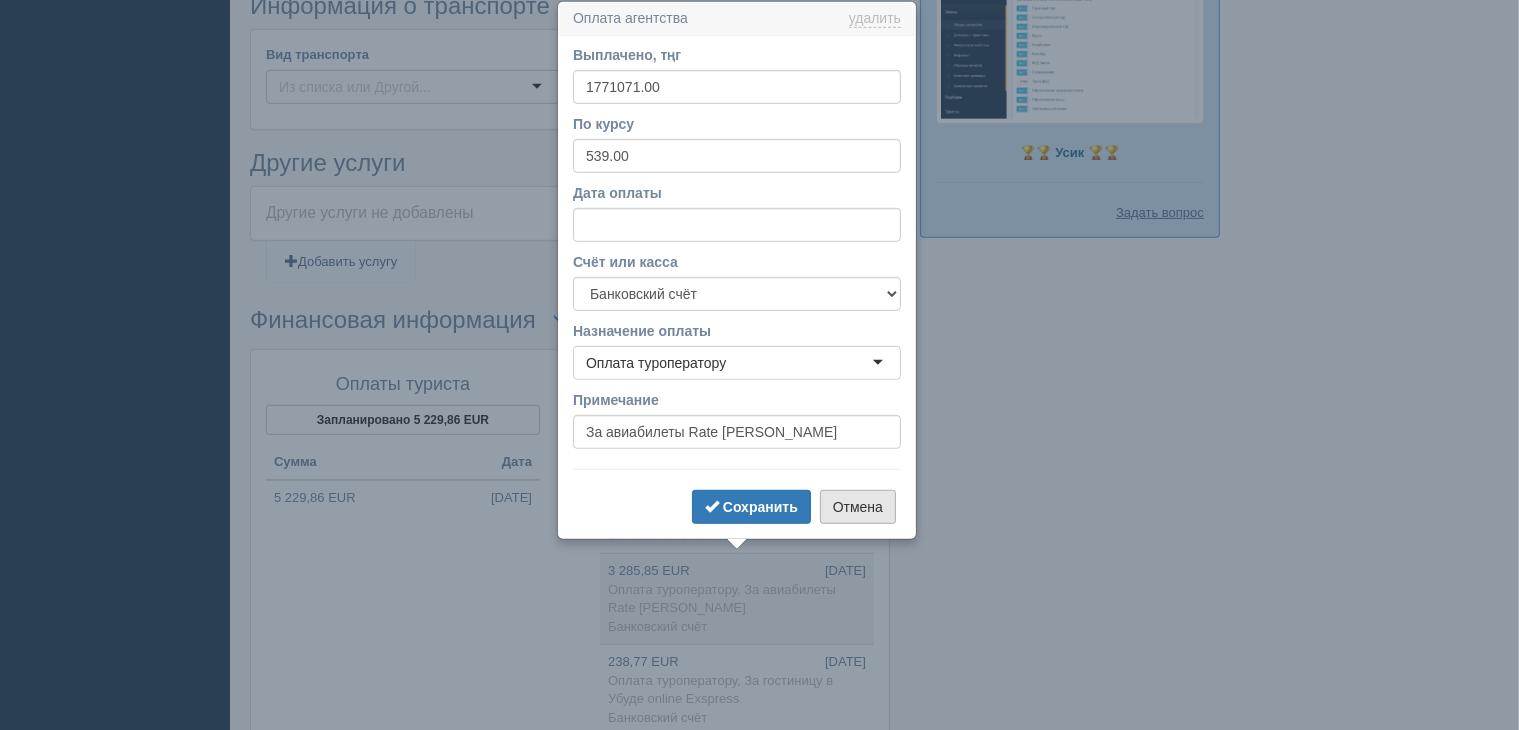 click on "Отмена" at bounding box center (858, 507) 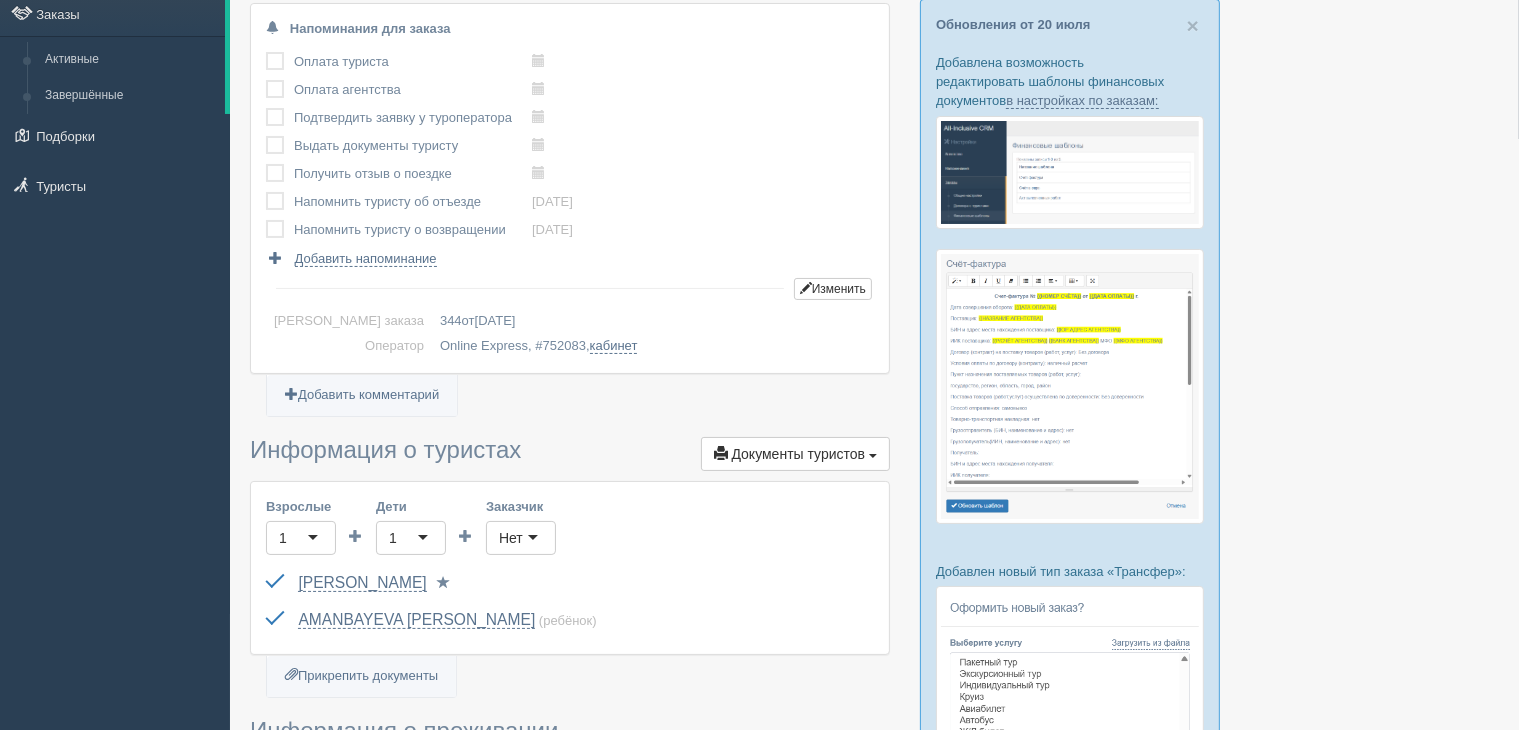scroll, scrollTop: 400, scrollLeft: 0, axis: vertical 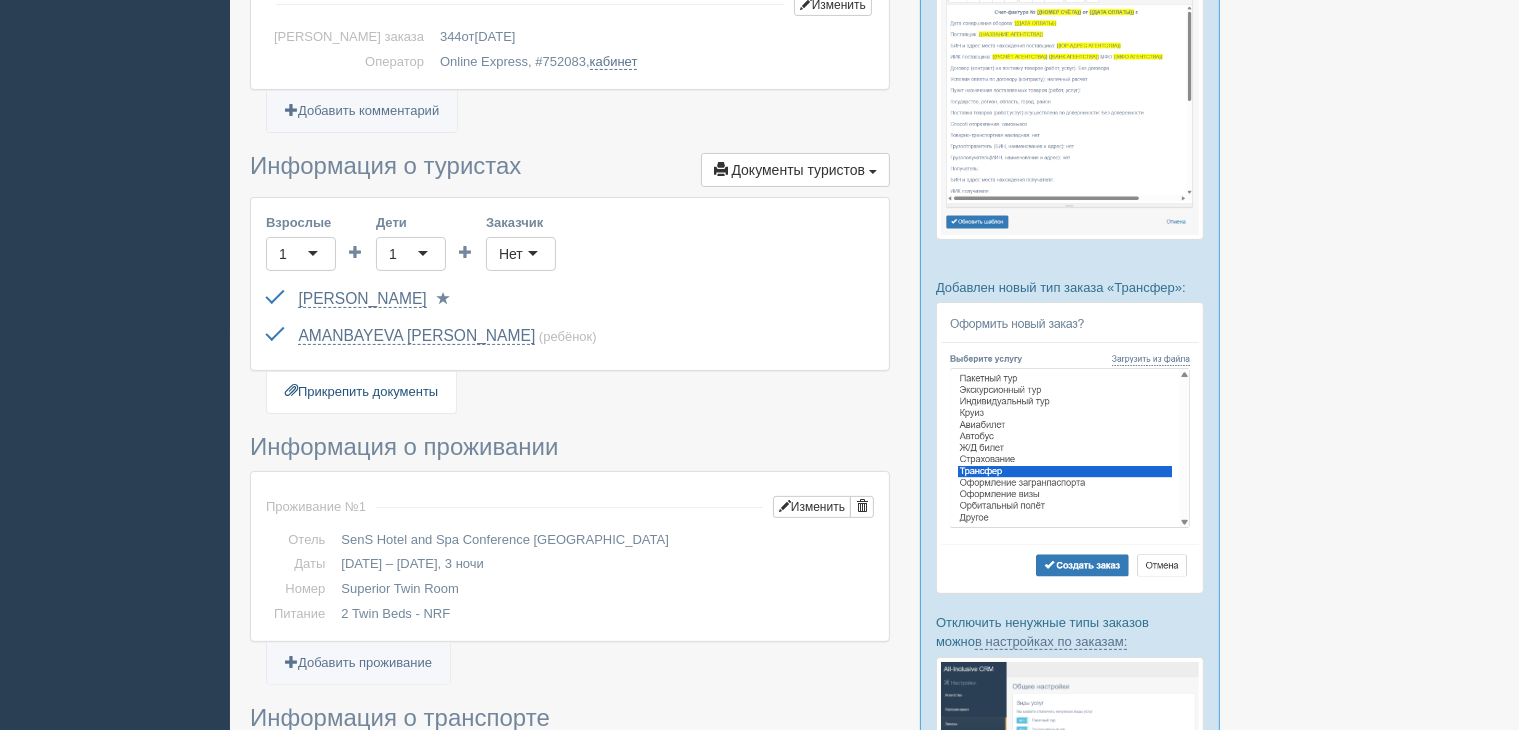 click on "Прикрепить документы" at bounding box center (361, 392) 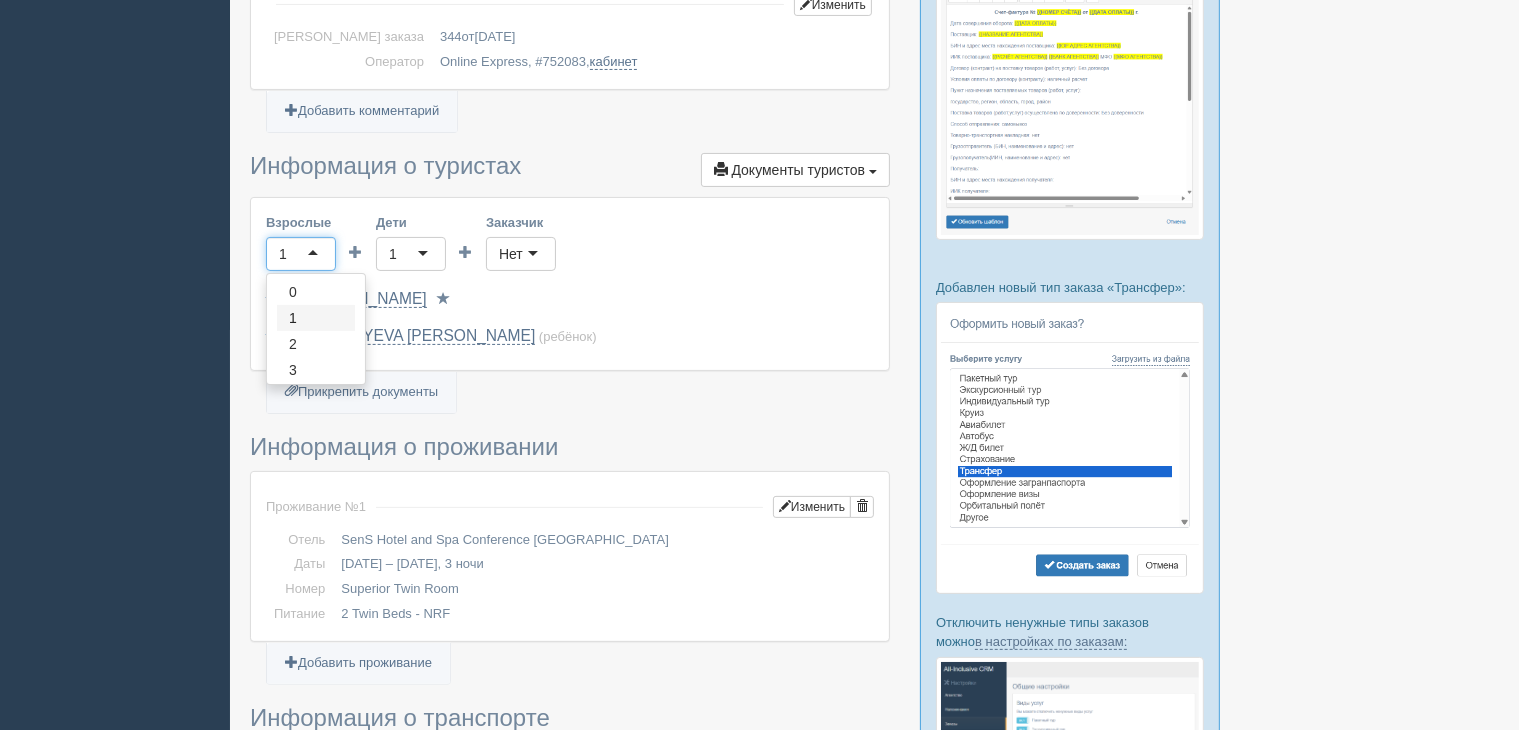 click on "1" at bounding box center (301, 254) 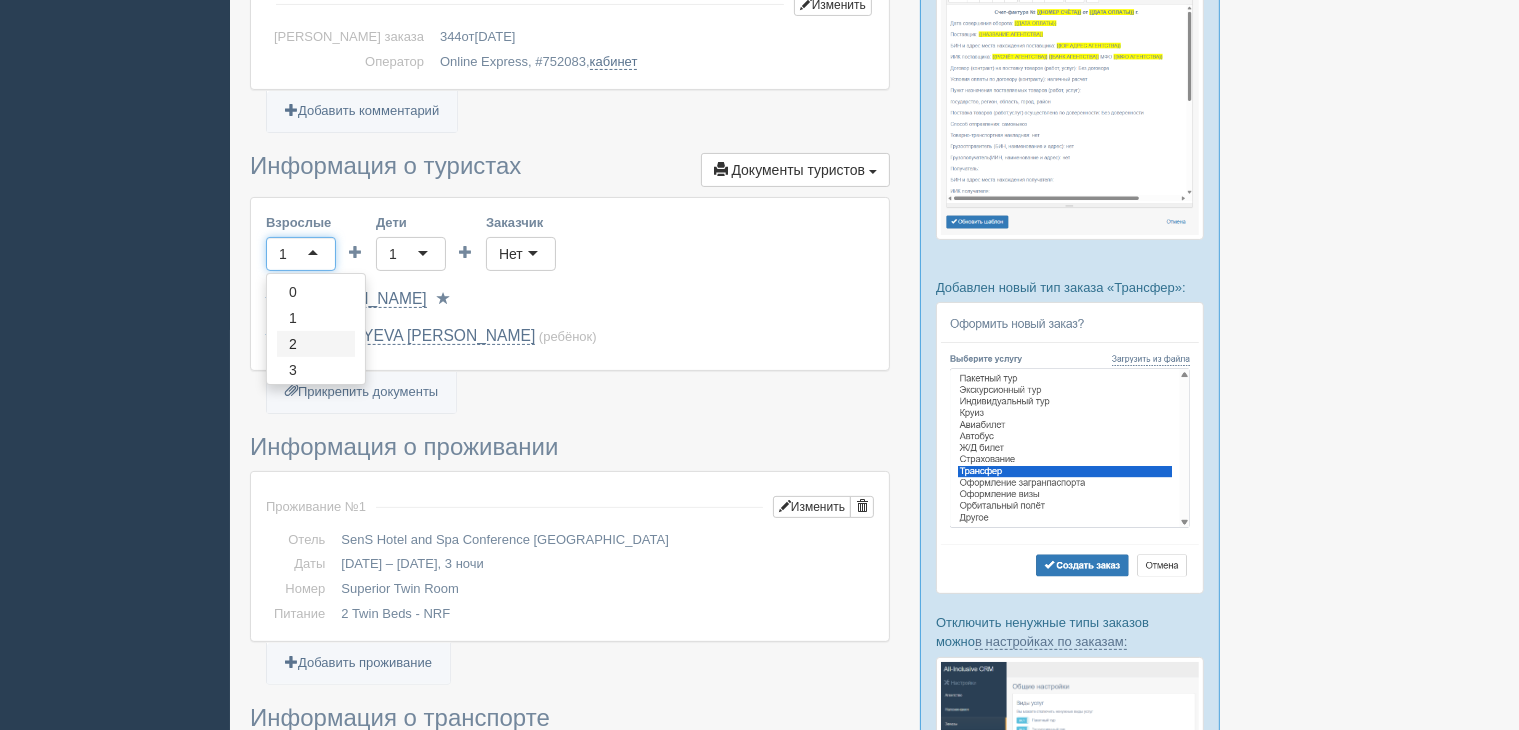 scroll, scrollTop: 0, scrollLeft: 0, axis: both 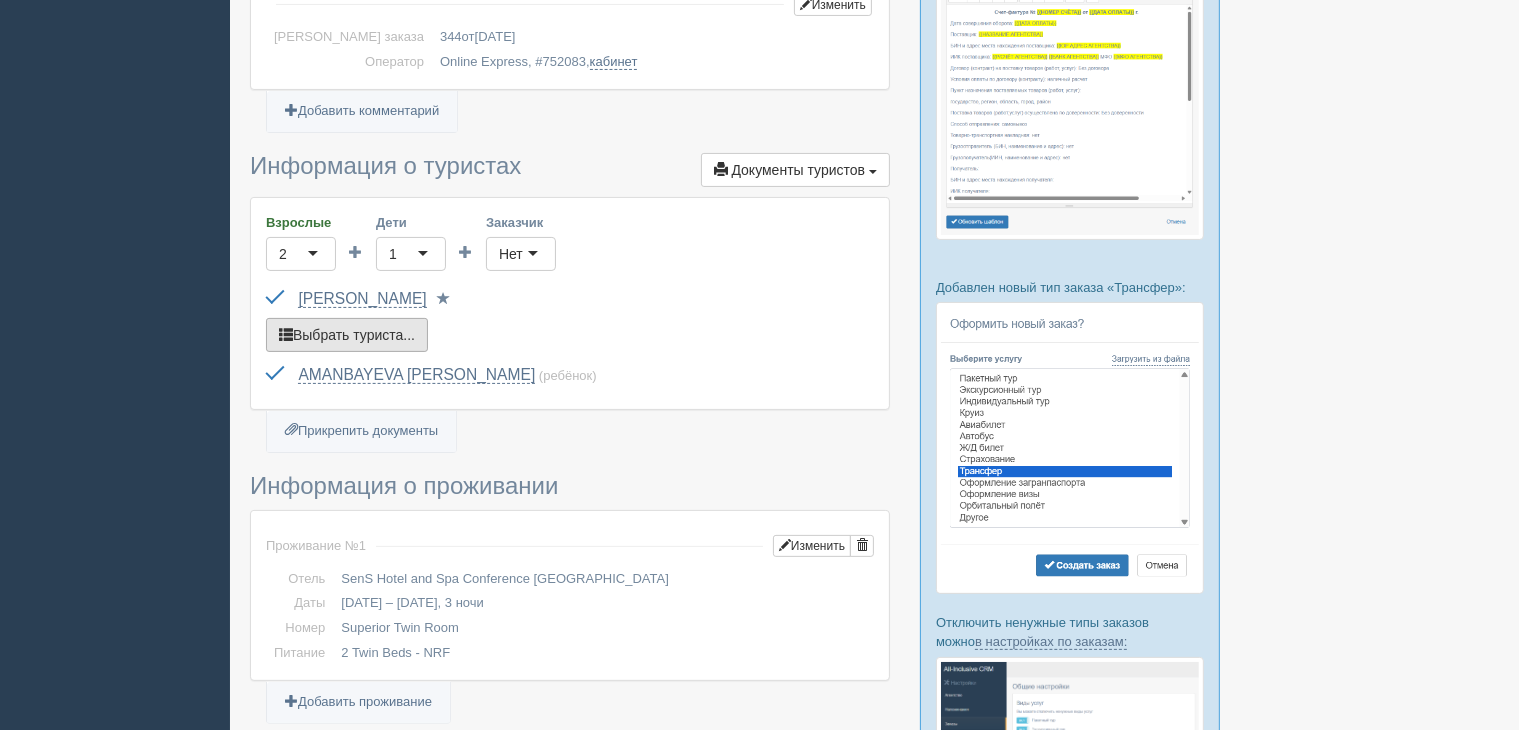 click on "Выбрать туриста..." at bounding box center [347, 335] 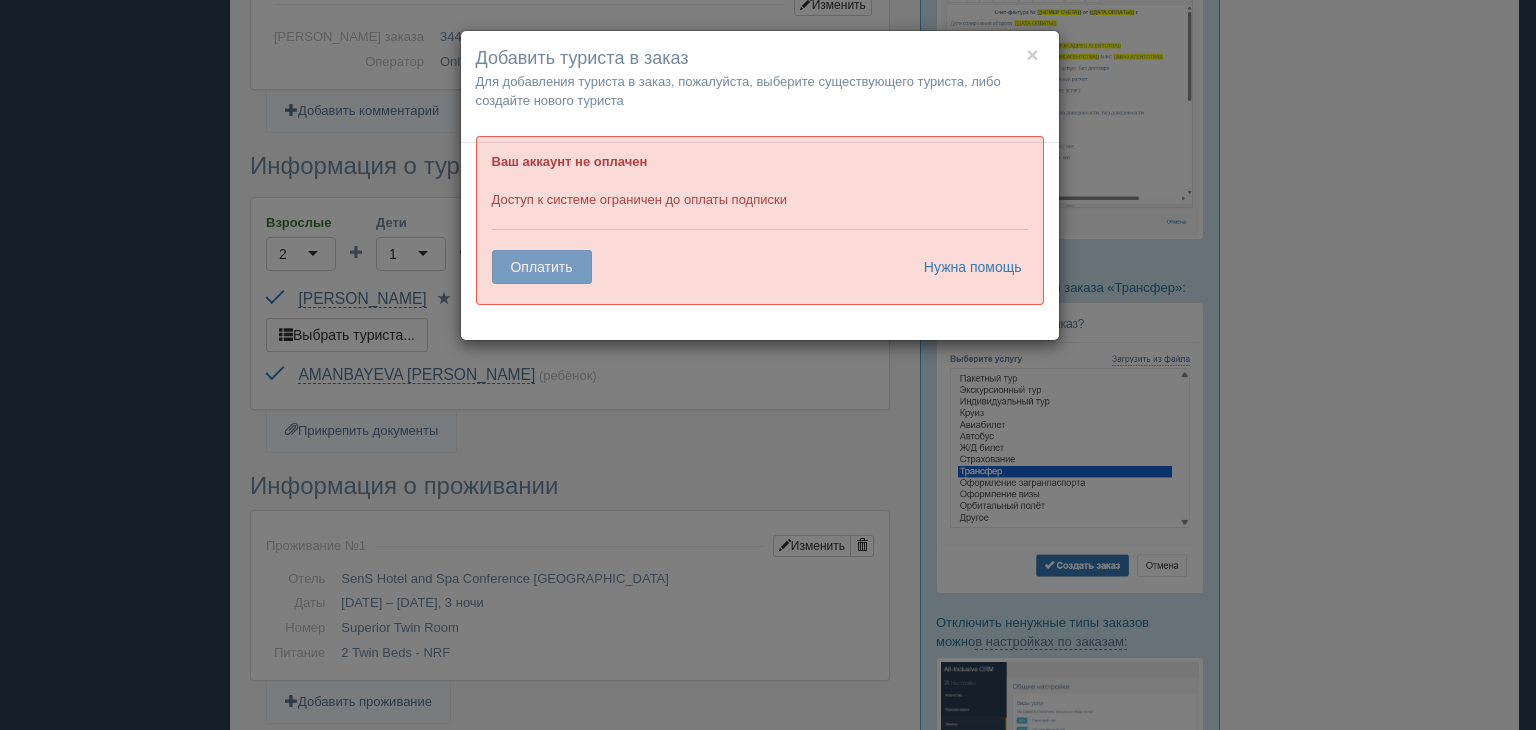 click on "Ваш аккаунт не оплачен
Доступ к системе ограничен до оплаты подписки
Оплатить
Нужна помощь" at bounding box center (760, 220) 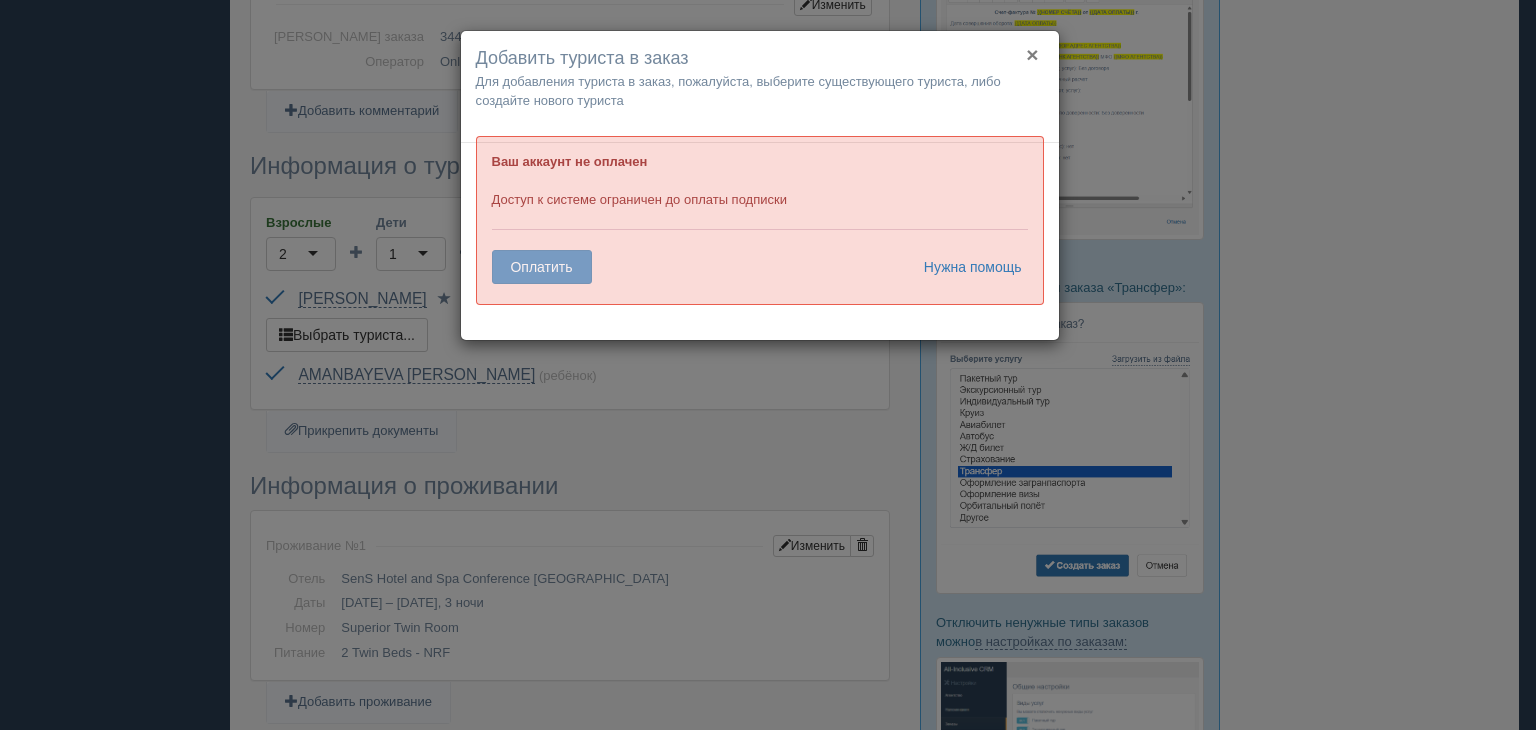 click on "×" at bounding box center [1032, 54] 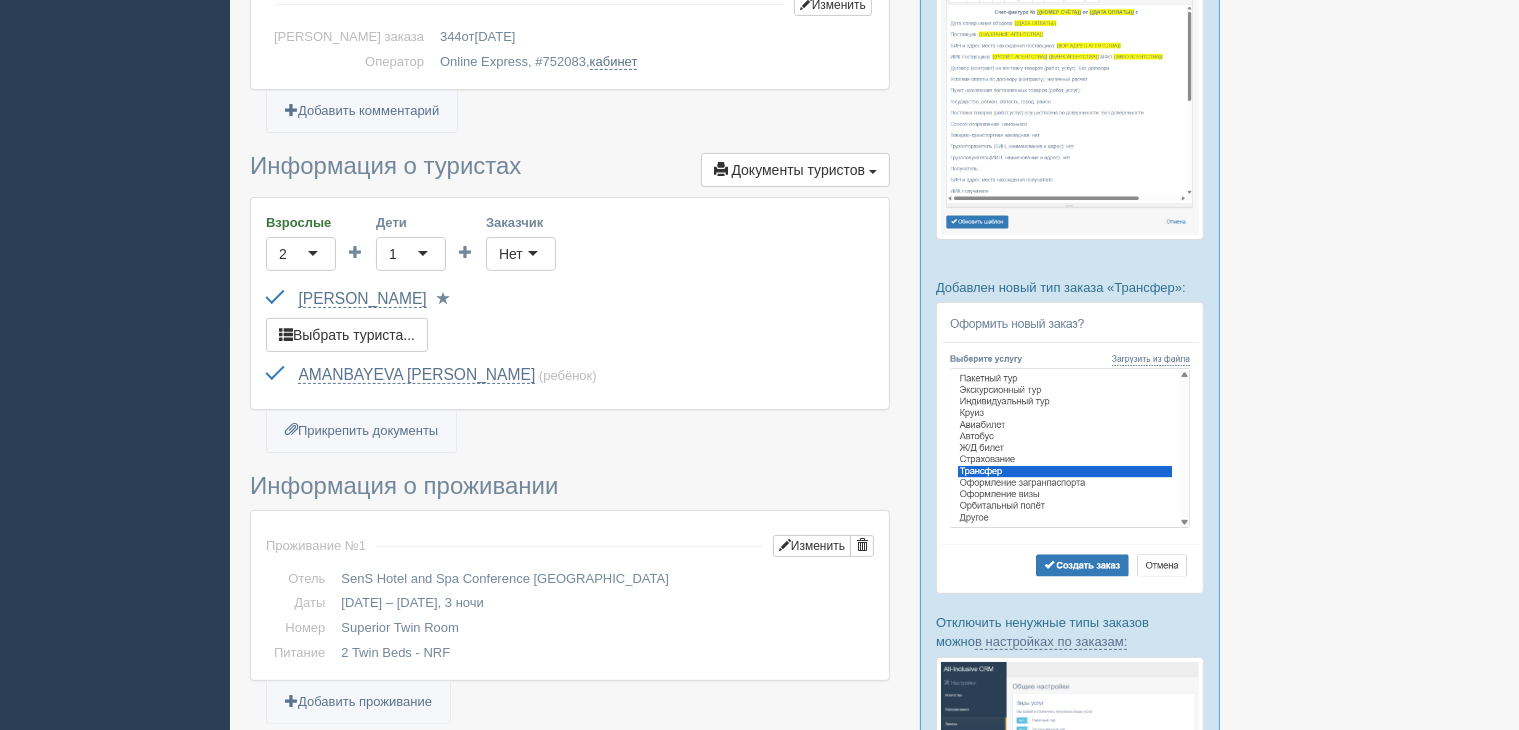 click on "Выбрать туриста..." at bounding box center [570, 337] 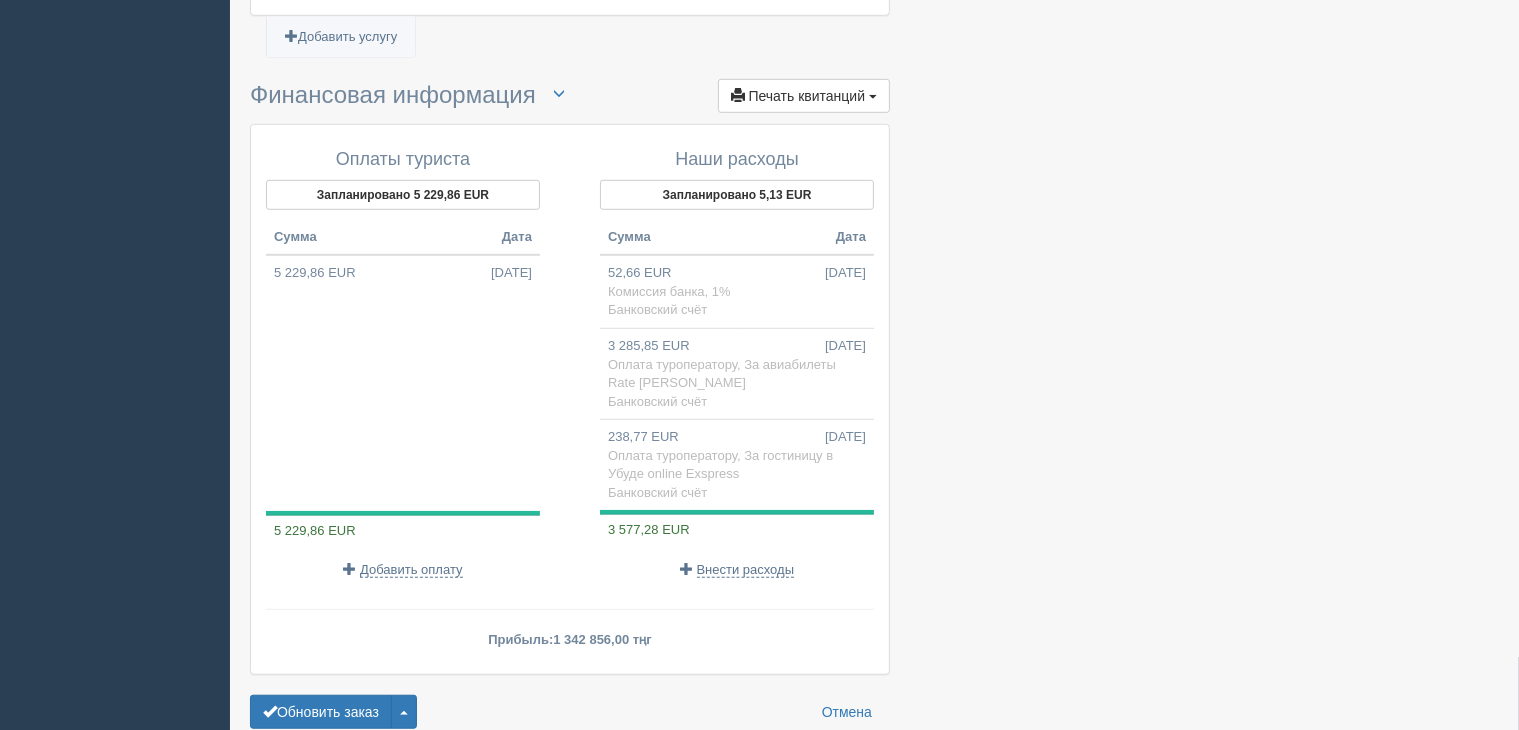 scroll, scrollTop: 1469, scrollLeft: 0, axis: vertical 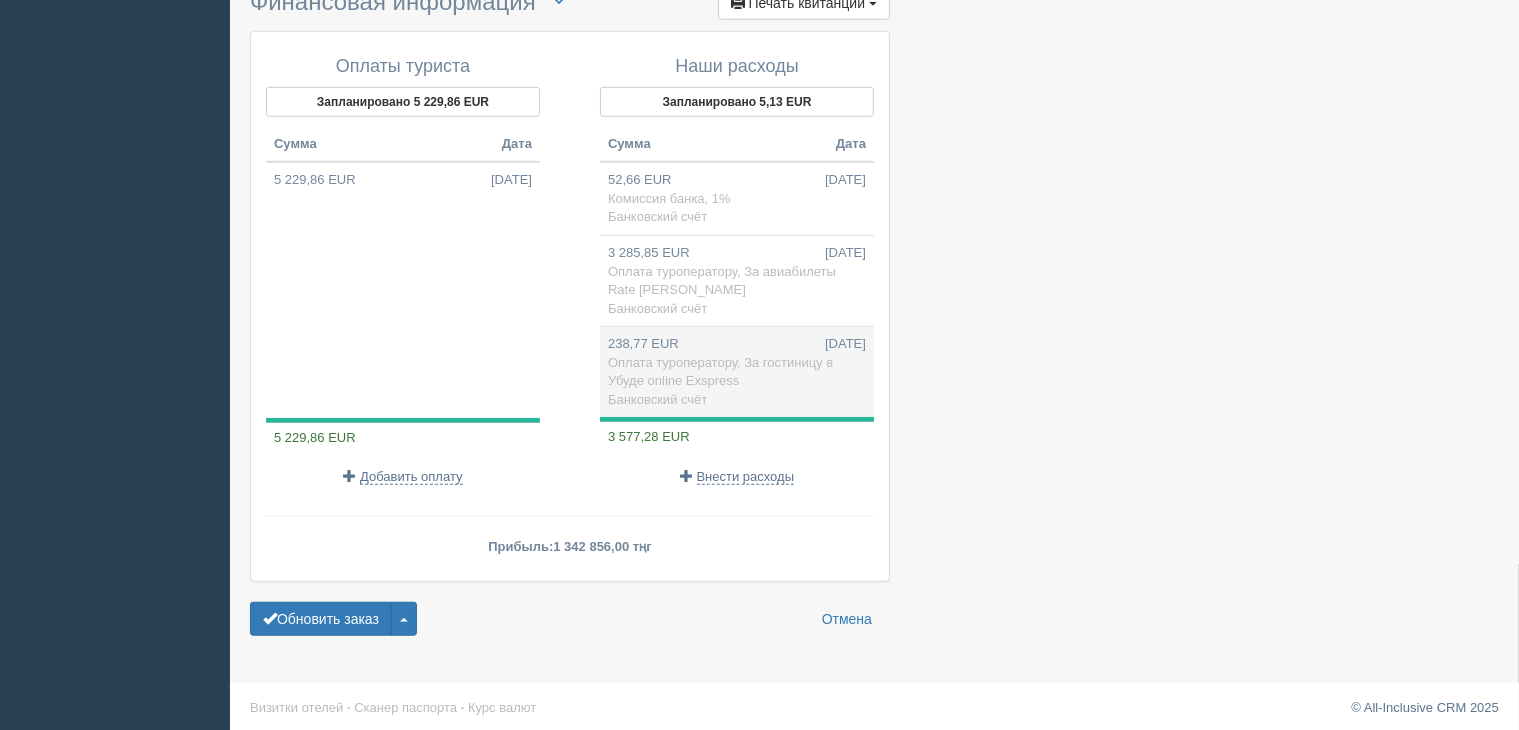 click on "Оплата туроператору, За гостиницу в Убуде online Exspress" at bounding box center (720, 372) 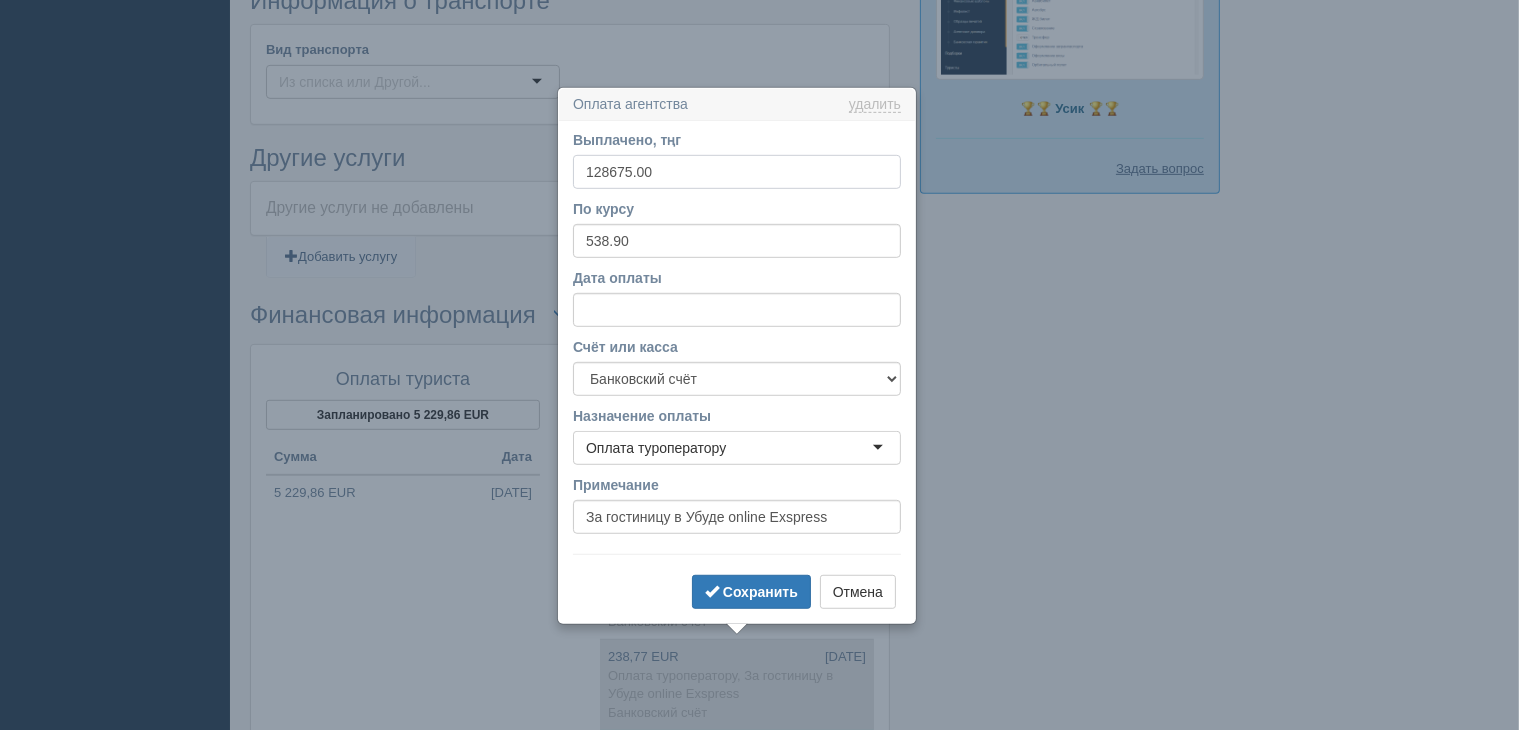 scroll, scrollTop: 1242, scrollLeft: 0, axis: vertical 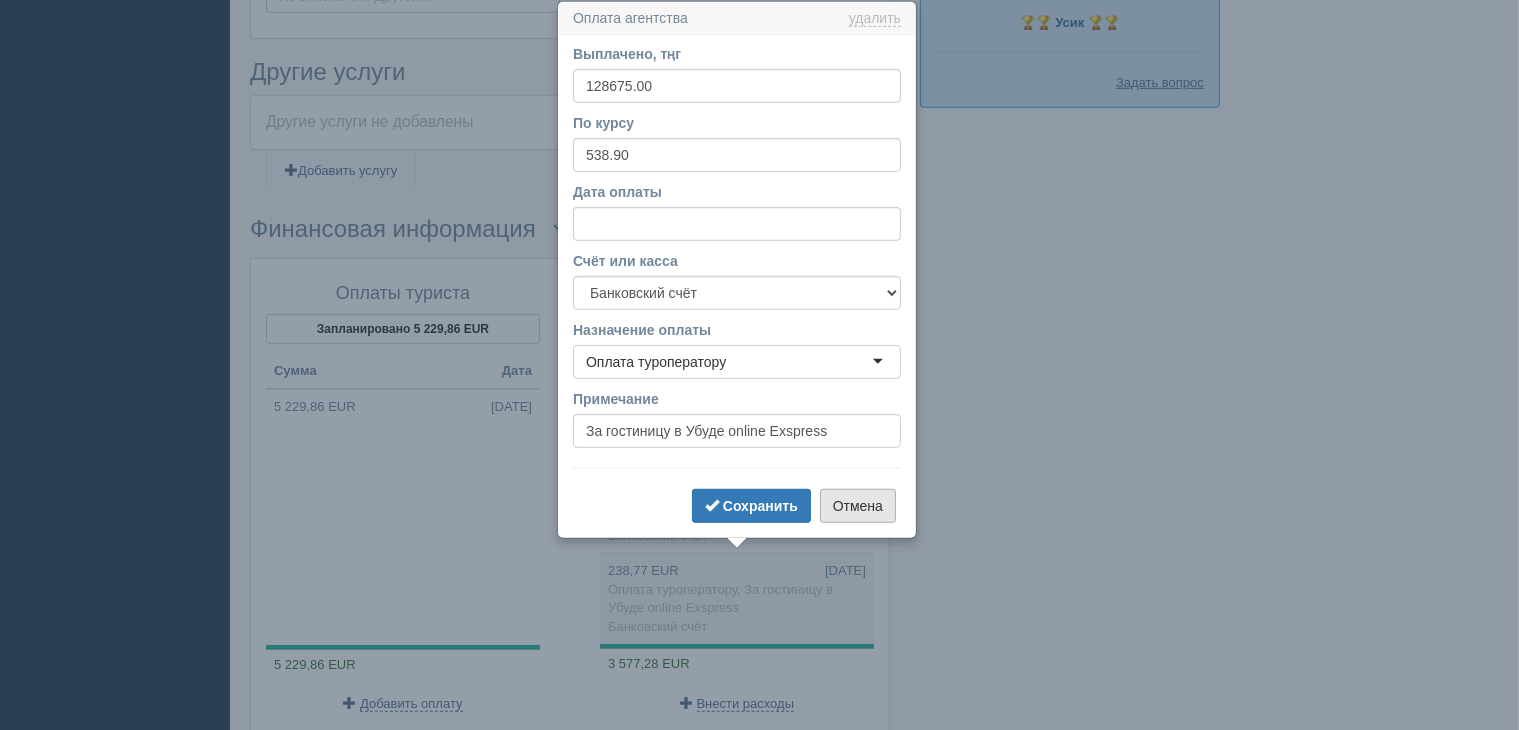 click on "Отмена" at bounding box center (858, 506) 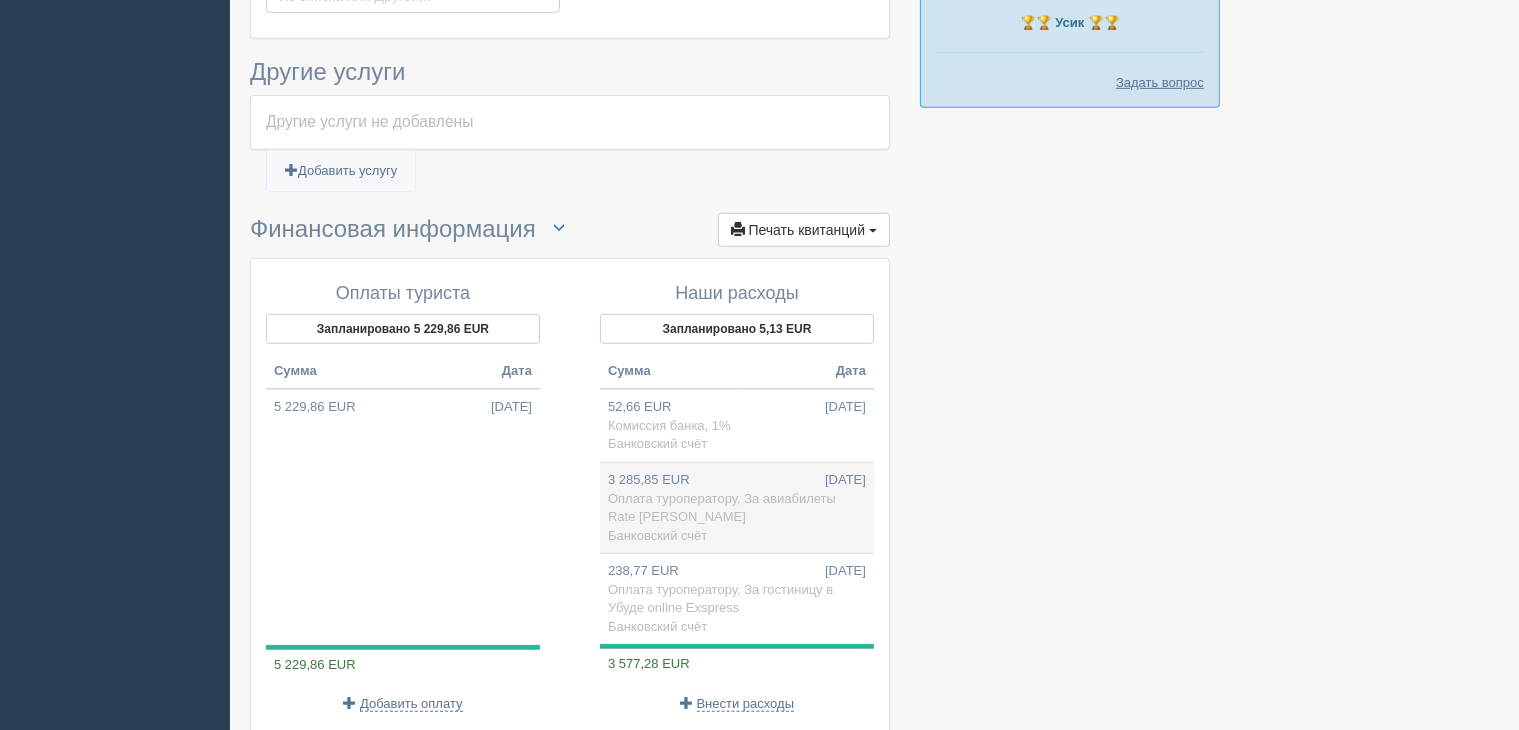 click on "3 285,85 EUR
[DATE]
Оплата туроператору, За авиабилеты Rate [PERSON_NAME]
Банковский счёт" at bounding box center [737, 507] 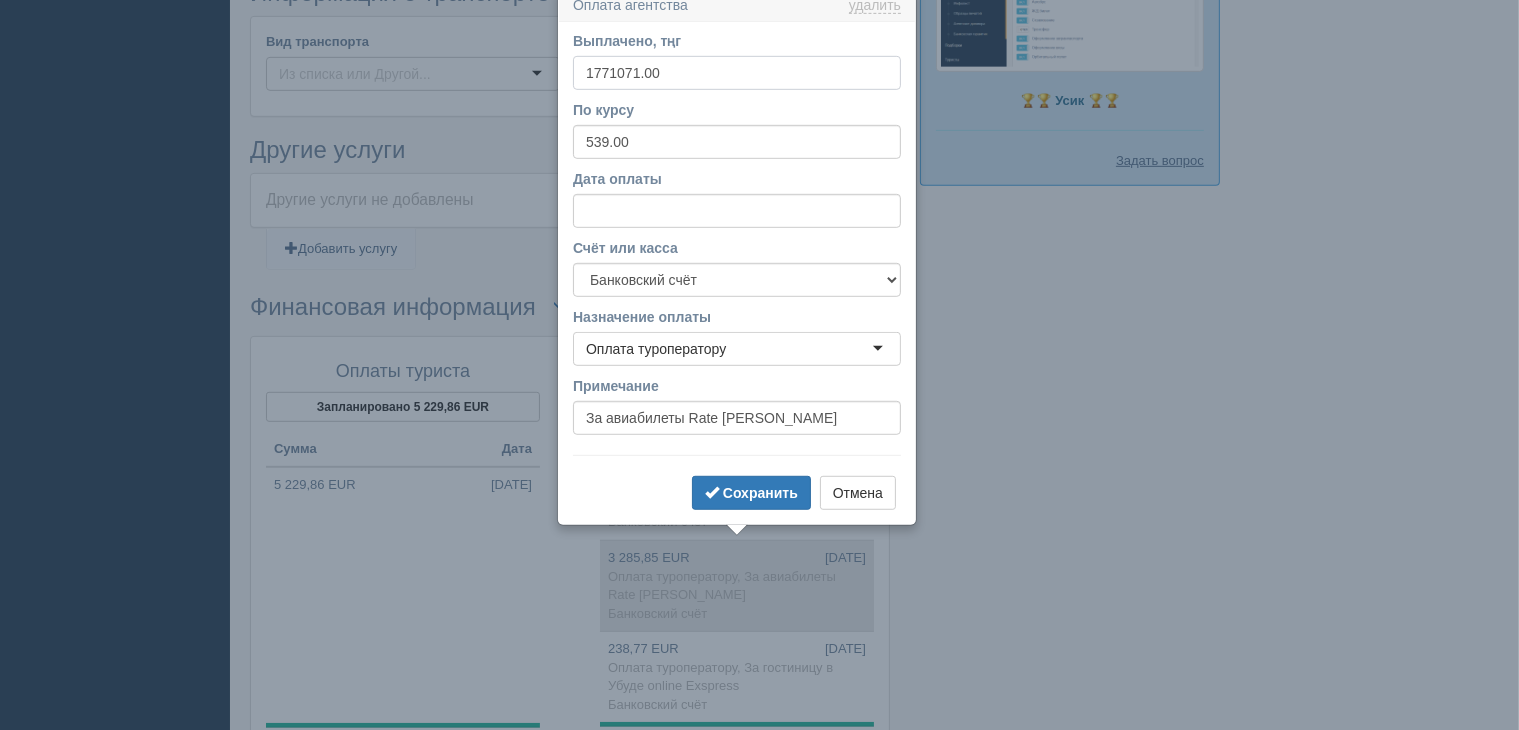 scroll, scrollTop: 1152, scrollLeft: 0, axis: vertical 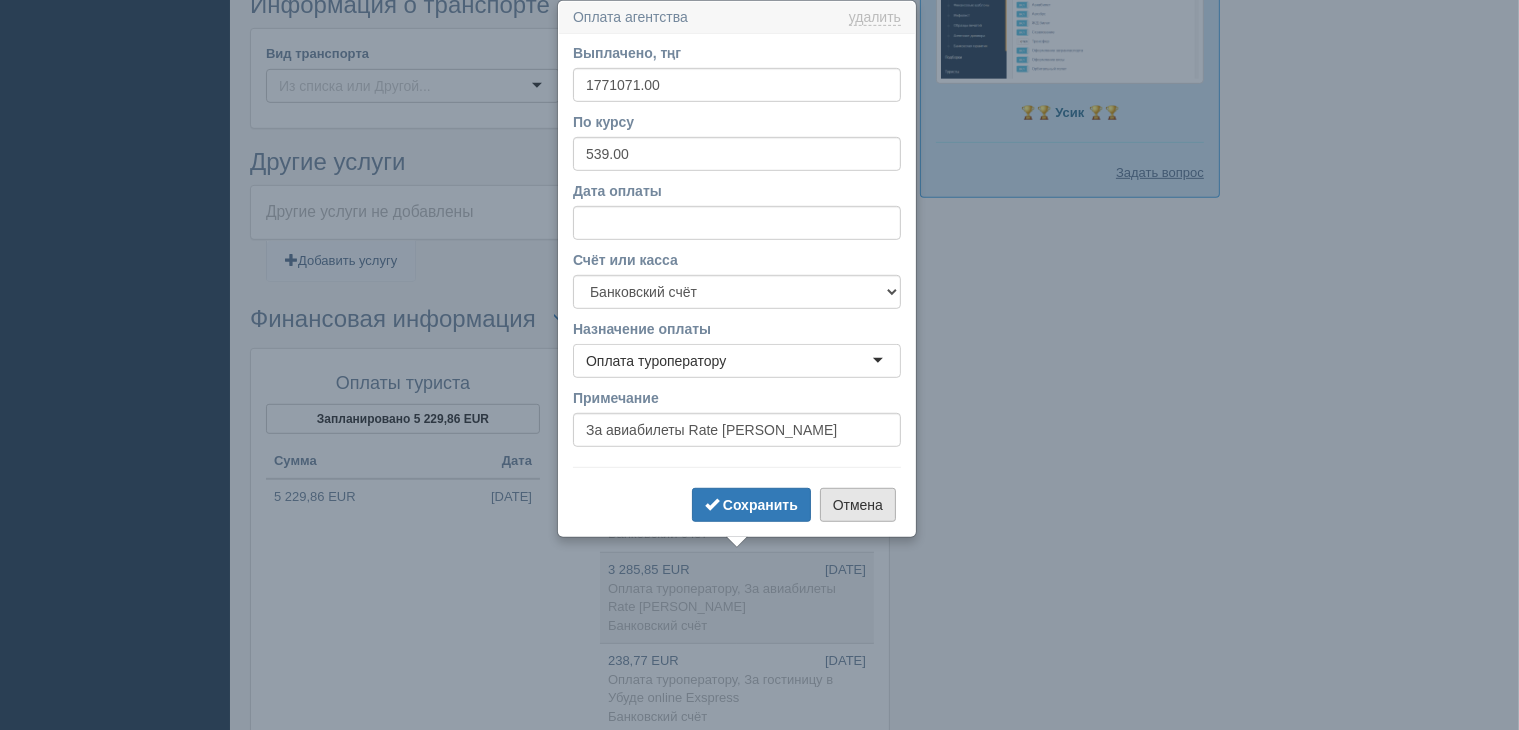 click on "Отмена" at bounding box center [858, 505] 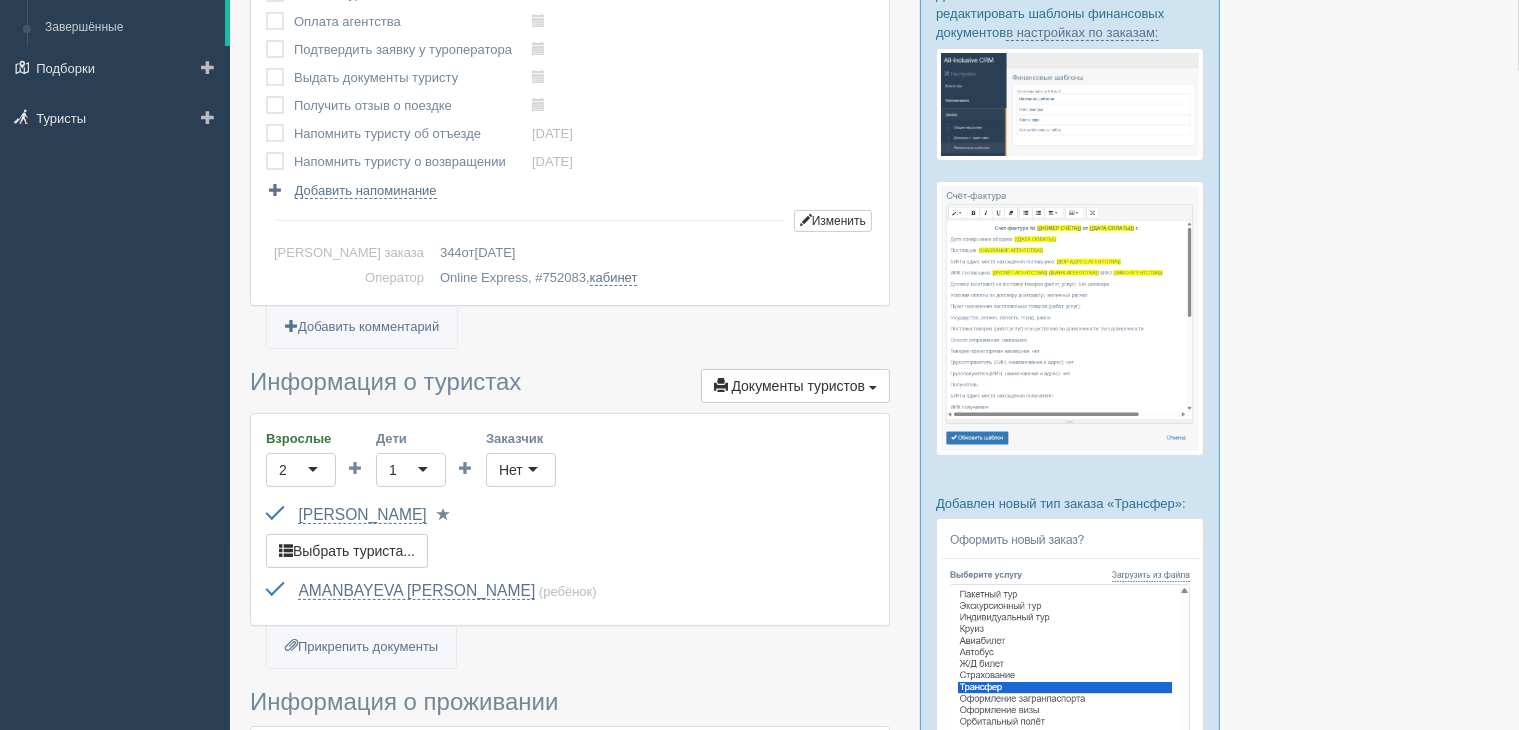 scroll, scrollTop: 0, scrollLeft: 0, axis: both 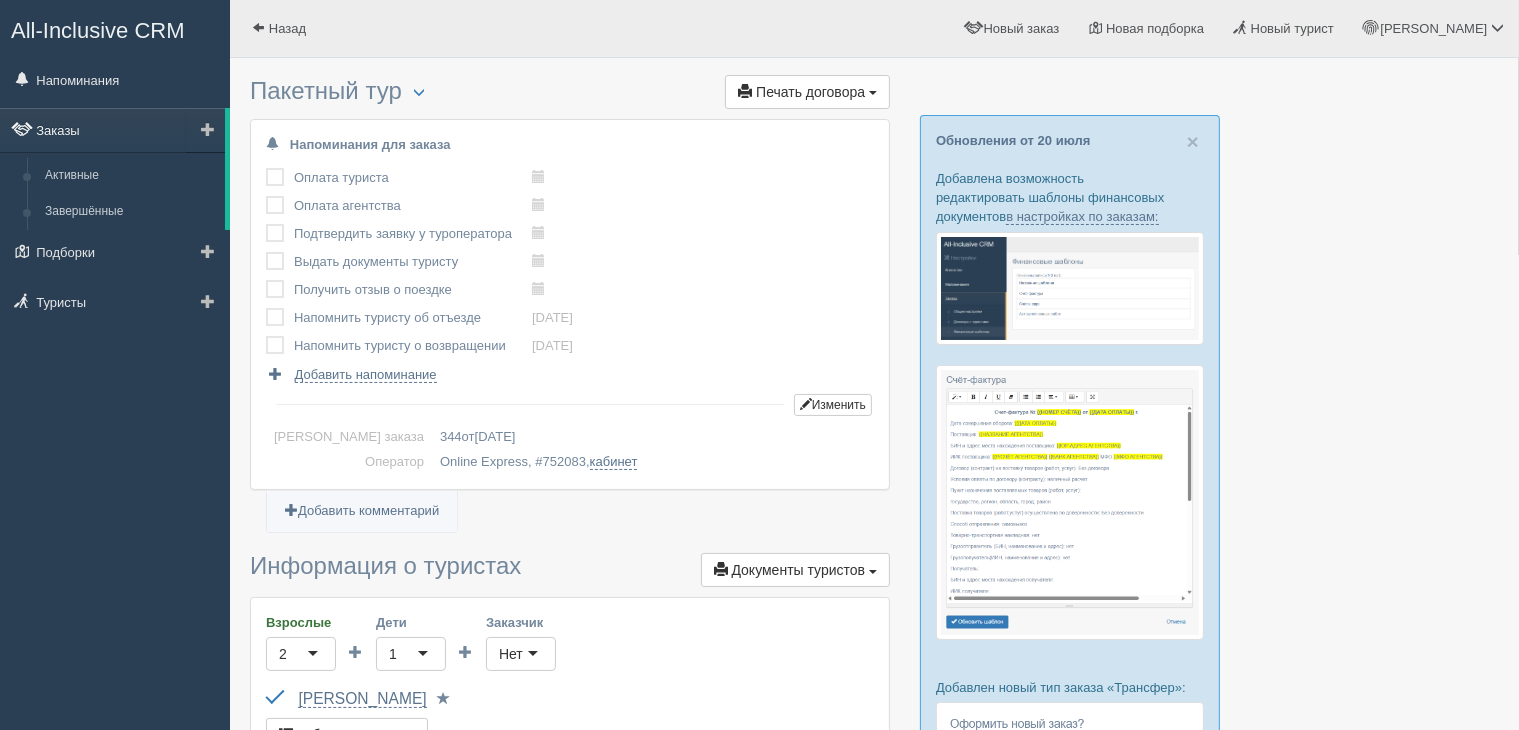 click on "Заказы" at bounding box center (112, 130) 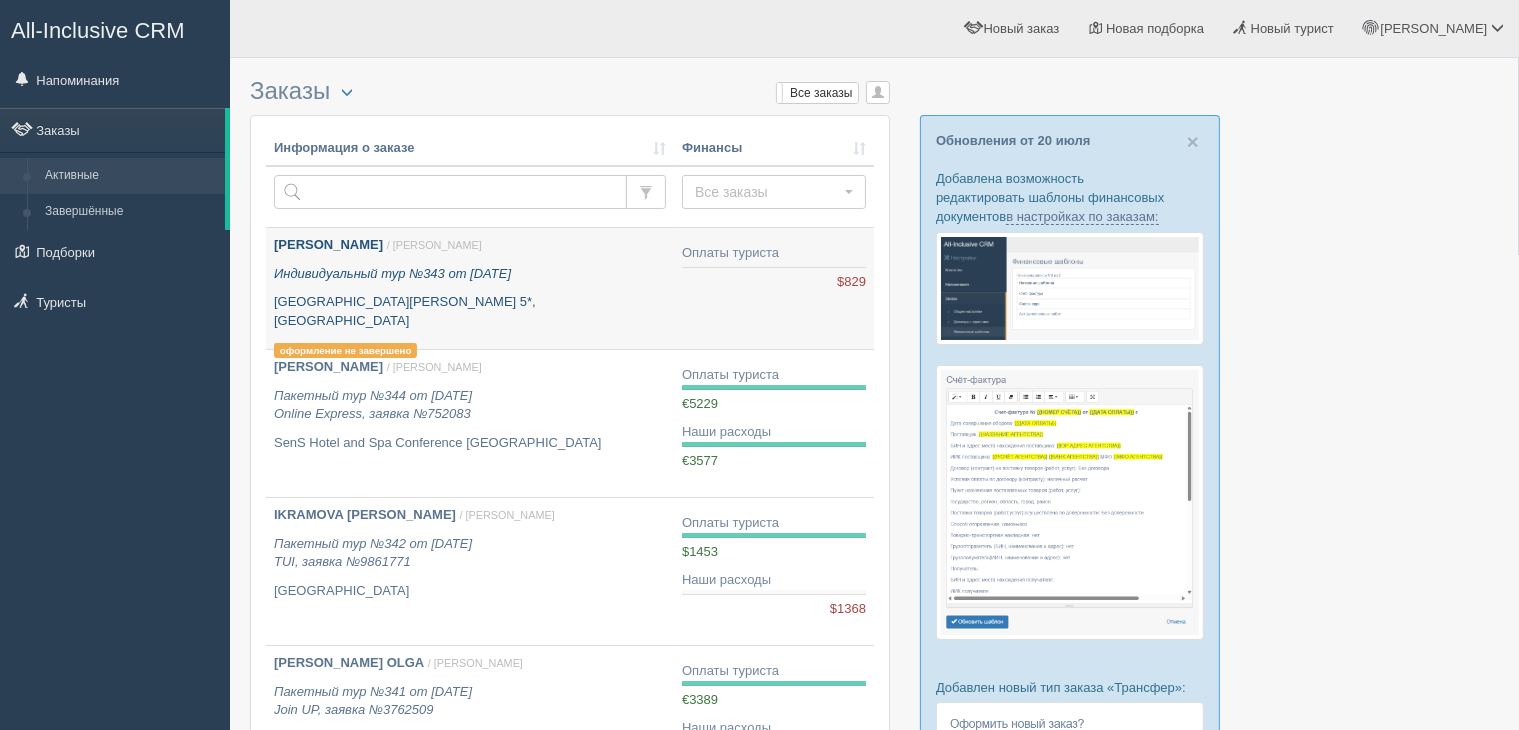 scroll, scrollTop: 100, scrollLeft: 0, axis: vertical 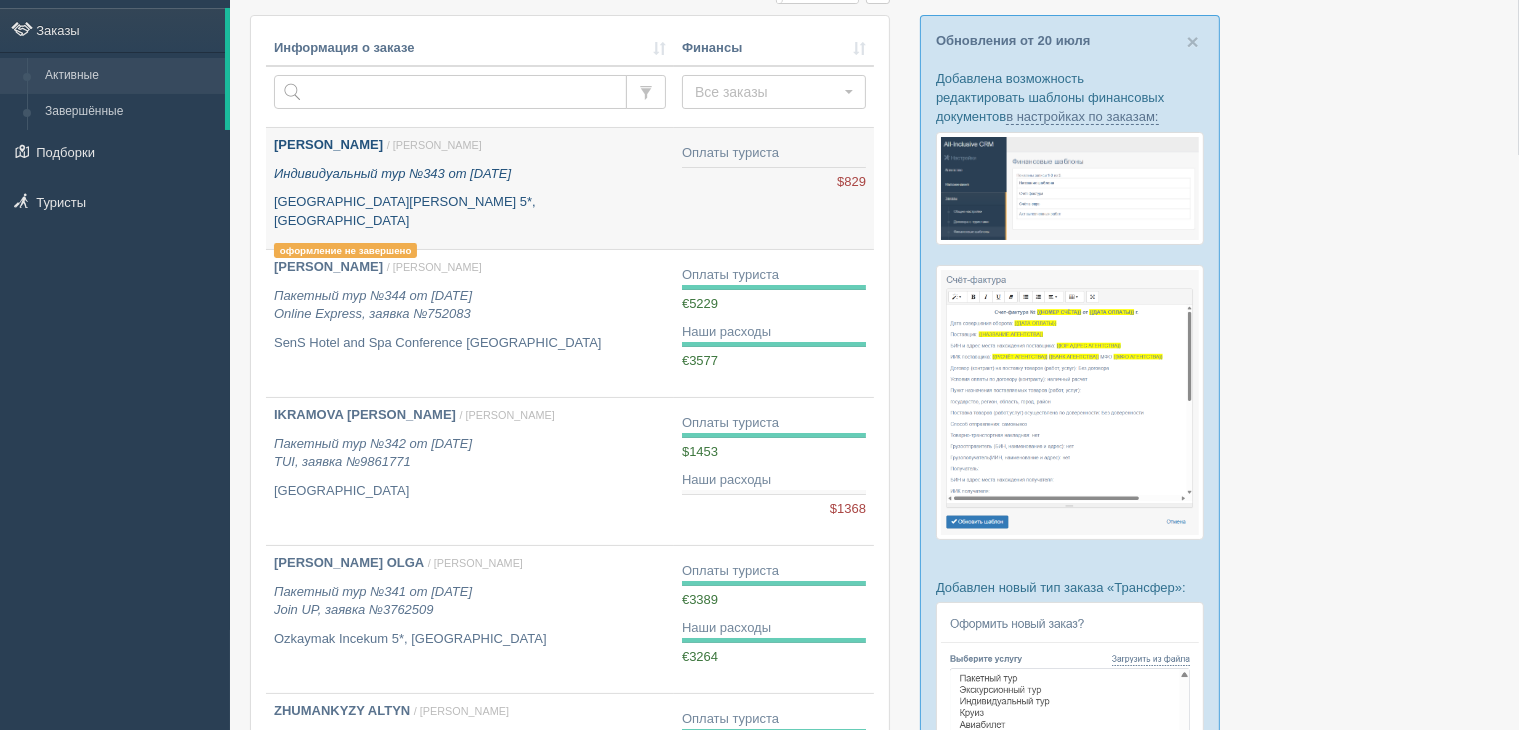 click on "Khudiakov Aleksandr
/ Айгерим М.
Индивидуальный тур №343 от 21.07.2025
Novotel Phu Quoc Resort 5*, Вьетнам
оформление не завершено" at bounding box center [470, 197] 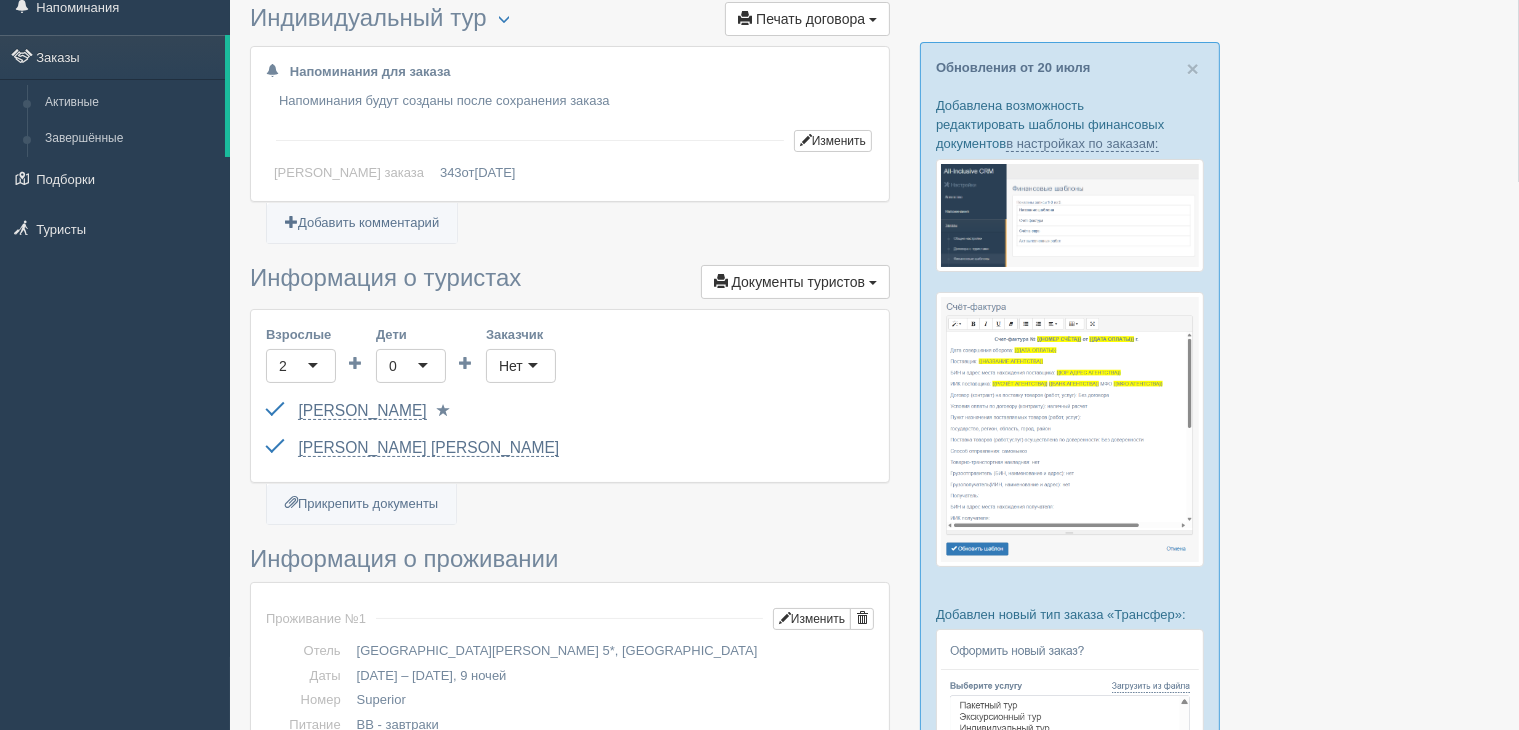 scroll, scrollTop: 0, scrollLeft: 0, axis: both 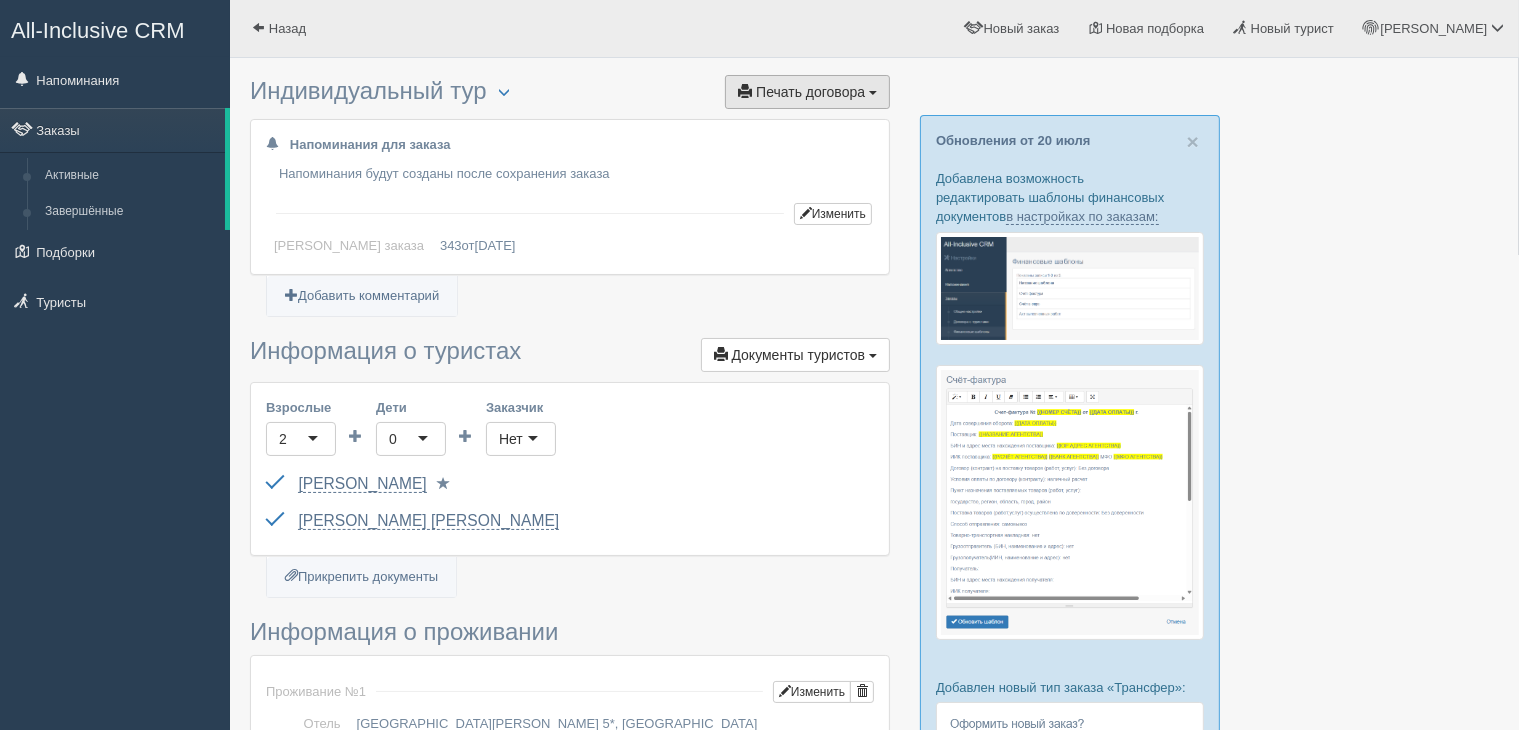 click on "Печать договора
Печать" at bounding box center [807, 92] 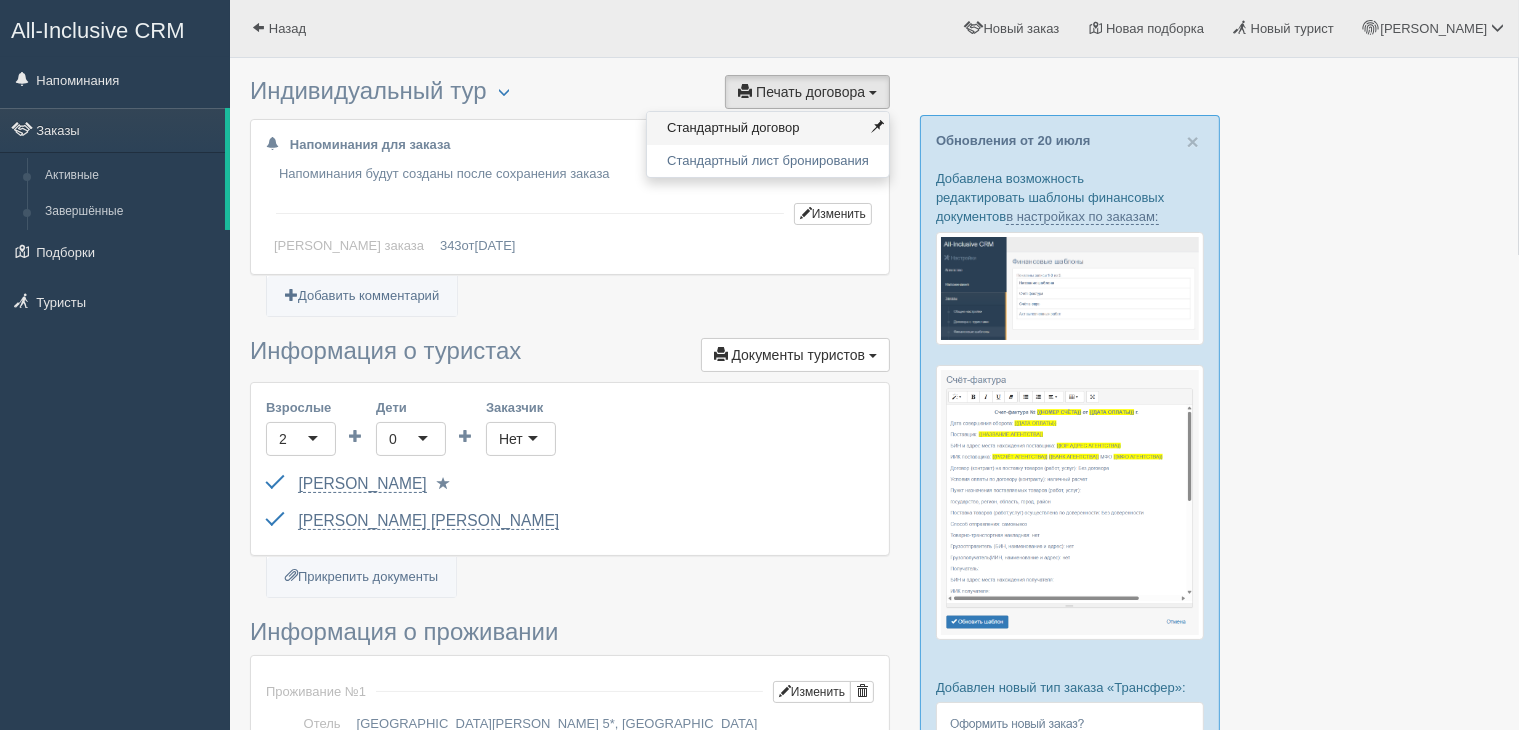 click on "Стандартный договор" at bounding box center (768, 128) 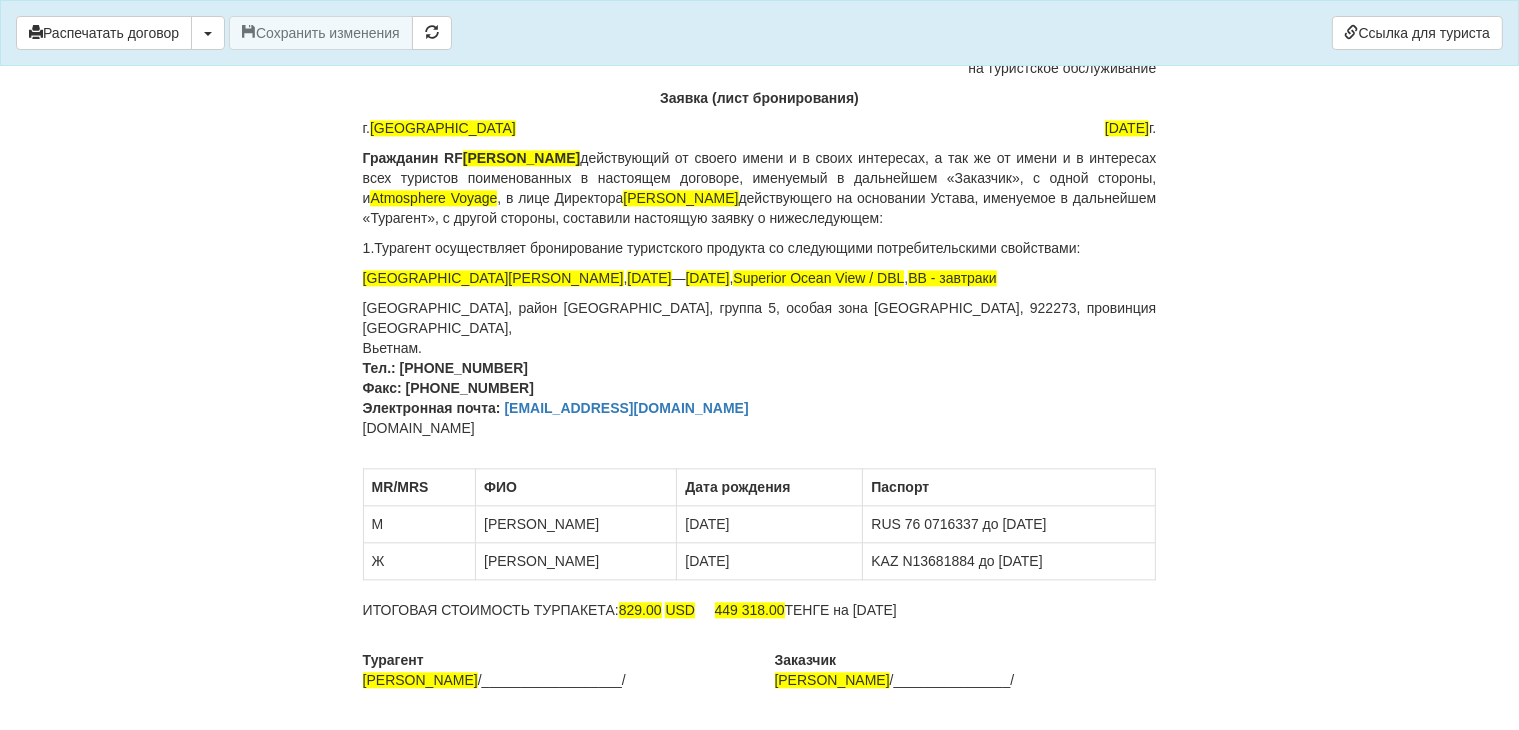 scroll, scrollTop: 4554, scrollLeft: 0, axis: vertical 